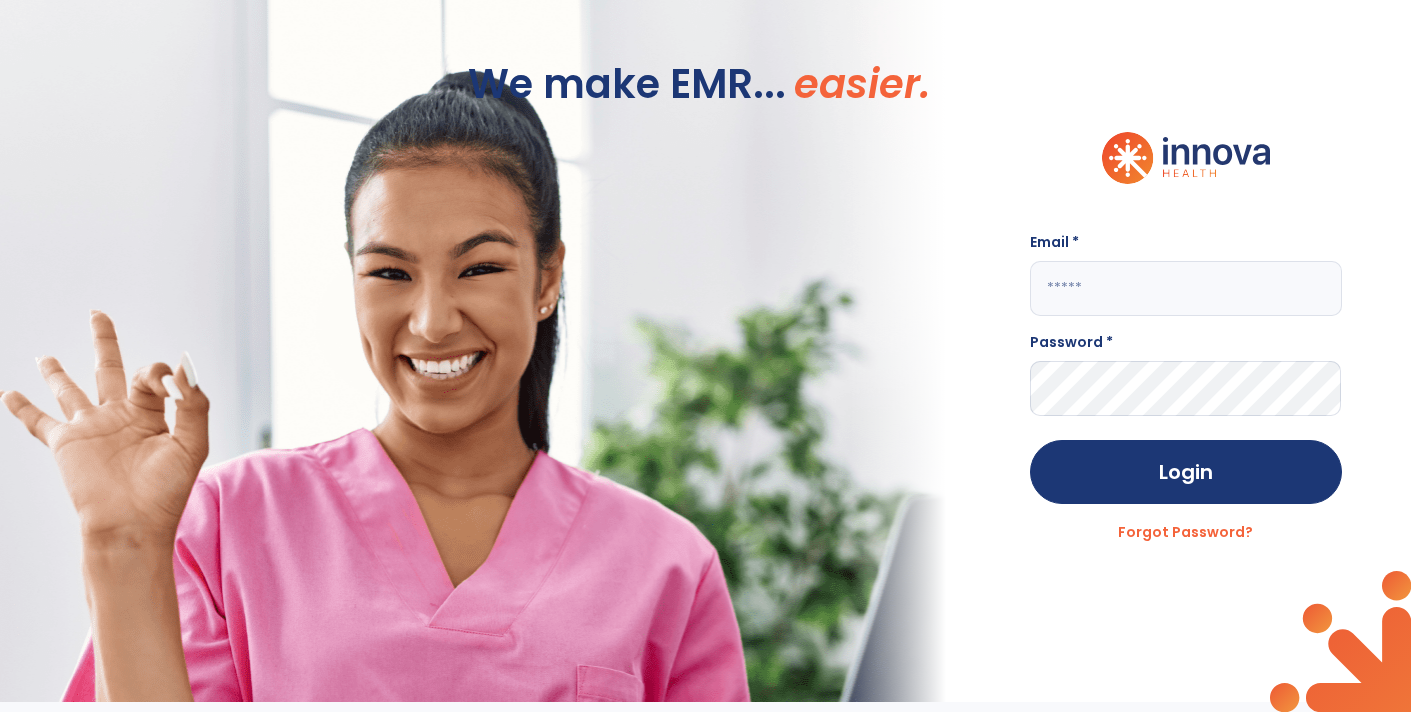scroll, scrollTop: 0, scrollLeft: 0, axis: both 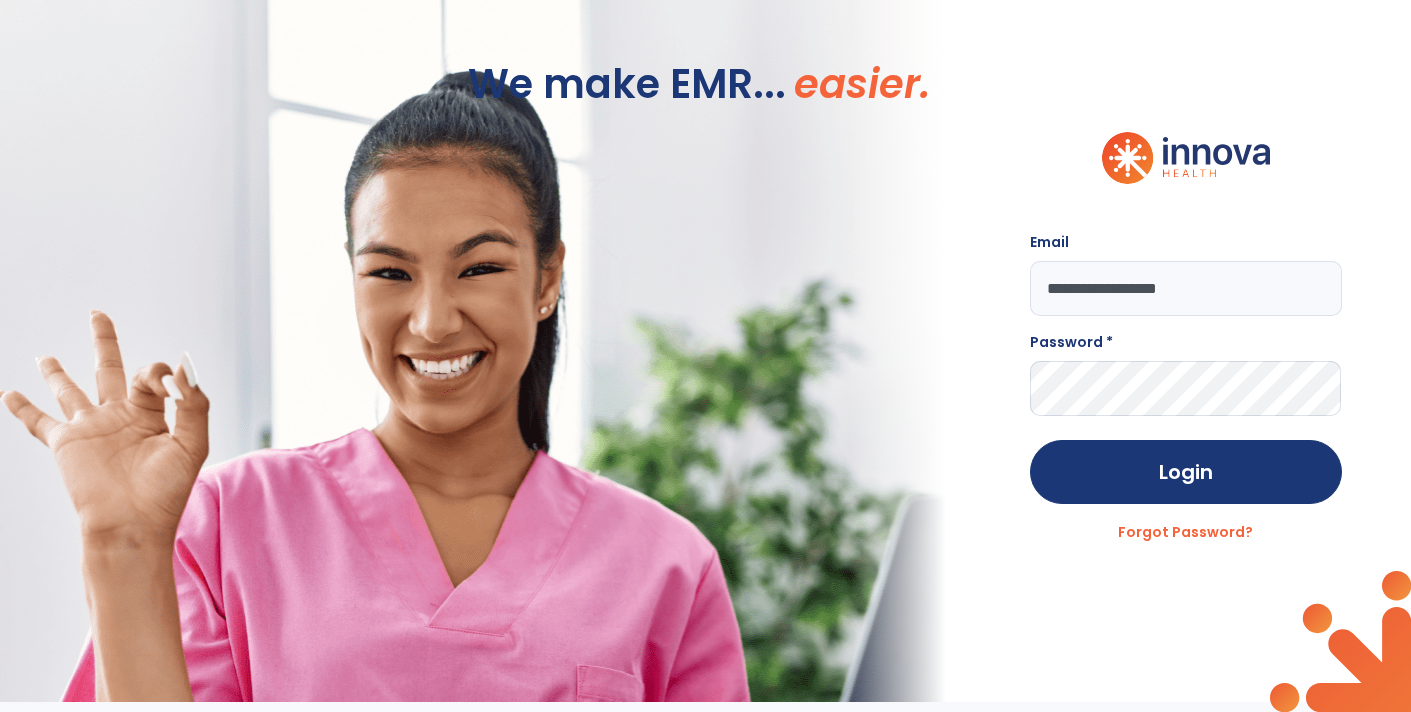 type on "**********" 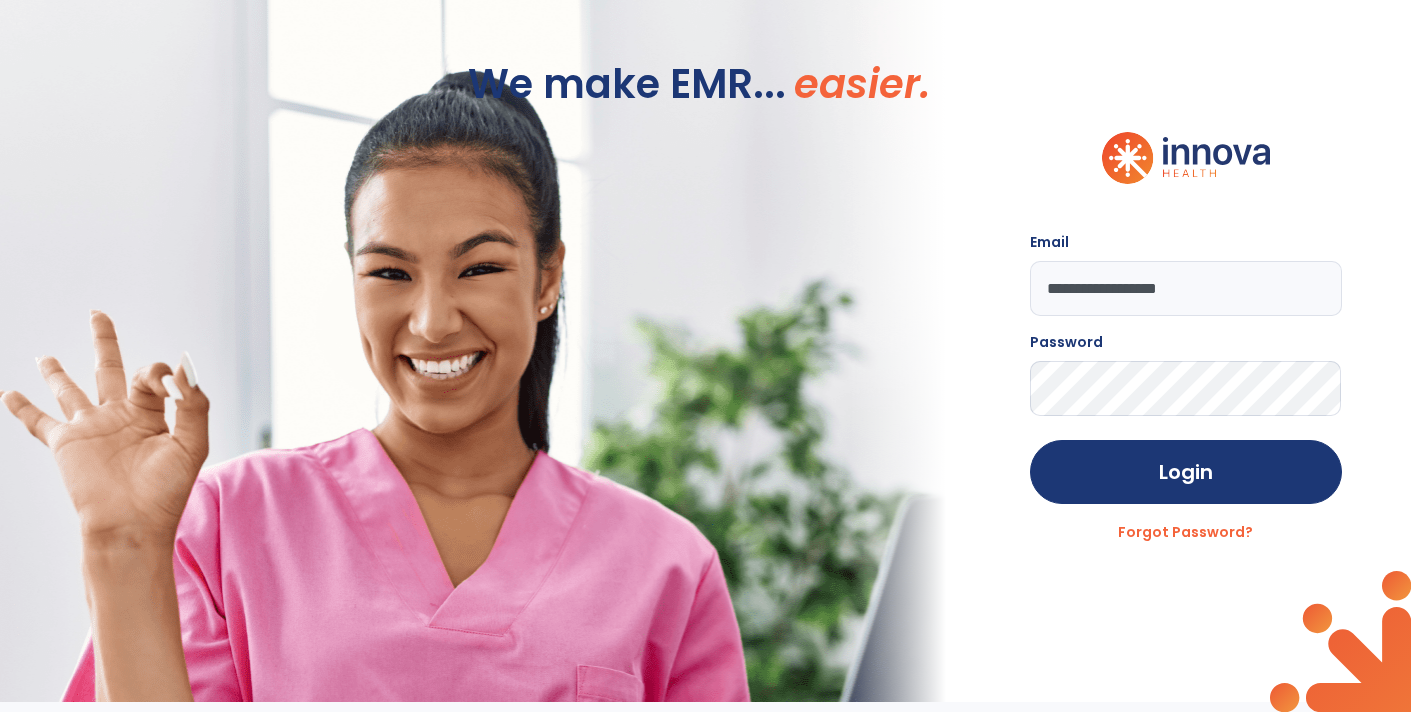 click on "Login" 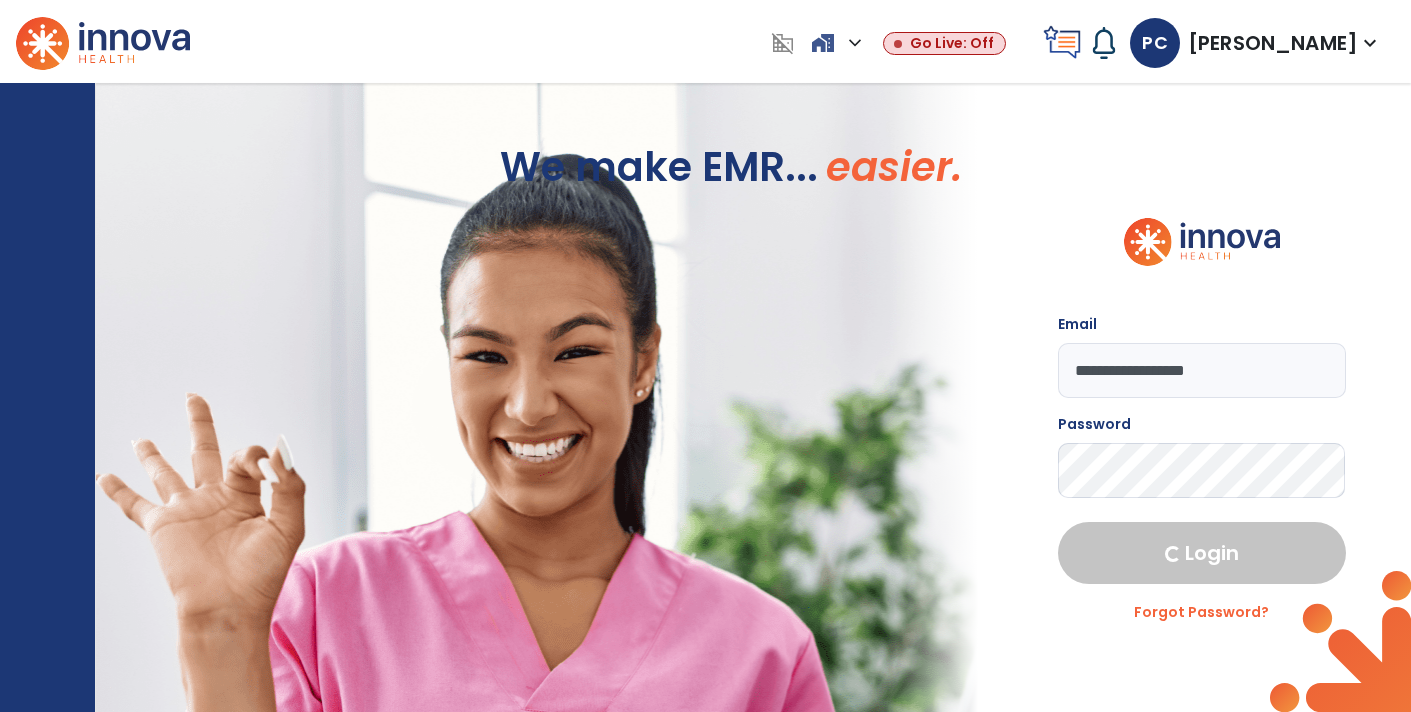 select on "****" 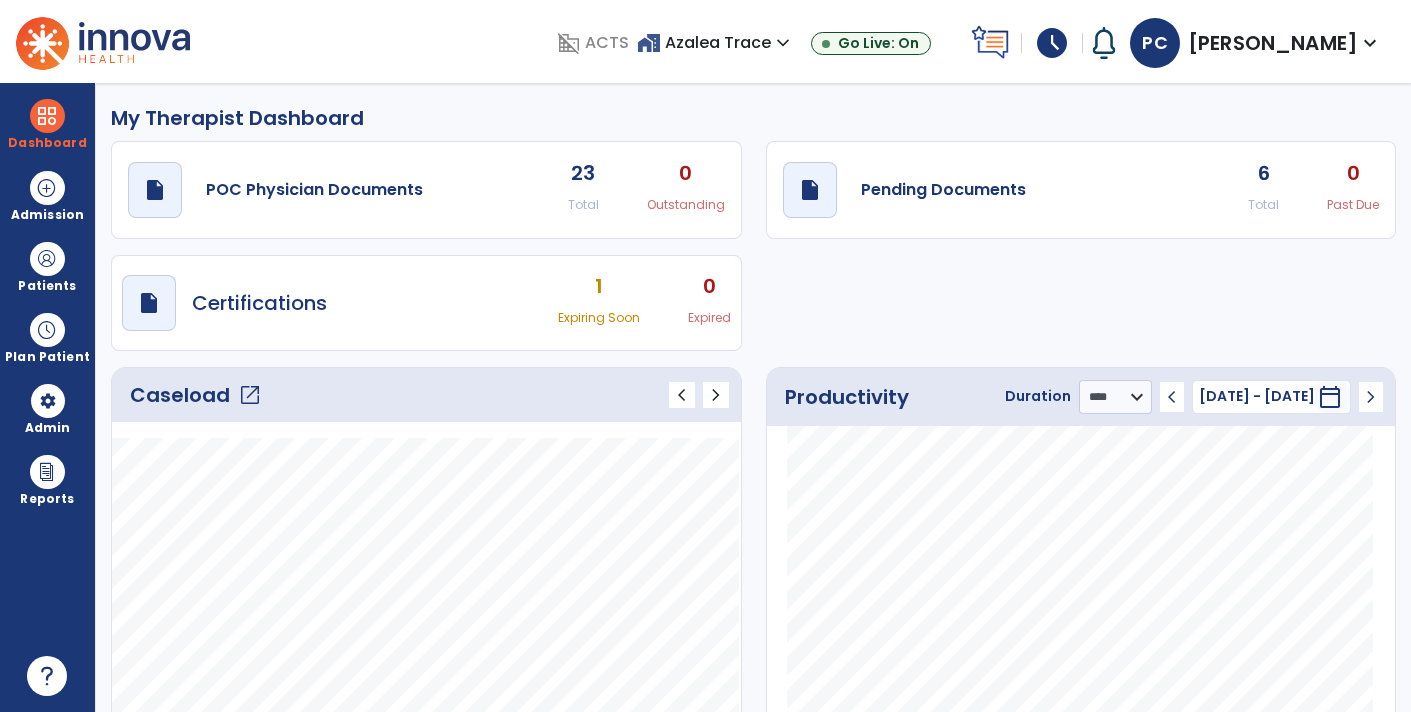 click on "draft   open_in_new  Pending Documents 6 Total 0 Past Due" 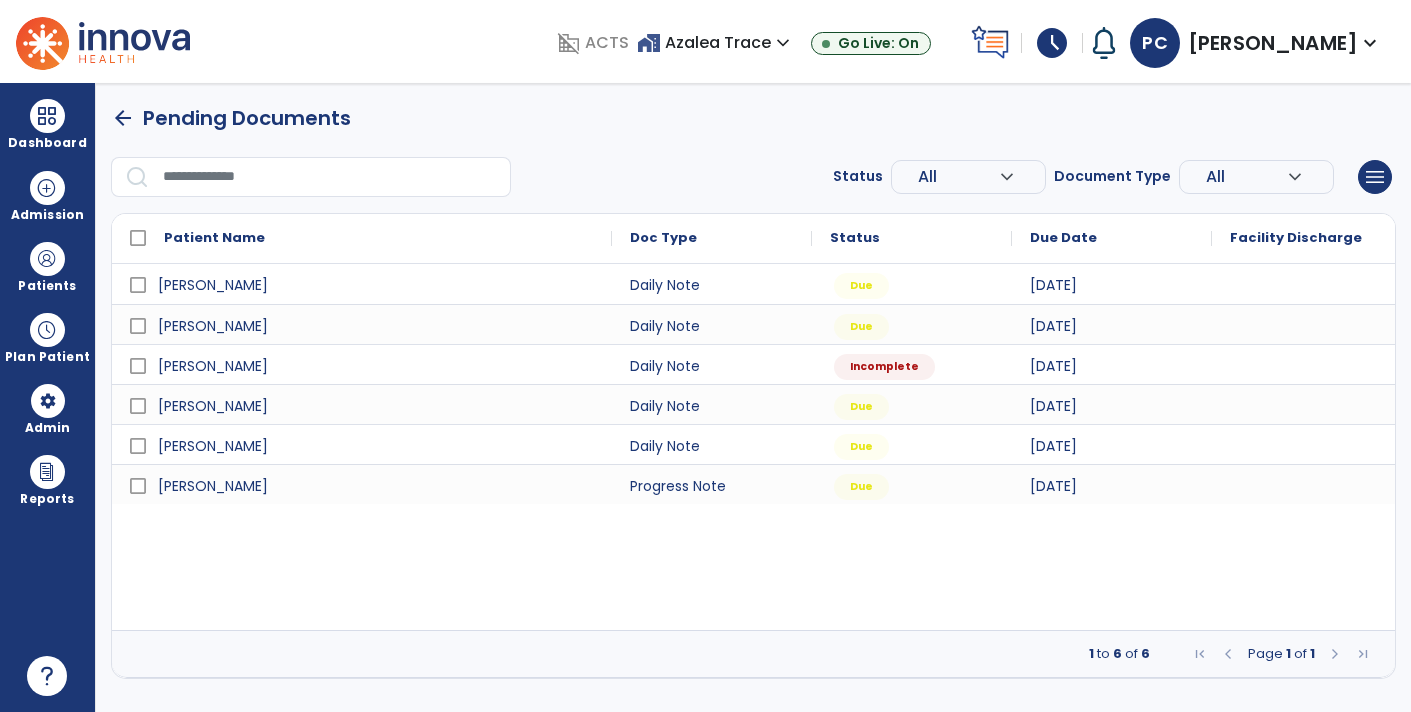 scroll, scrollTop: 0, scrollLeft: 0, axis: both 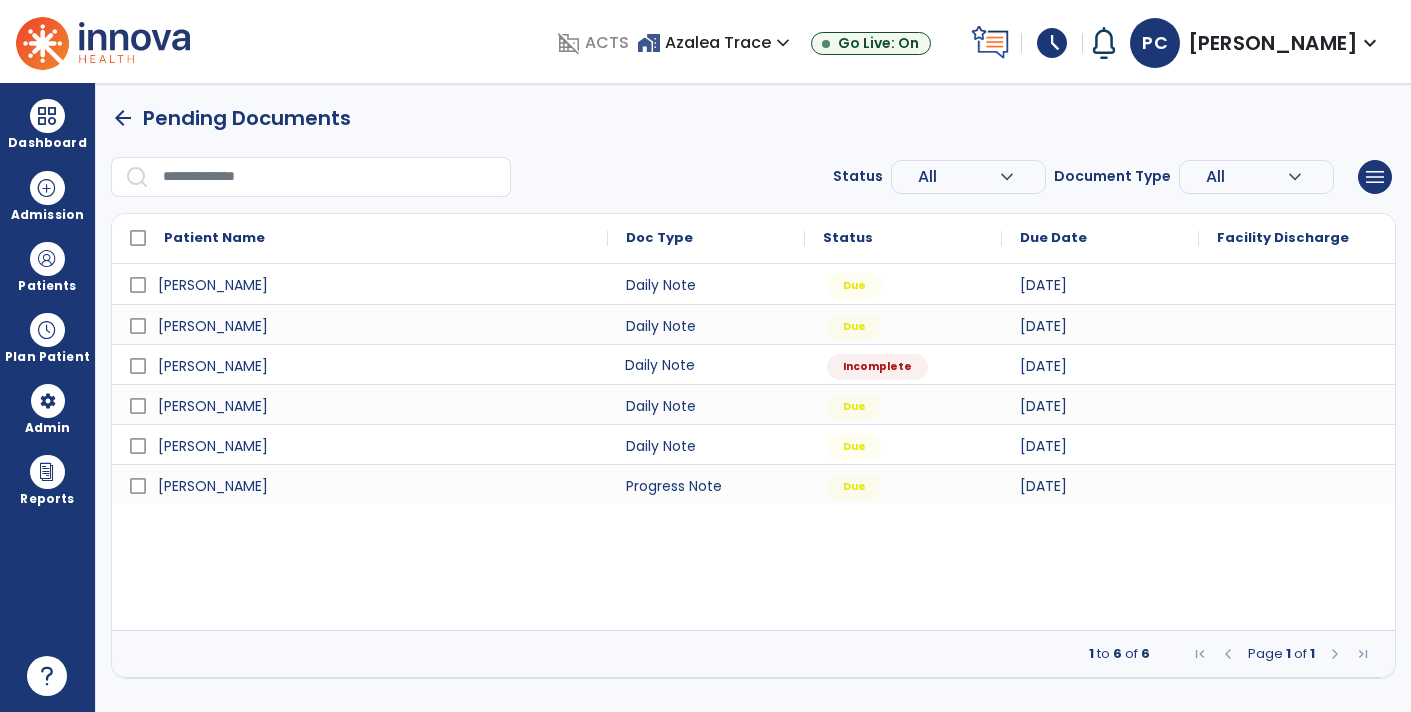 click on "Daily Note" at bounding box center (706, 364) 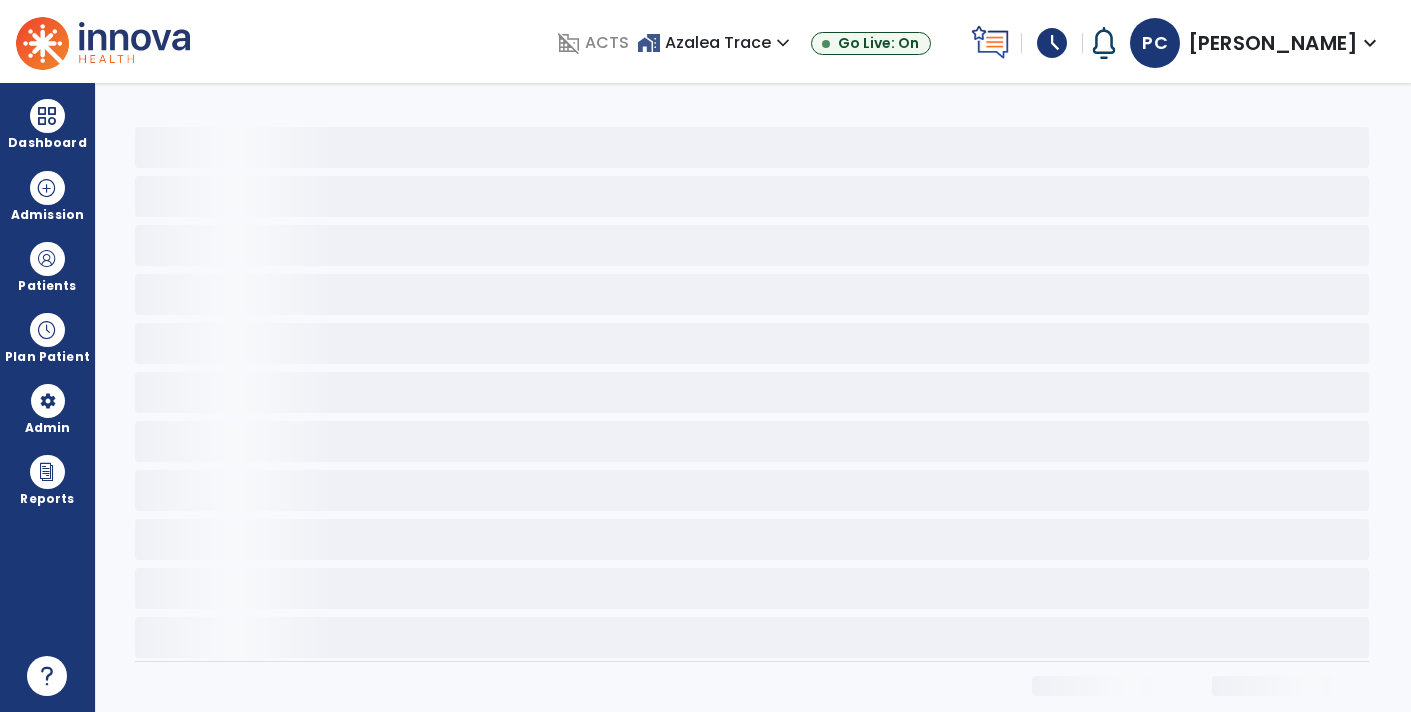 select on "*" 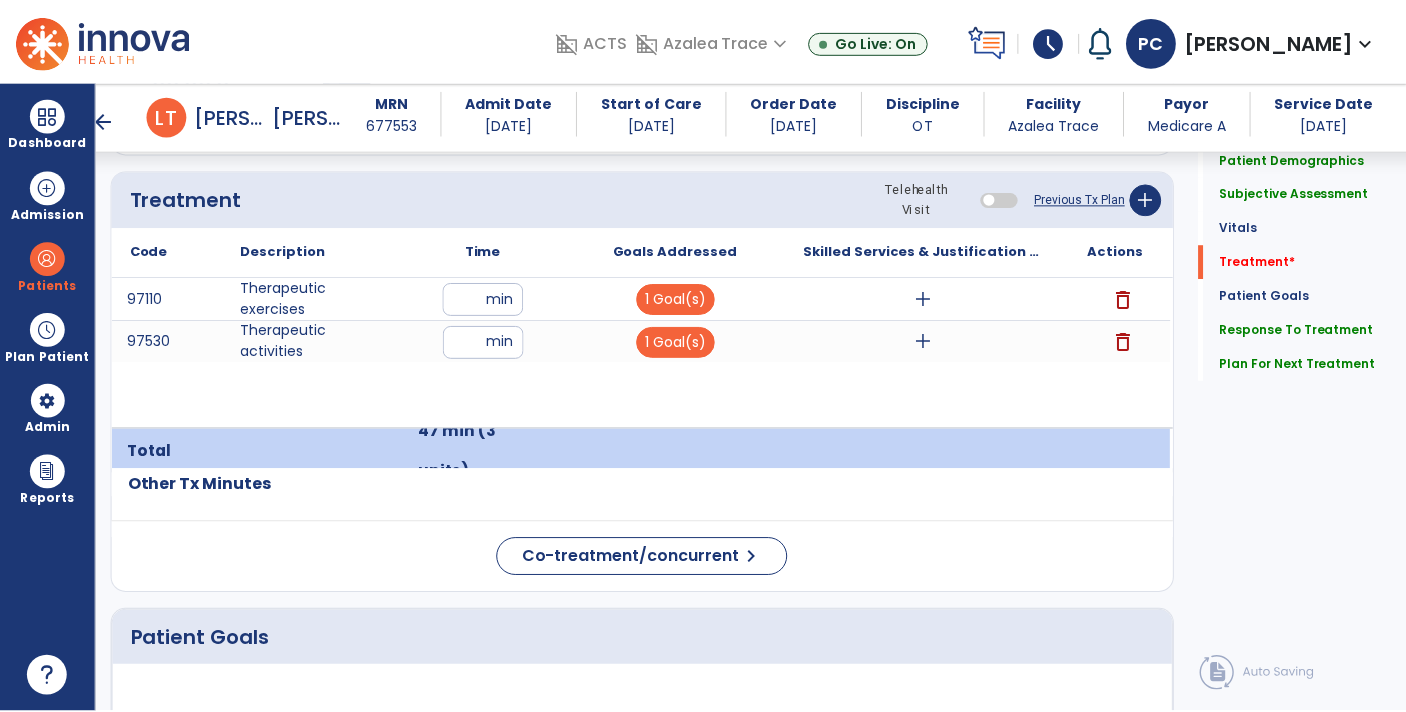 scroll, scrollTop: 1189, scrollLeft: 0, axis: vertical 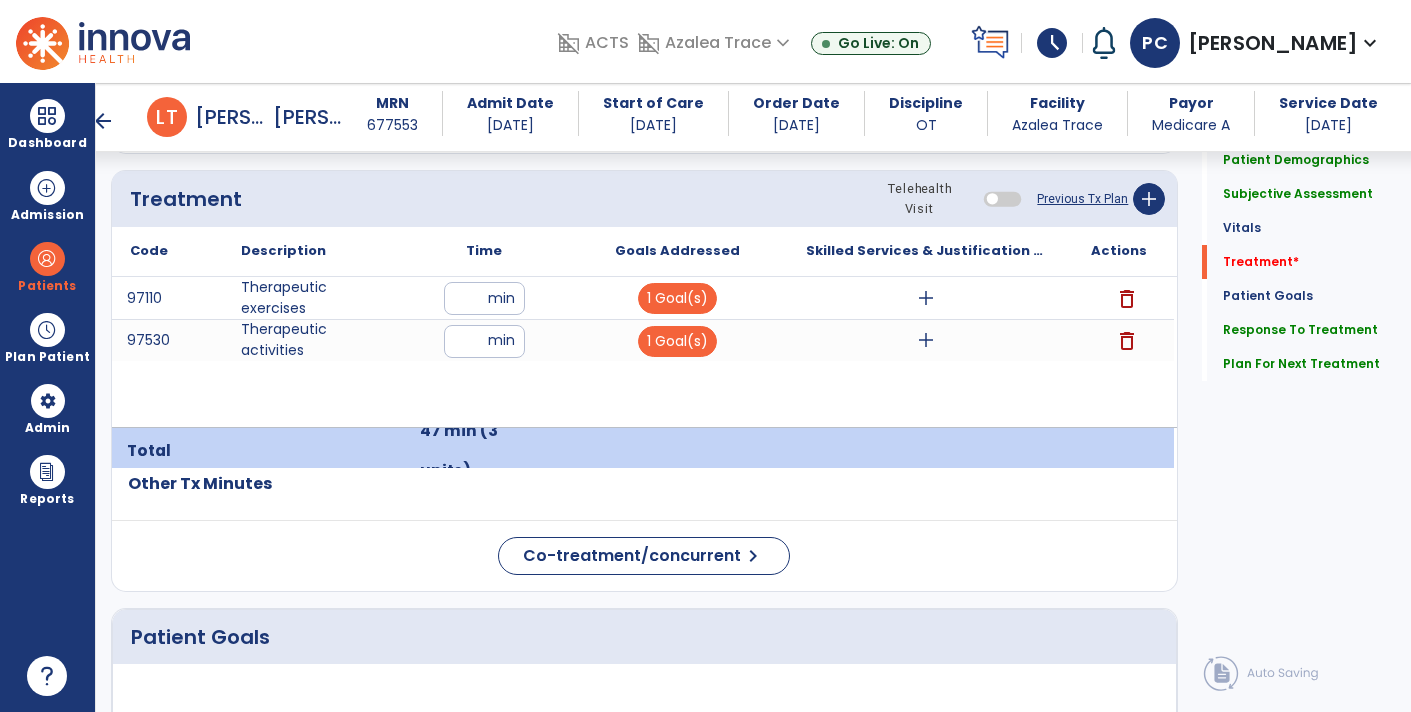 click on "add" at bounding box center [926, 298] 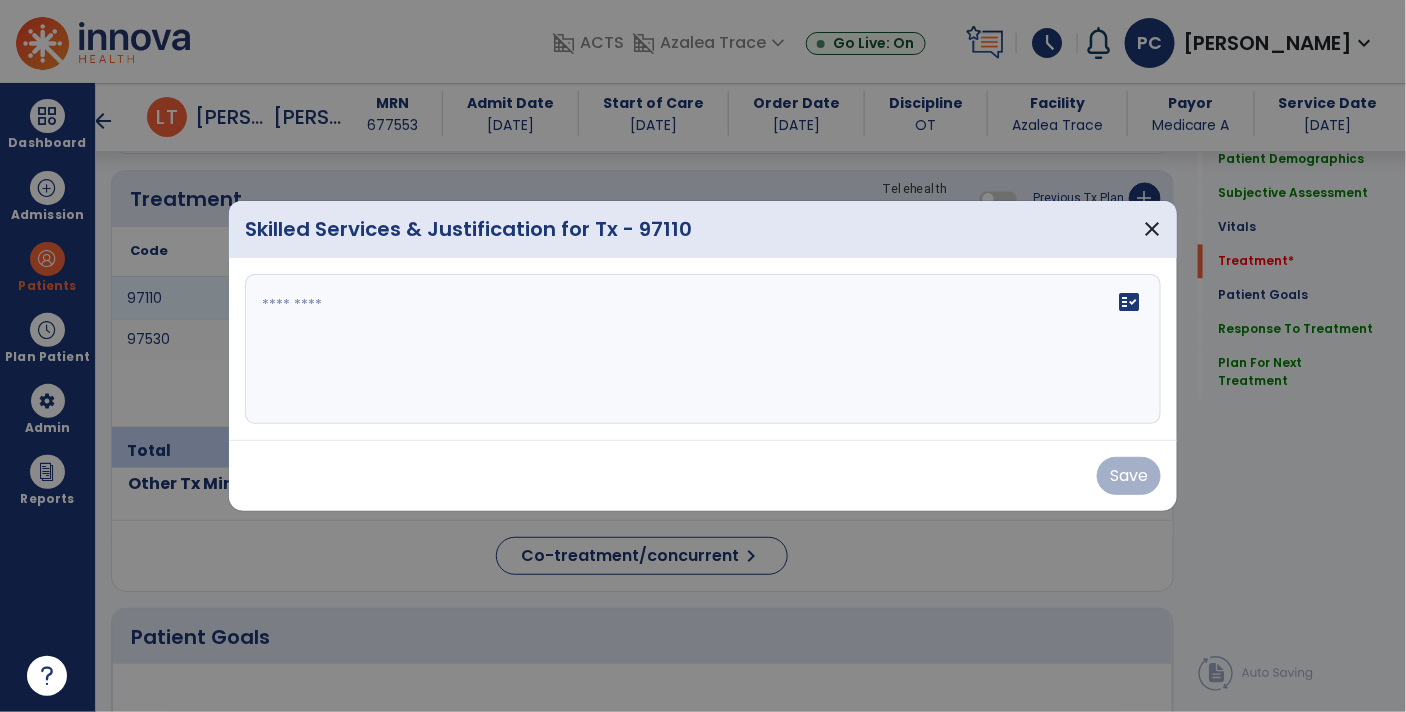 scroll, scrollTop: 1189, scrollLeft: 0, axis: vertical 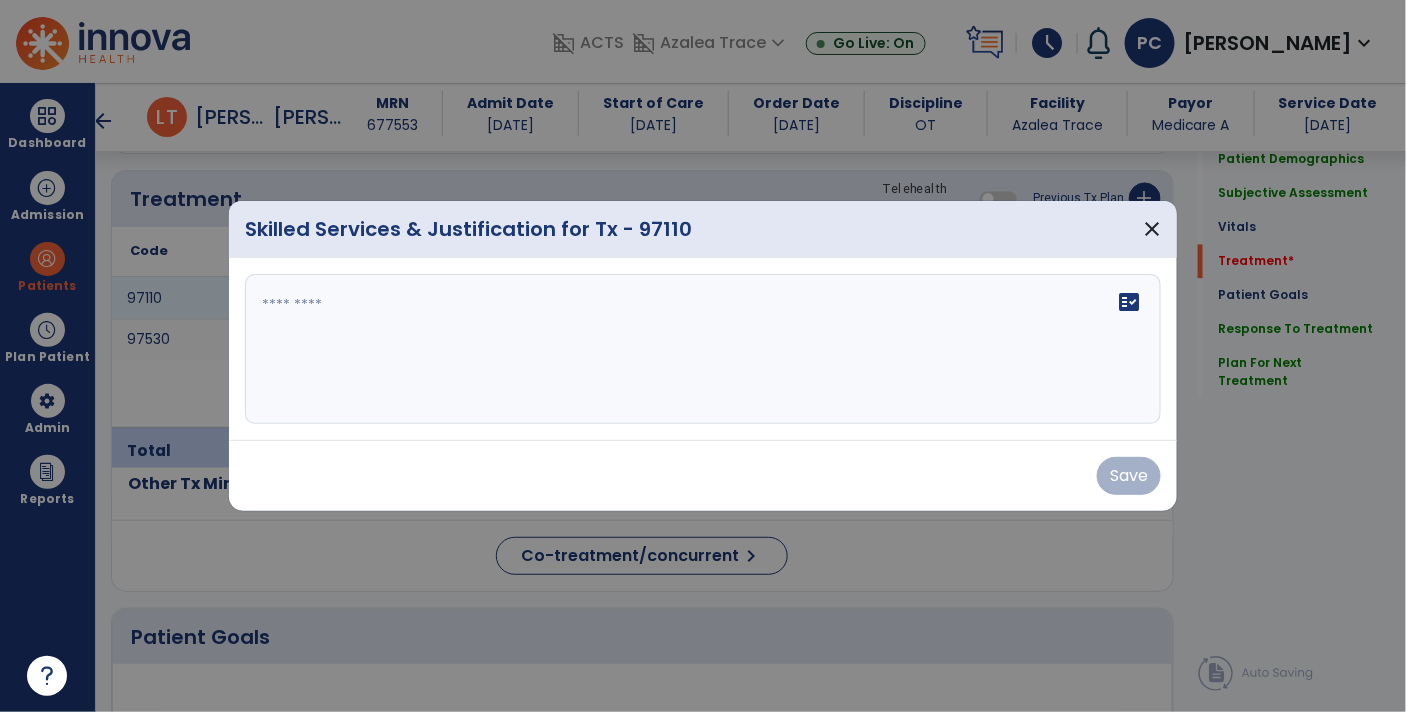 click on "fact_check" at bounding box center (1129, 302) 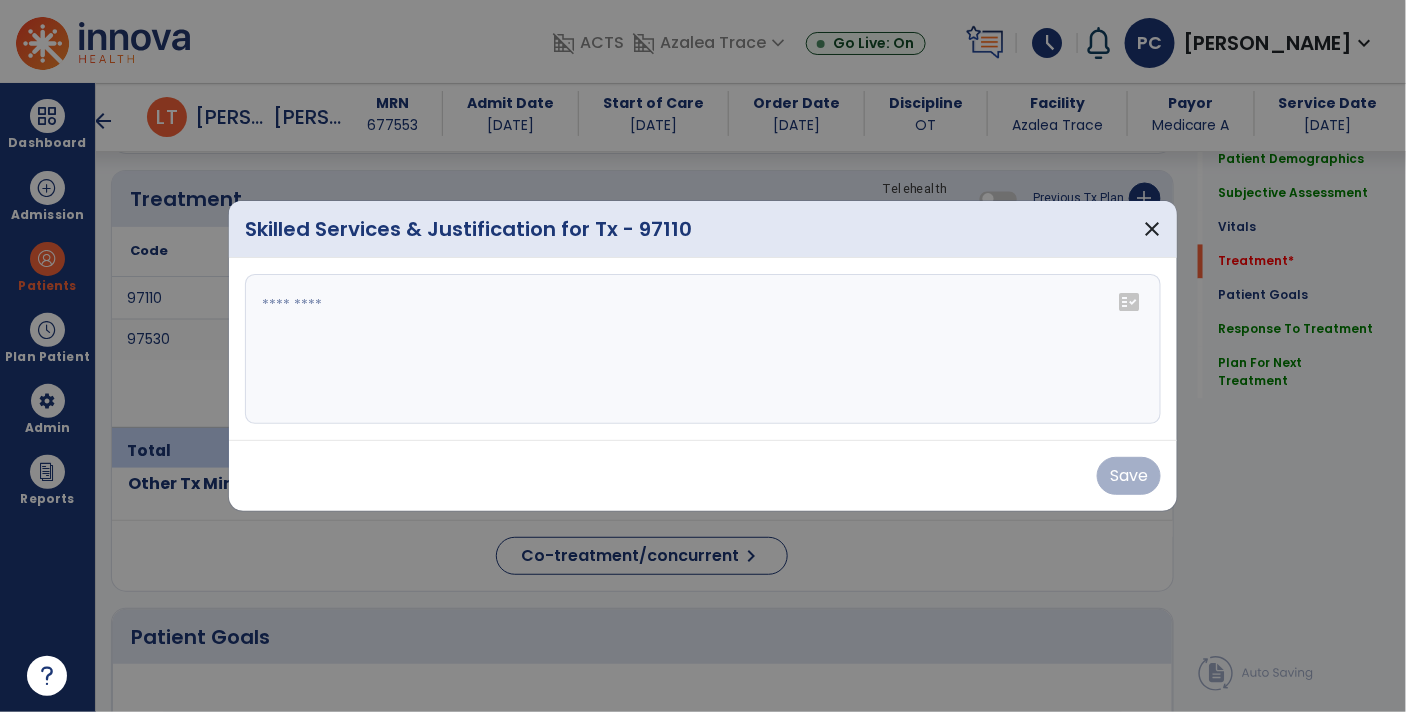click at bounding box center [703, 349] 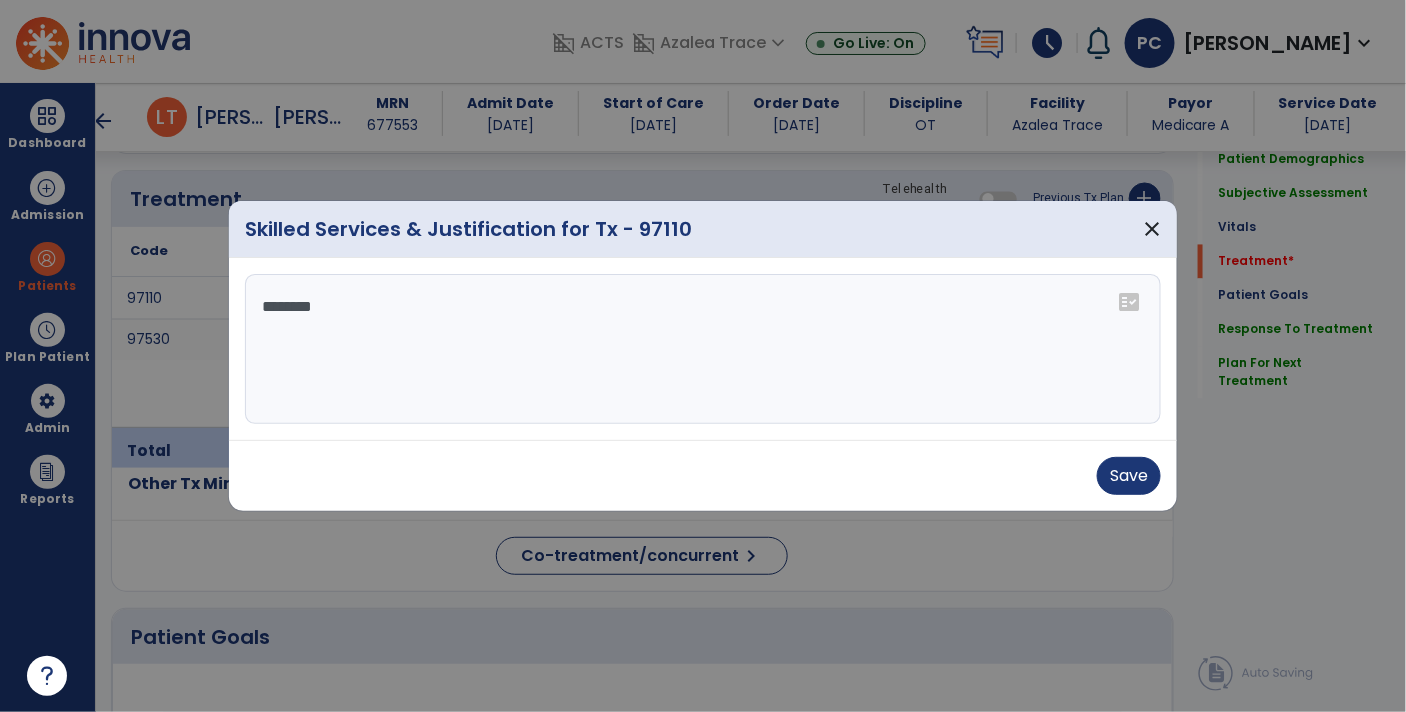 type on "*********" 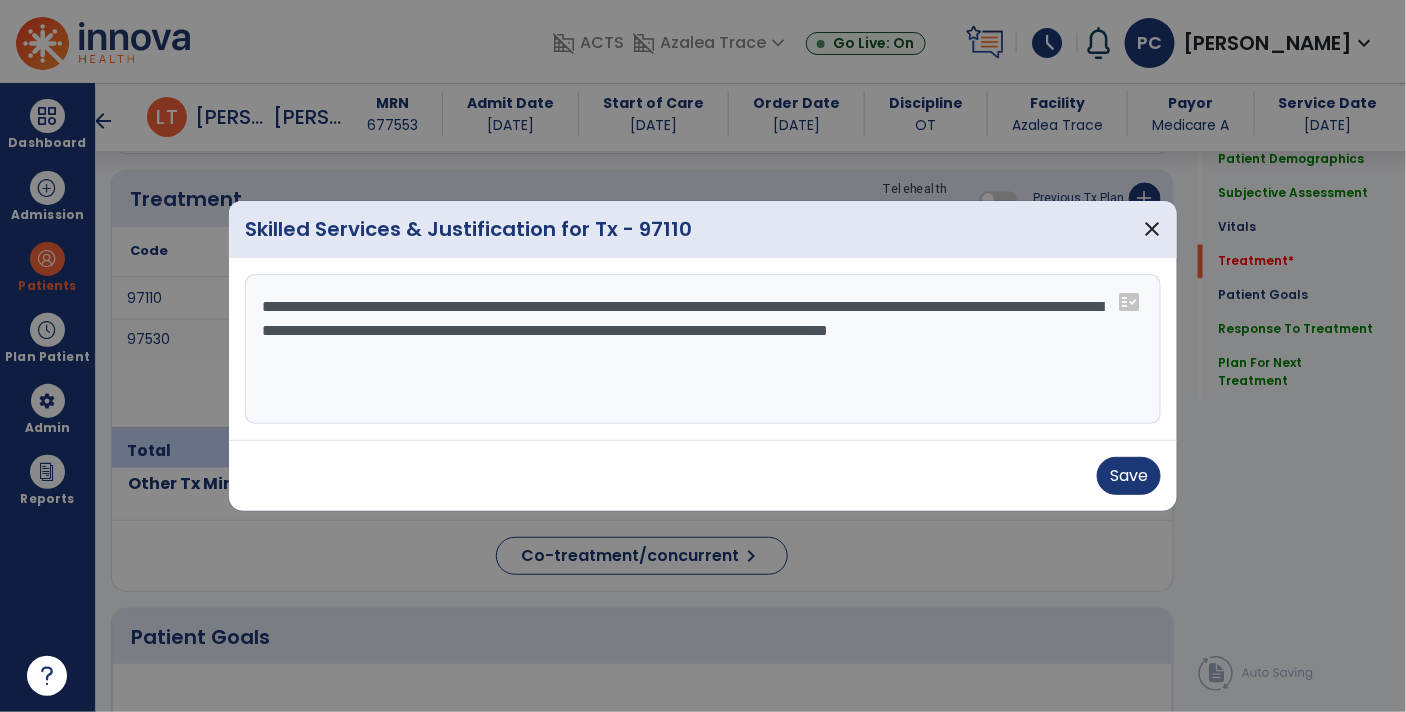 type on "**********" 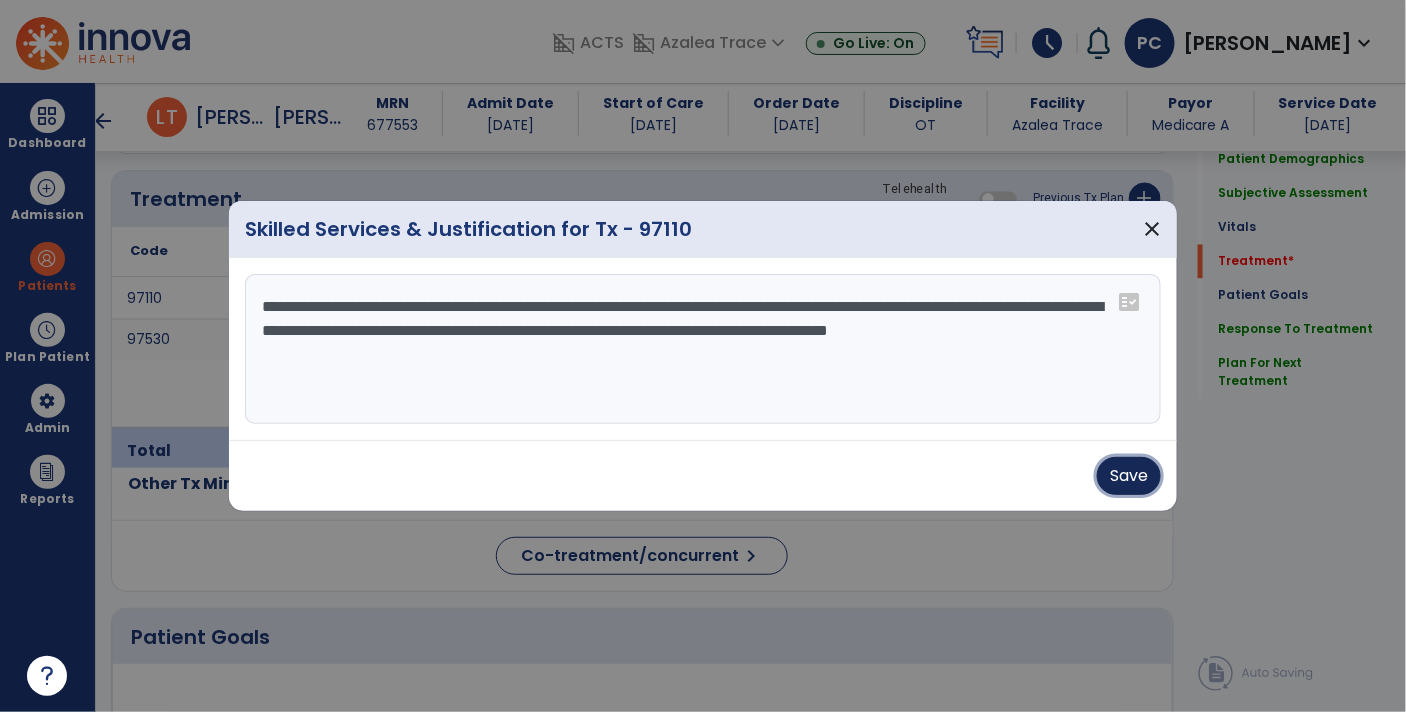 click on "Save" at bounding box center [1129, 476] 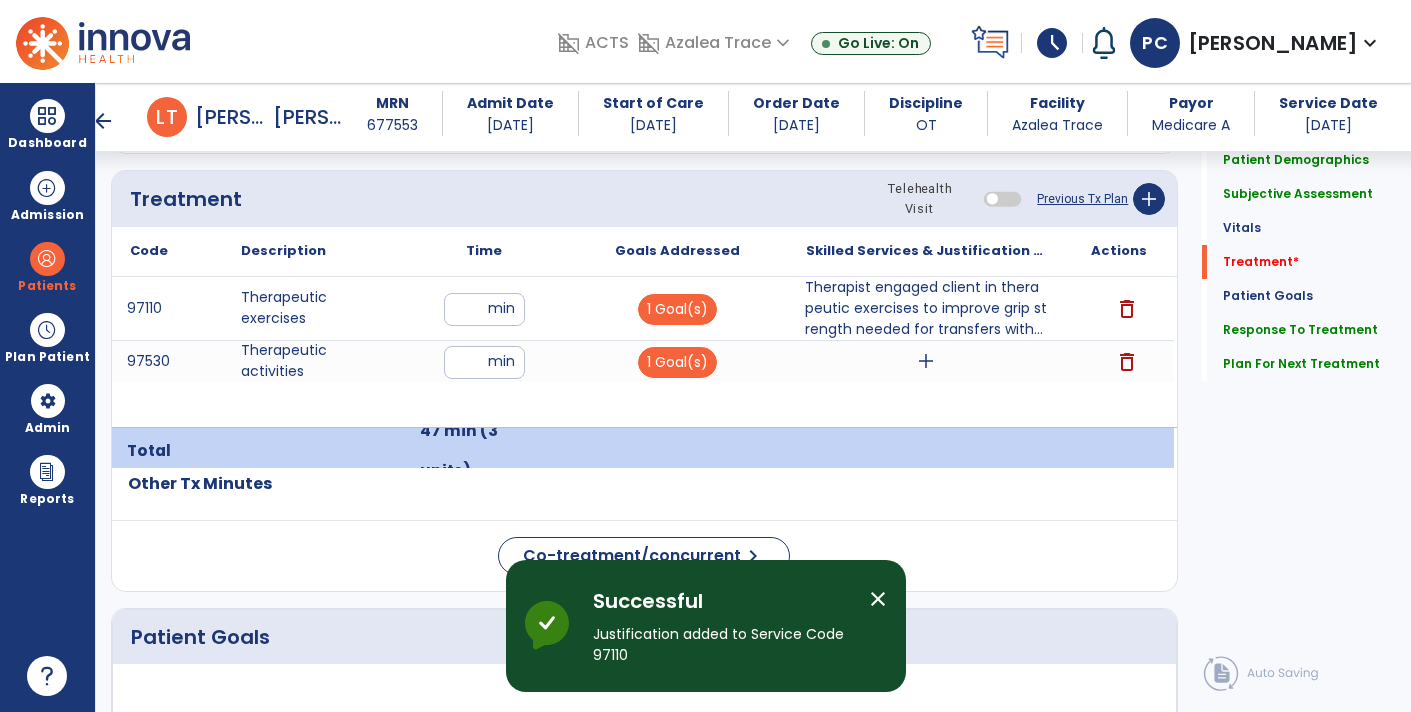 click on "add" at bounding box center [926, 361] 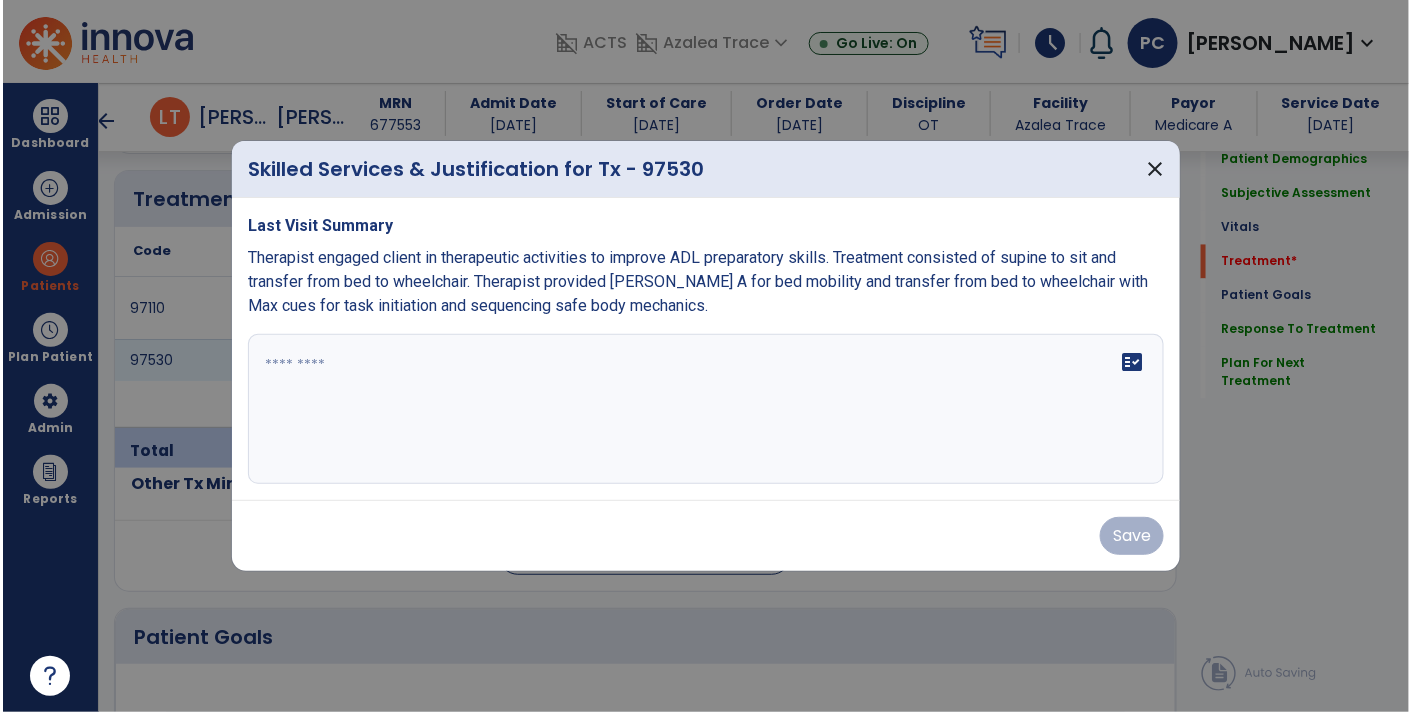 scroll, scrollTop: 1189, scrollLeft: 0, axis: vertical 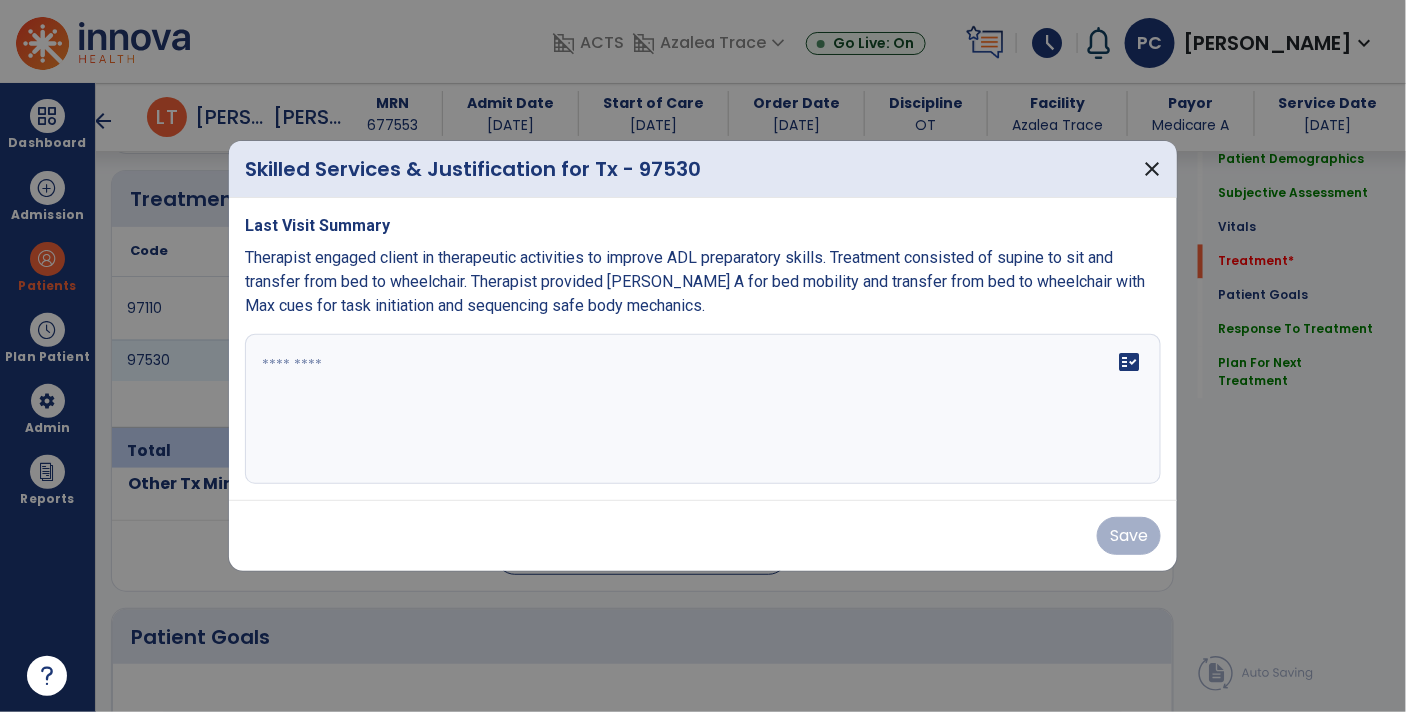 click on "fact_check" at bounding box center (1129, 362) 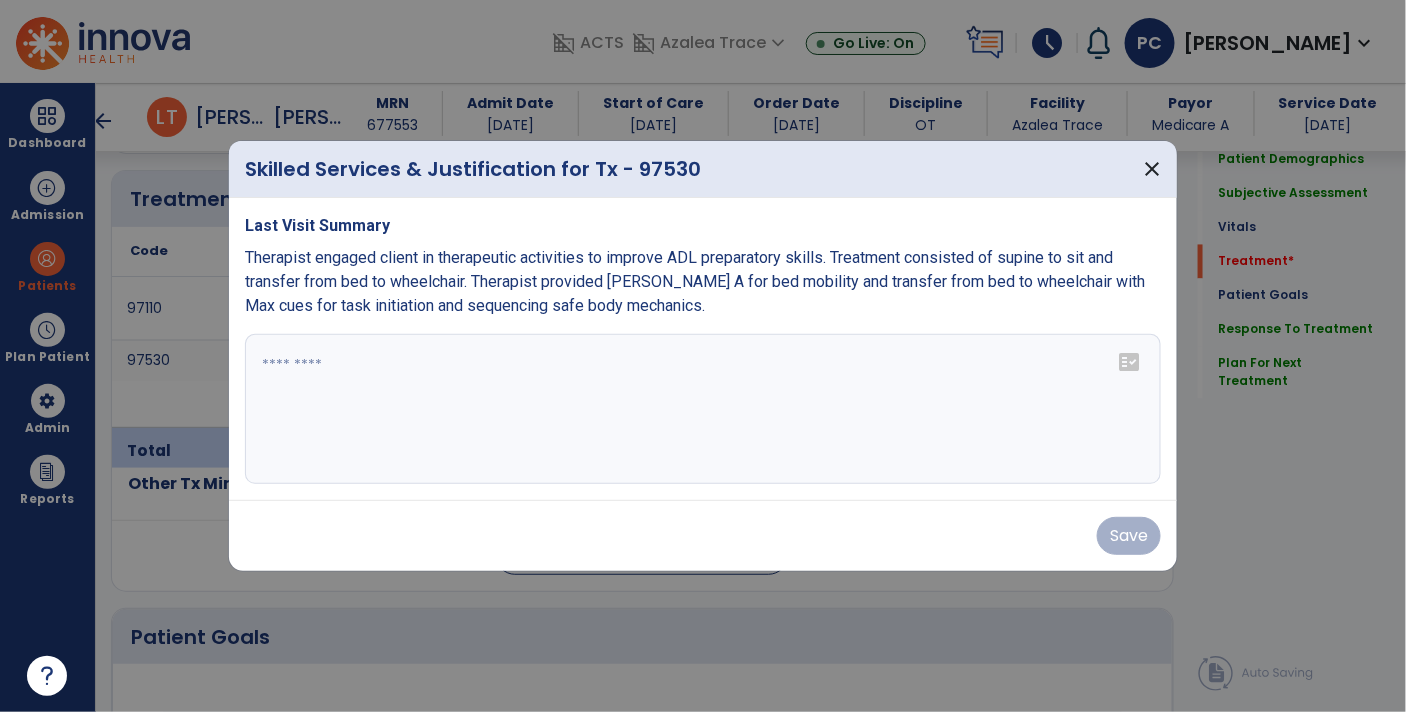 click at bounding box center (703, 409) 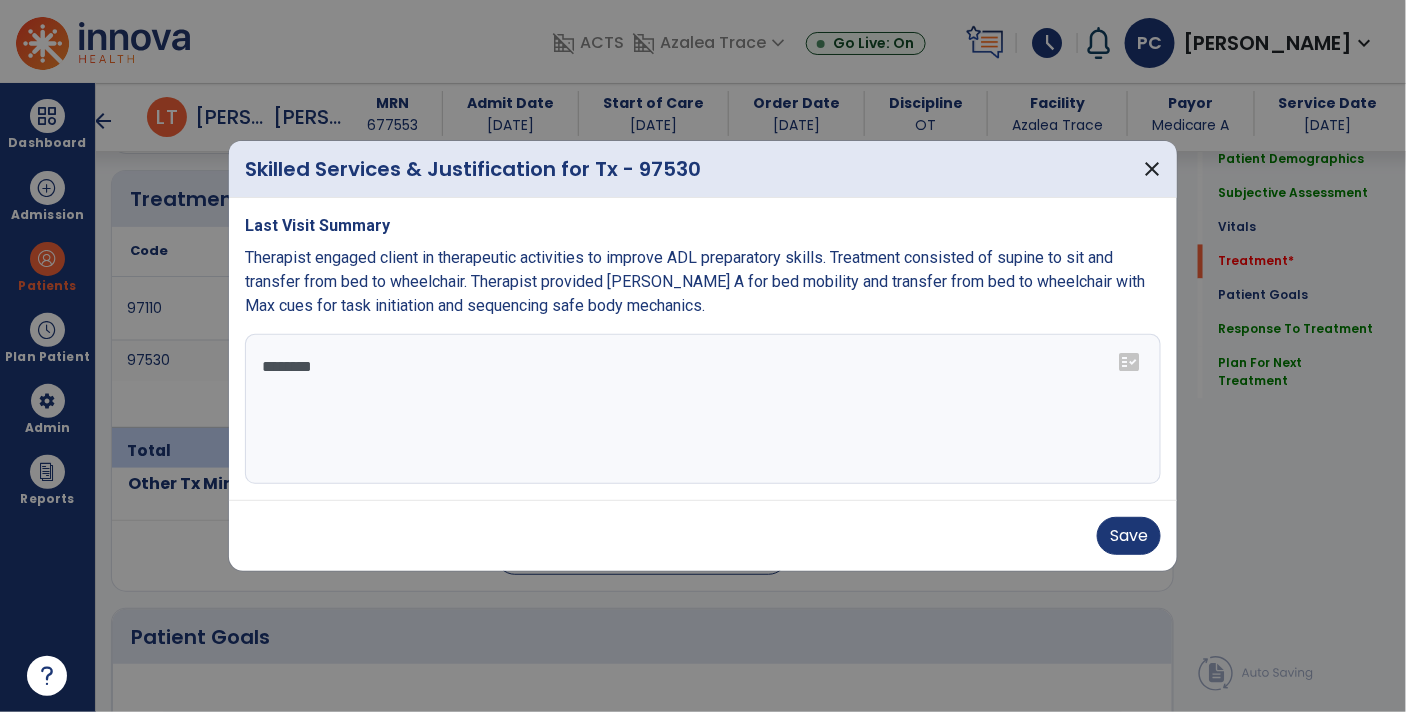 type on "*********" 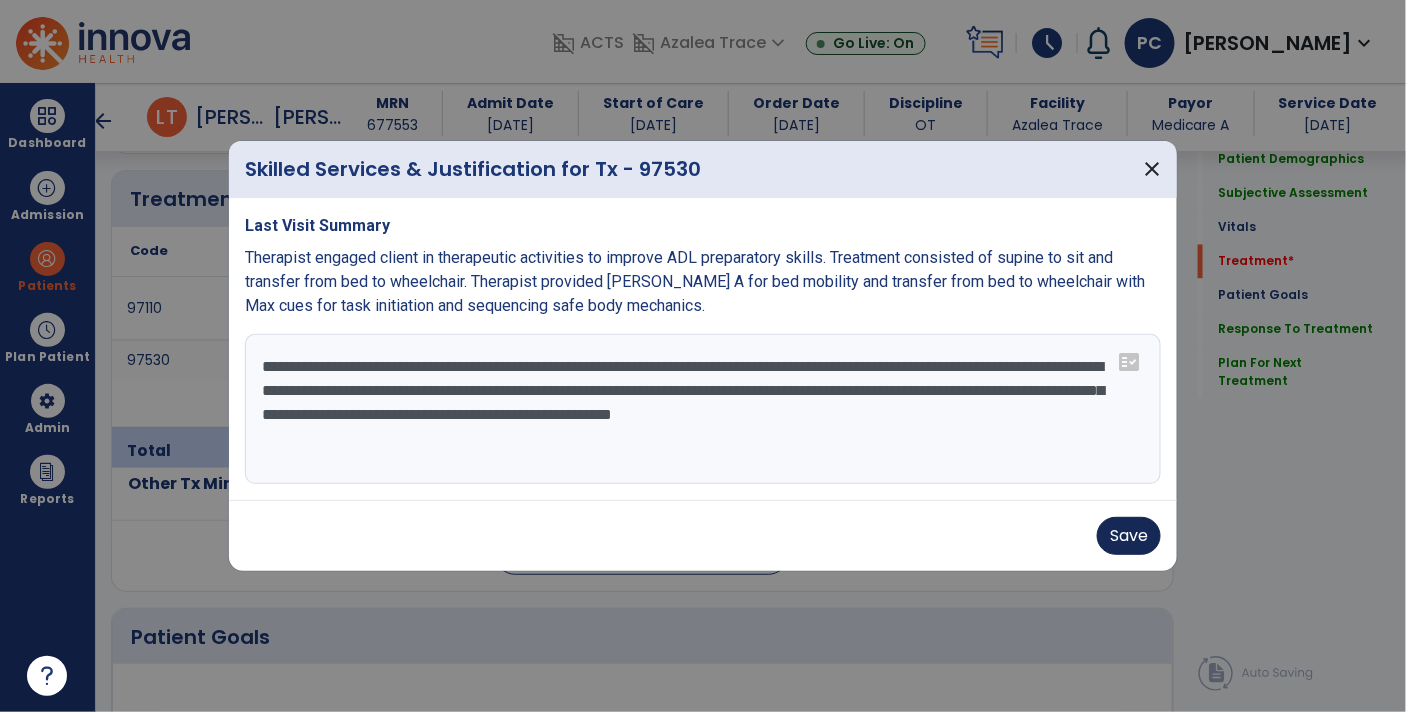 type on "**********" 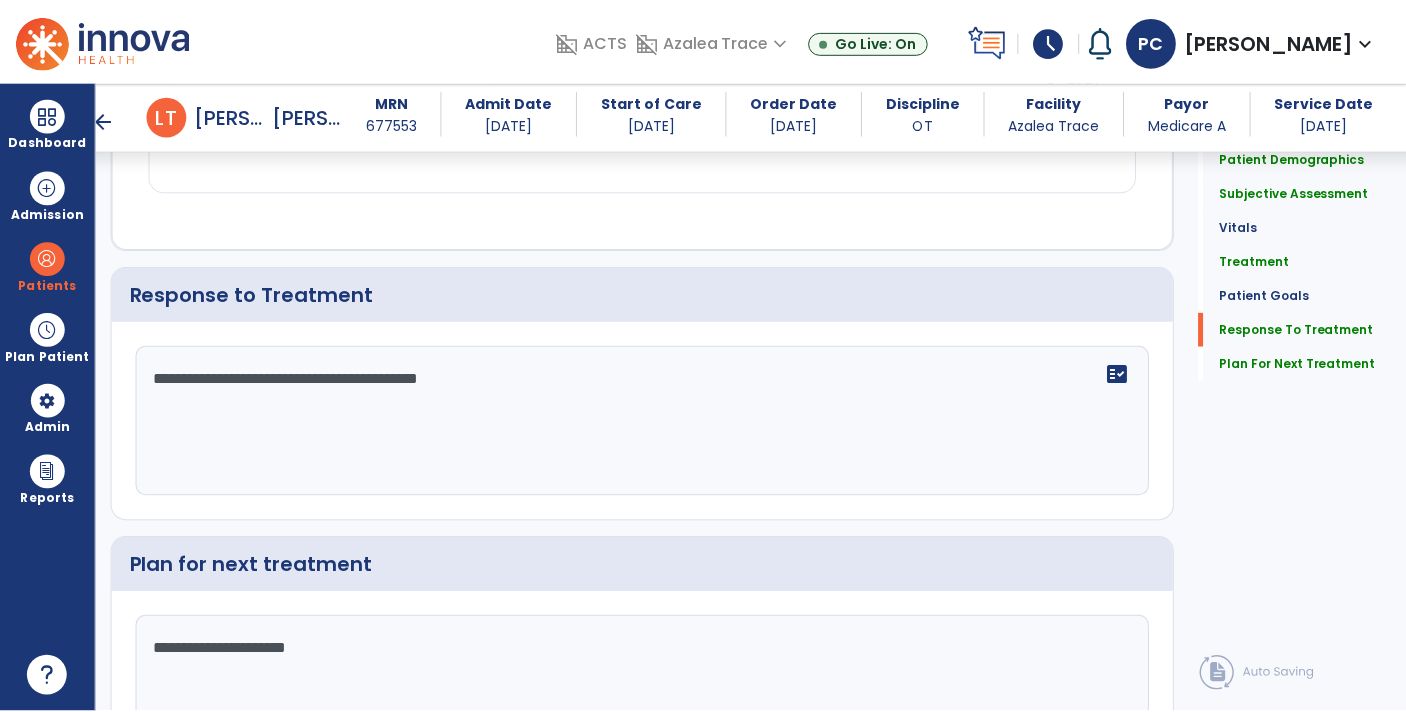scroll, scrollTop: 2774, scrollLeft: 0, axis: vertical 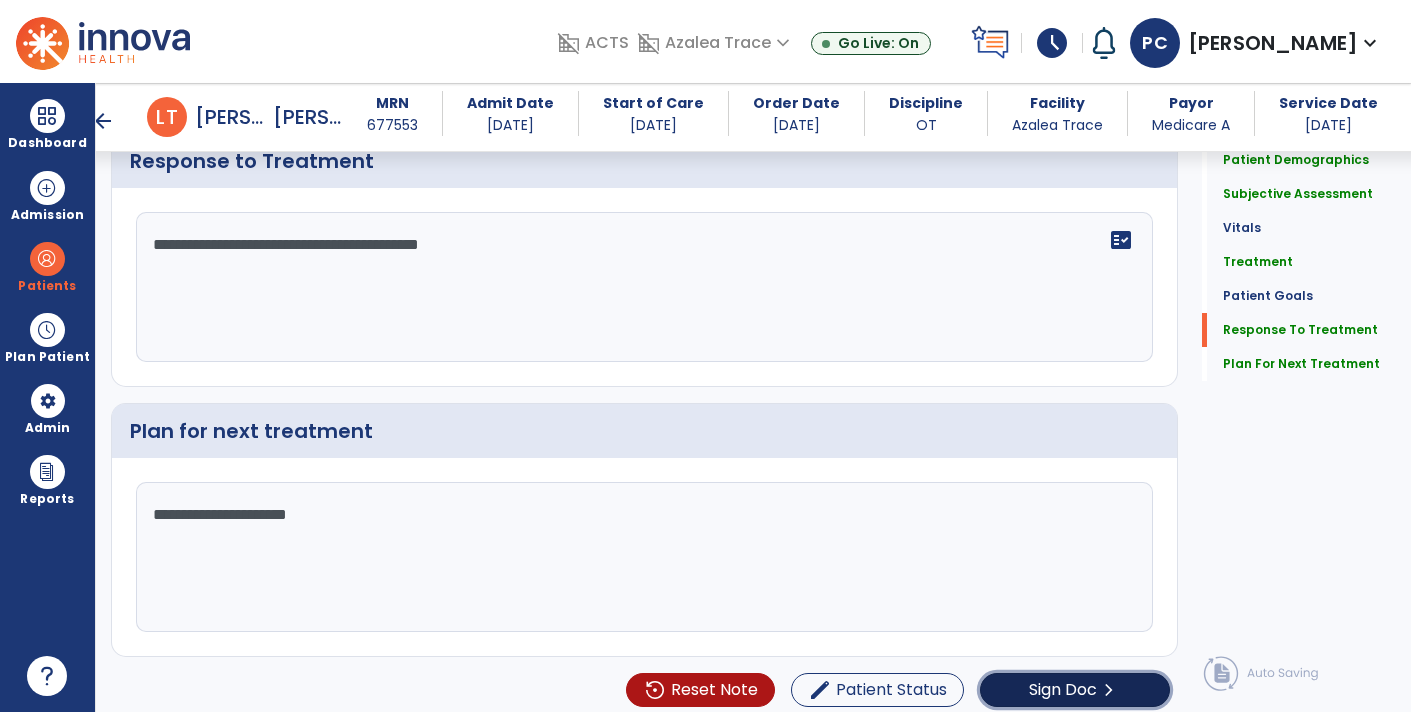 click on "Sign Doc  chevron_right" 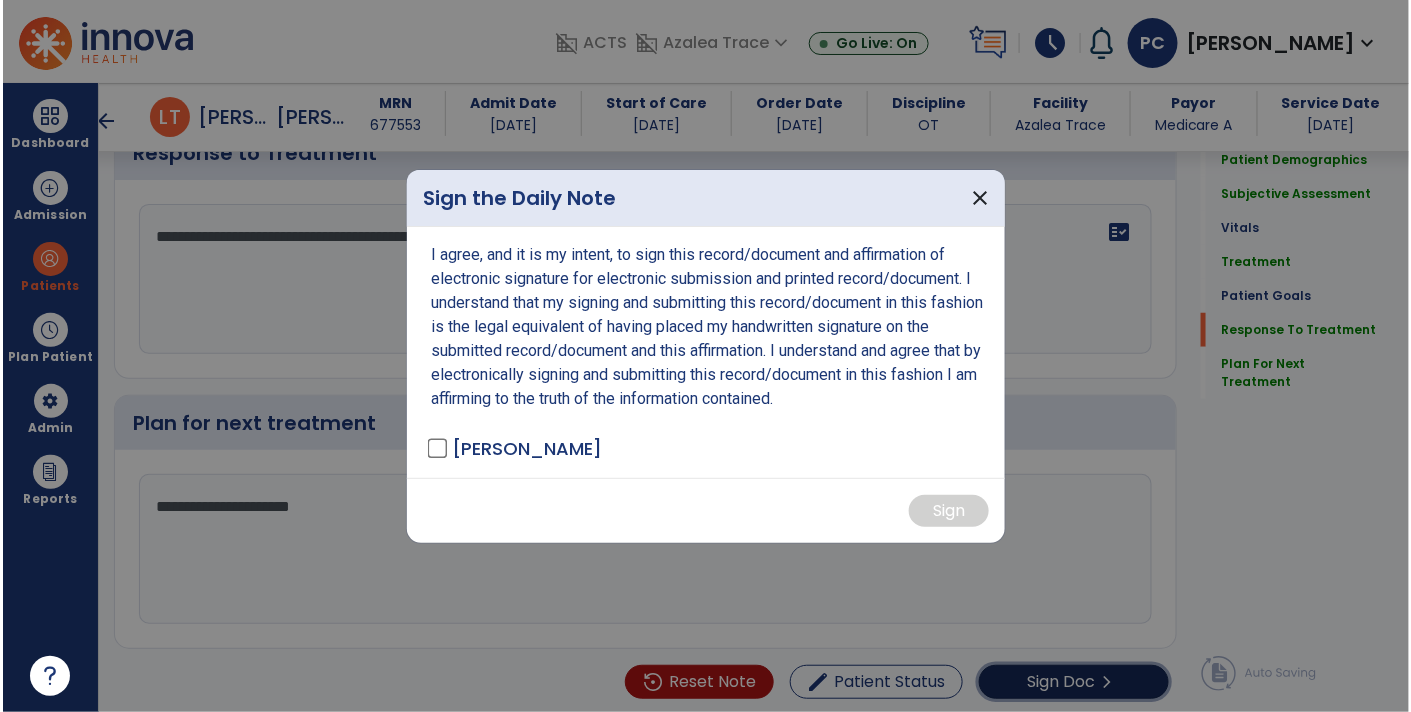 scroll, scrollTop: 2774, scrollLeft: 0, axis: vertical 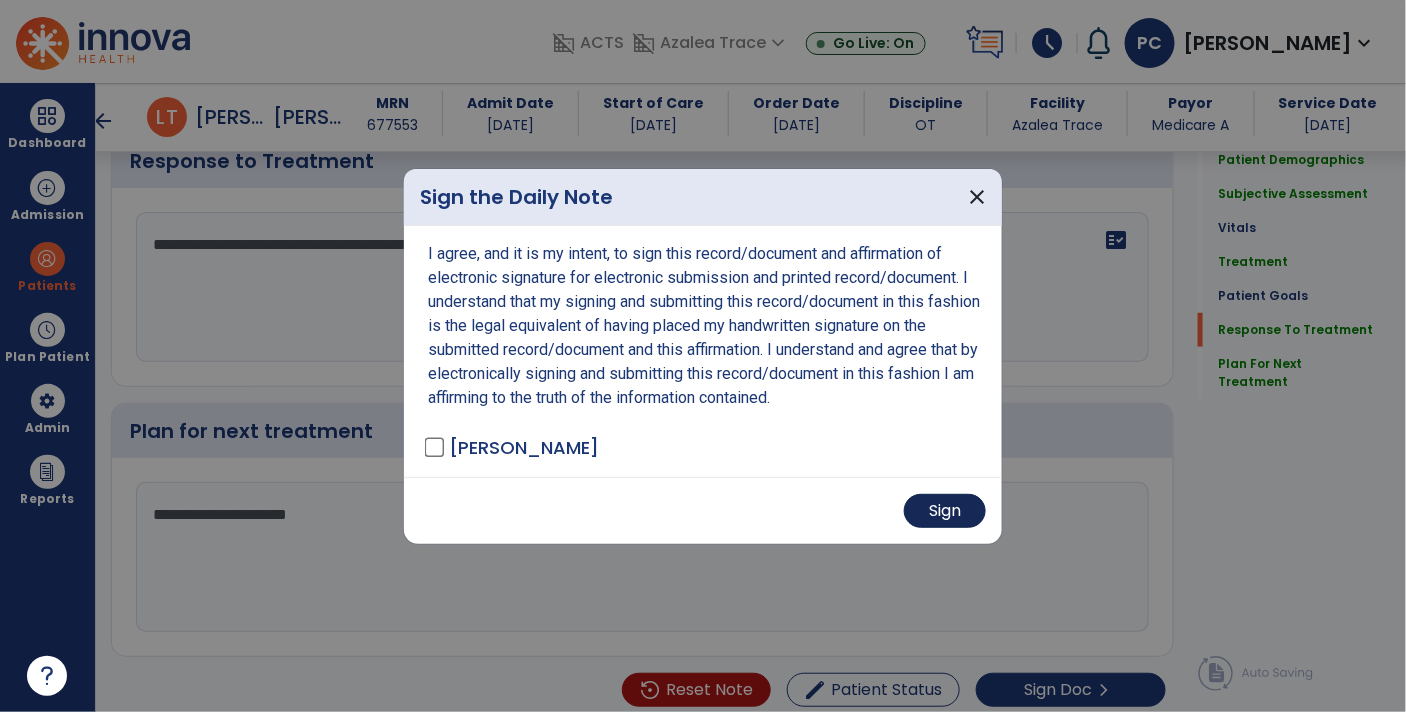 click on "Sign" at bounding box center (945, 511) 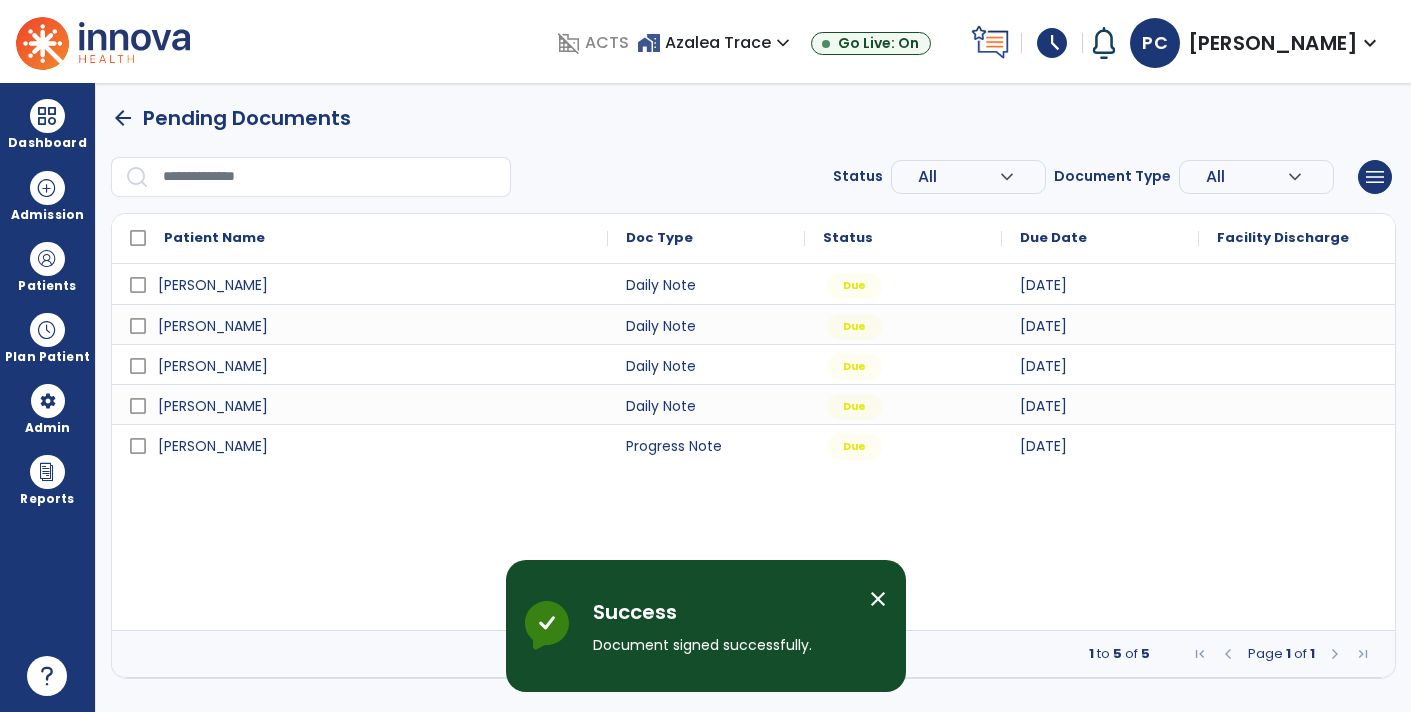 scroll, scrollTop: 0, scrollLeft: 0, axis: both 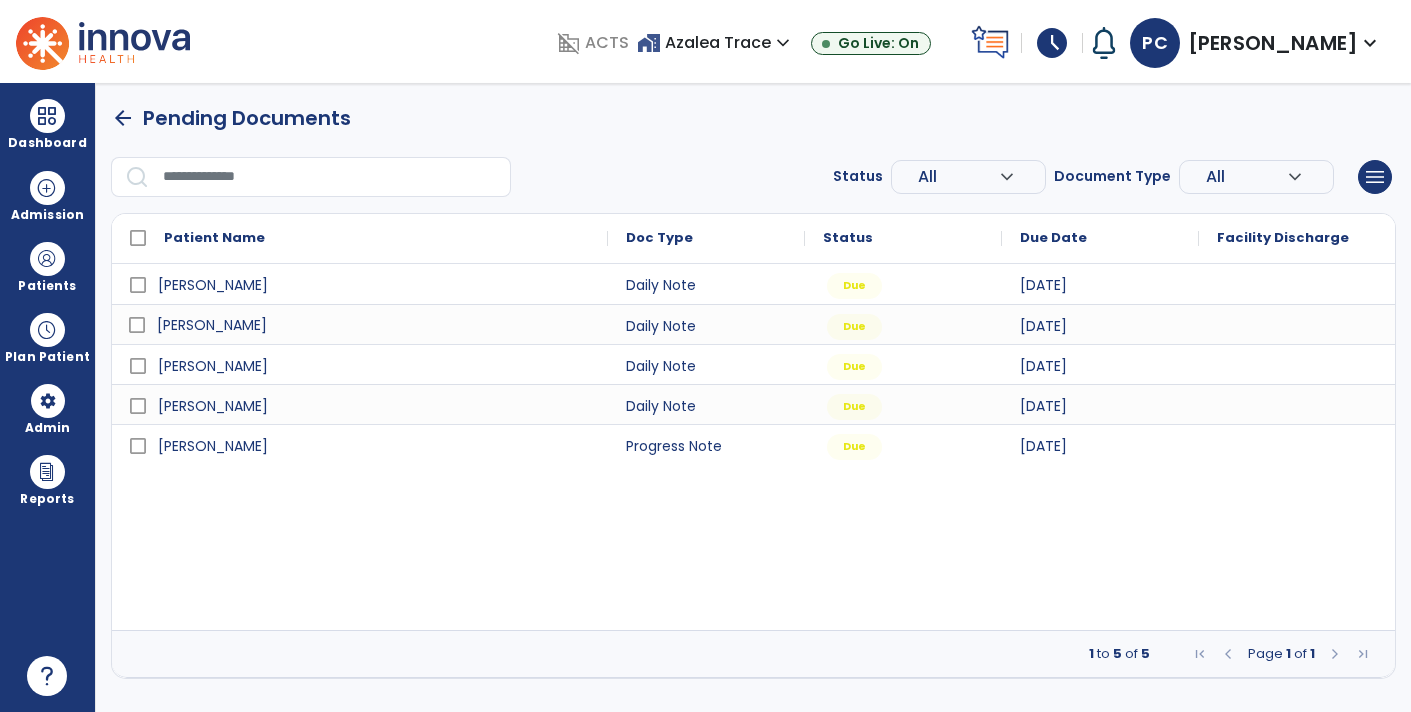 click on "[PERSON_NAME]" at bounding box center (374, 325) 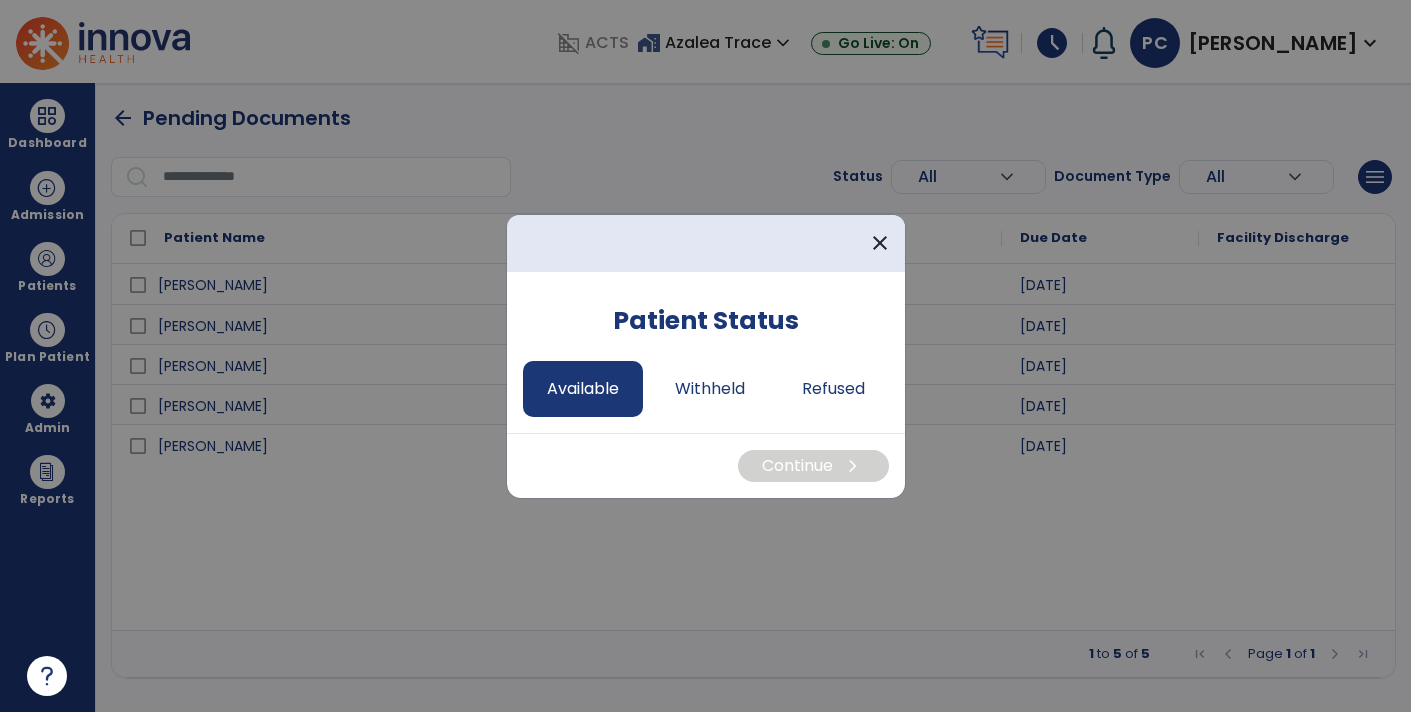 click on "Available" at bounding box center [583, 389] 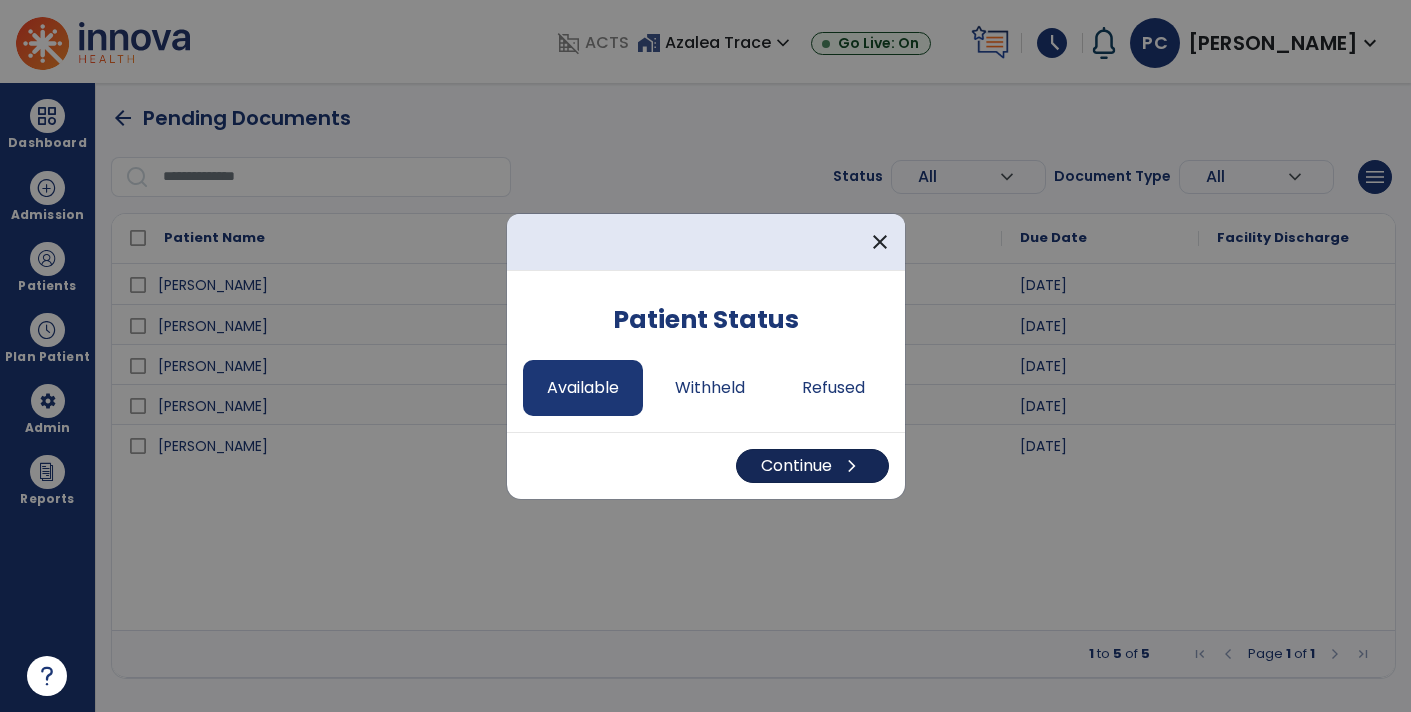 click on "Continue   chevron_right" at bounding box center [812, 466] 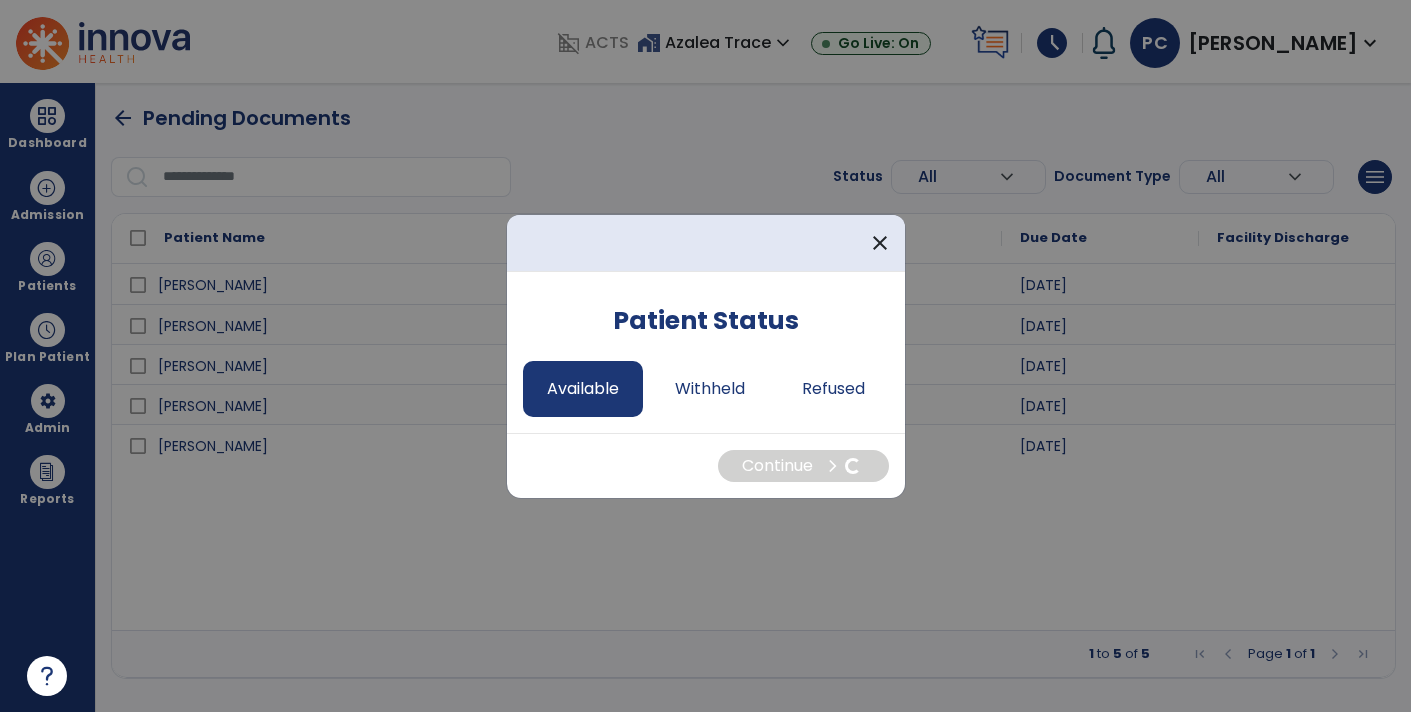 select on "*" 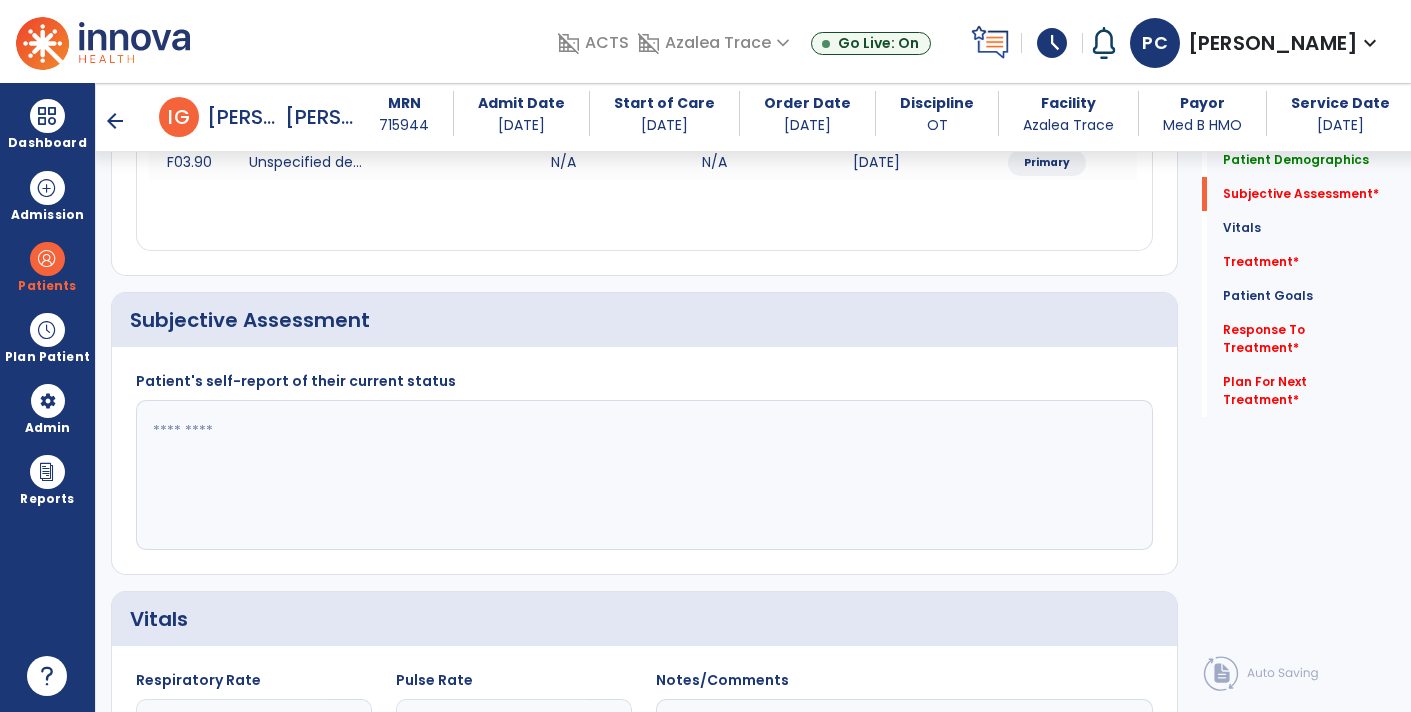 scroll, scrollTop: 368, scrollLeft: 0, axis: vertical 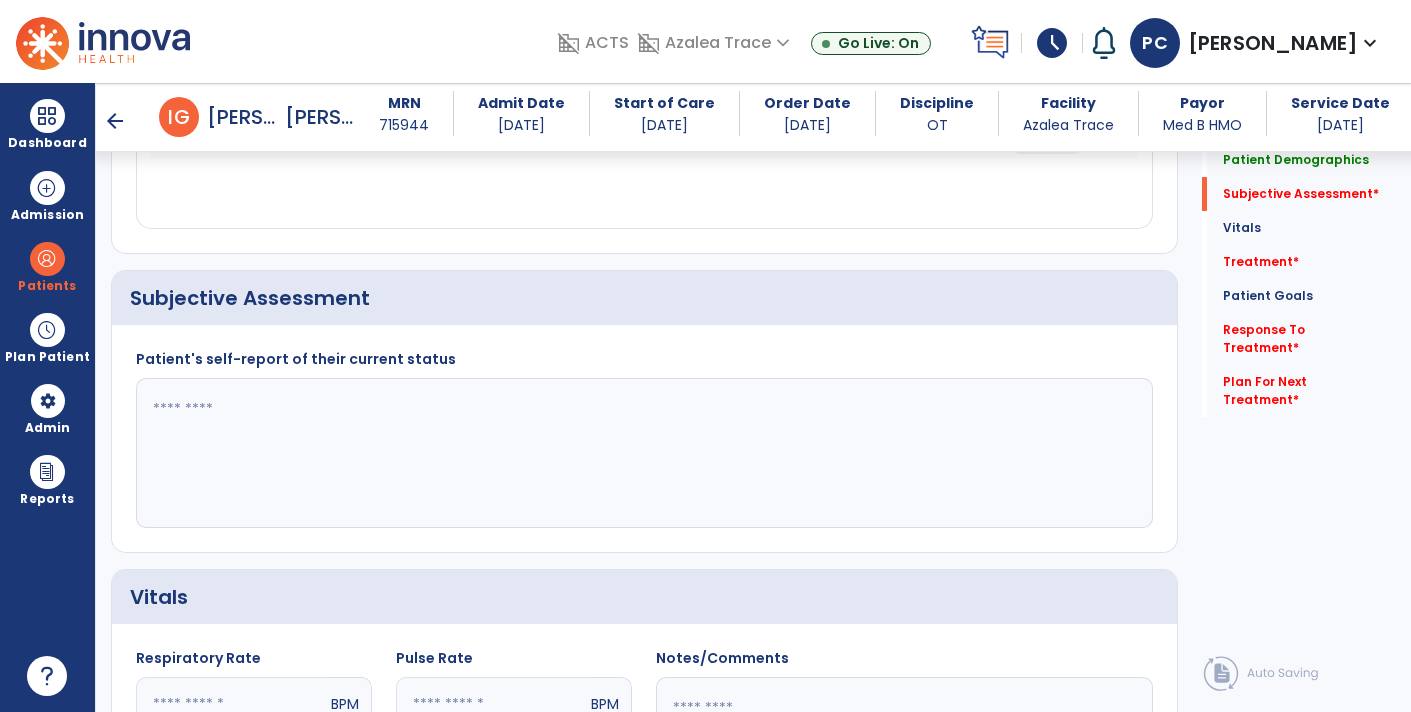 click 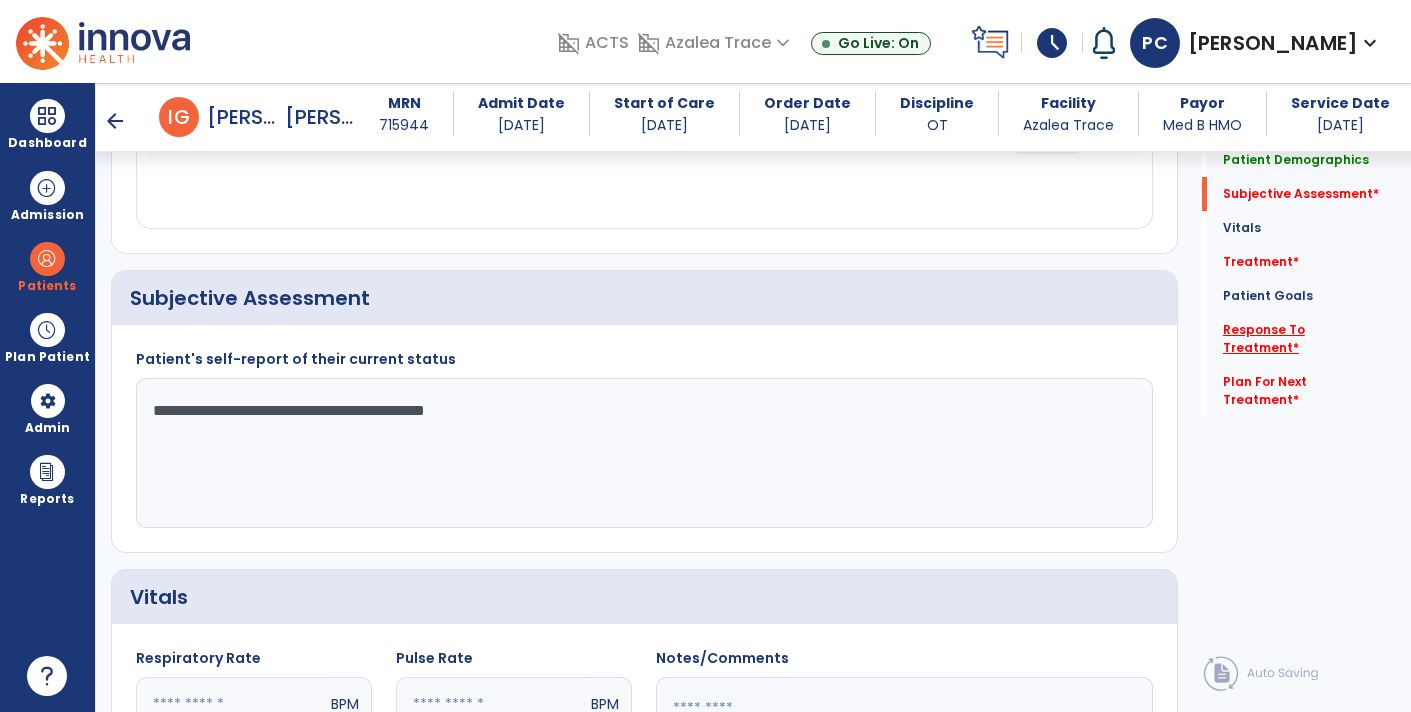 type on "**********" 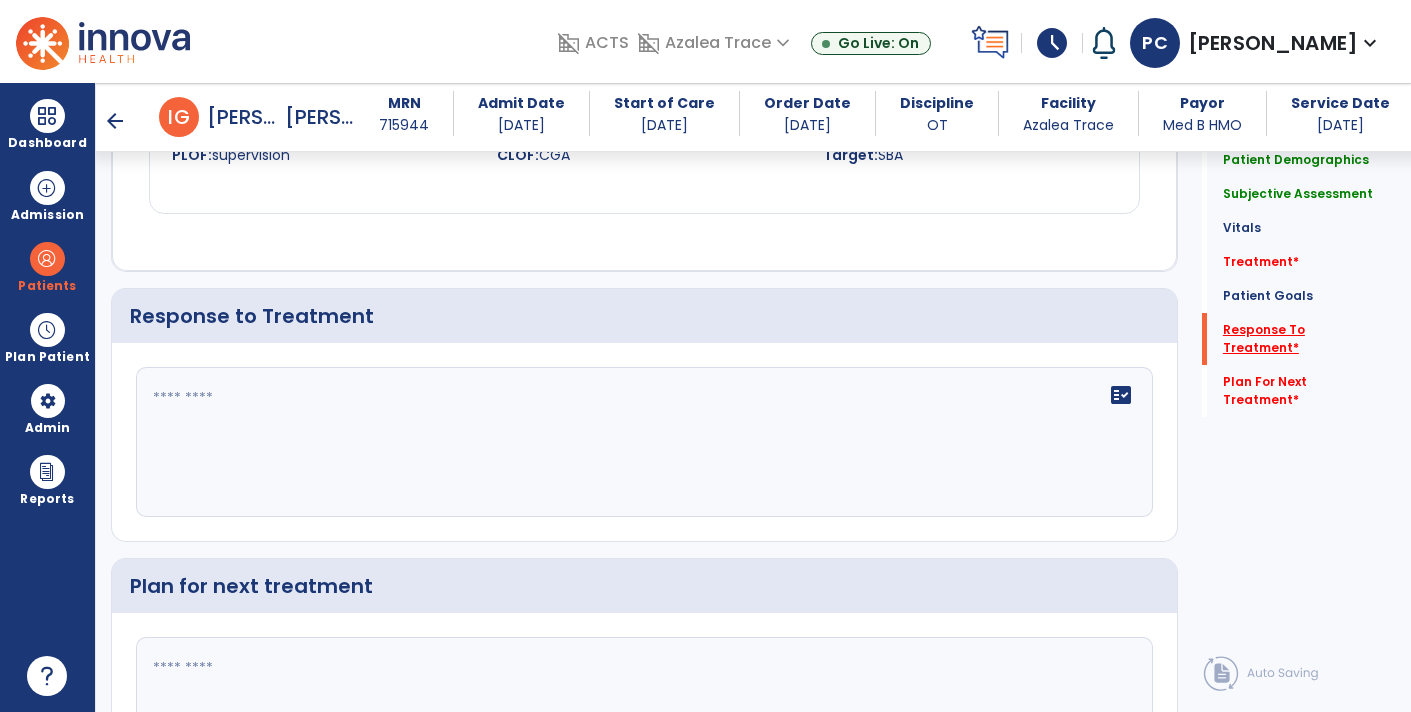 scroll, scrollTop: 2567, scrollLeft: 0, axis: vertical 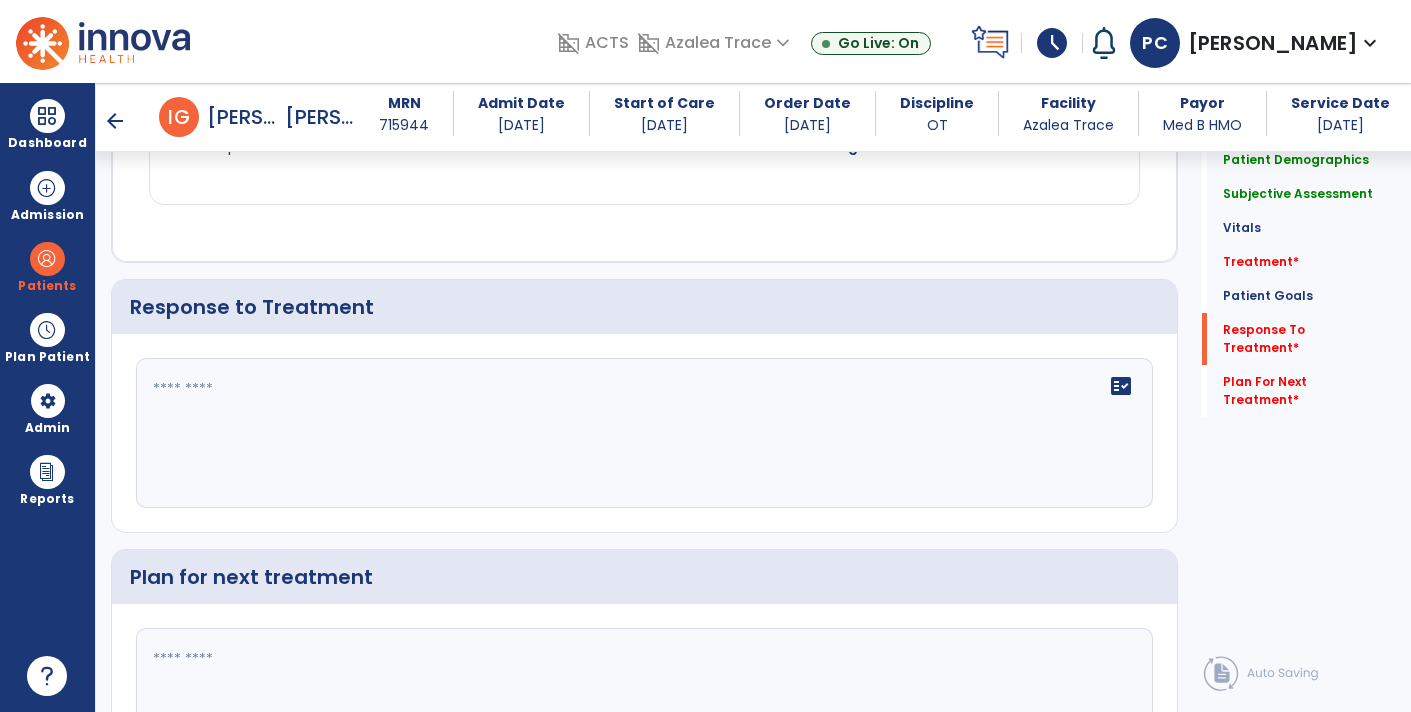 click on "fact_check" 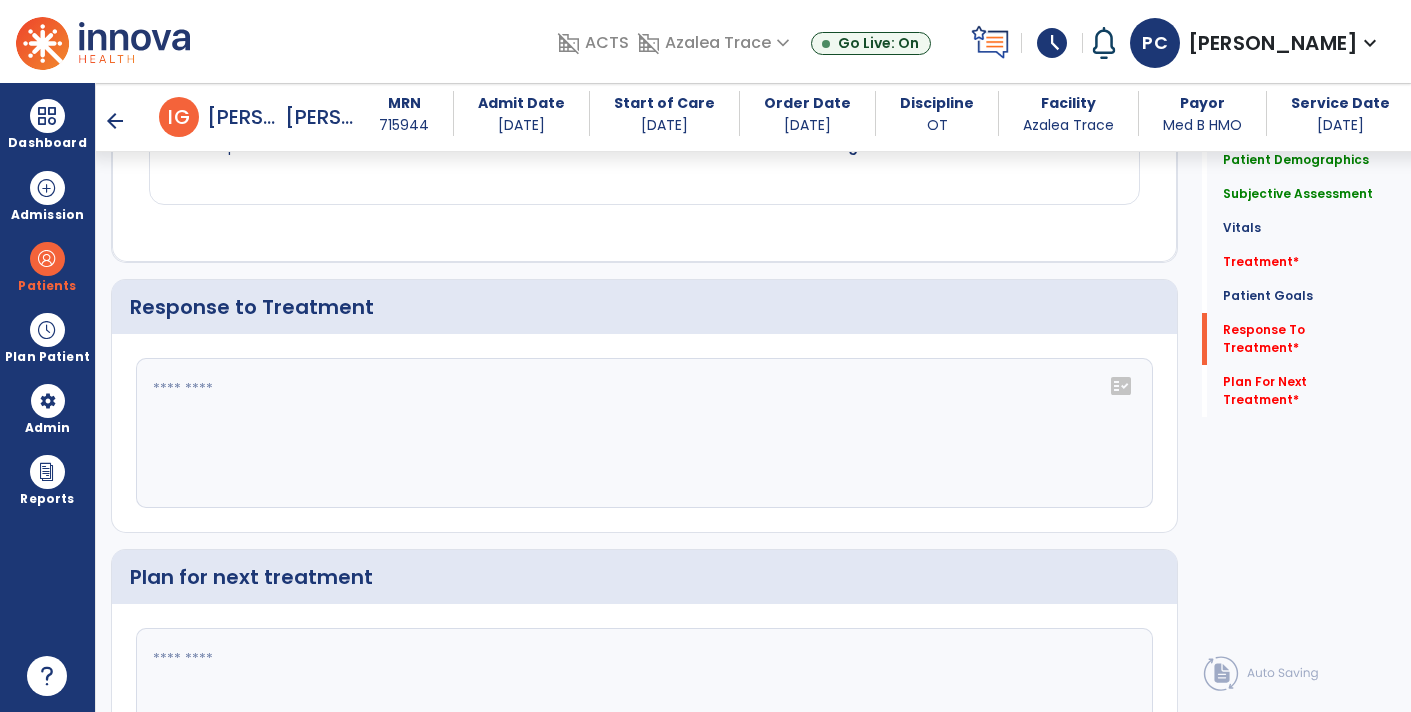 click 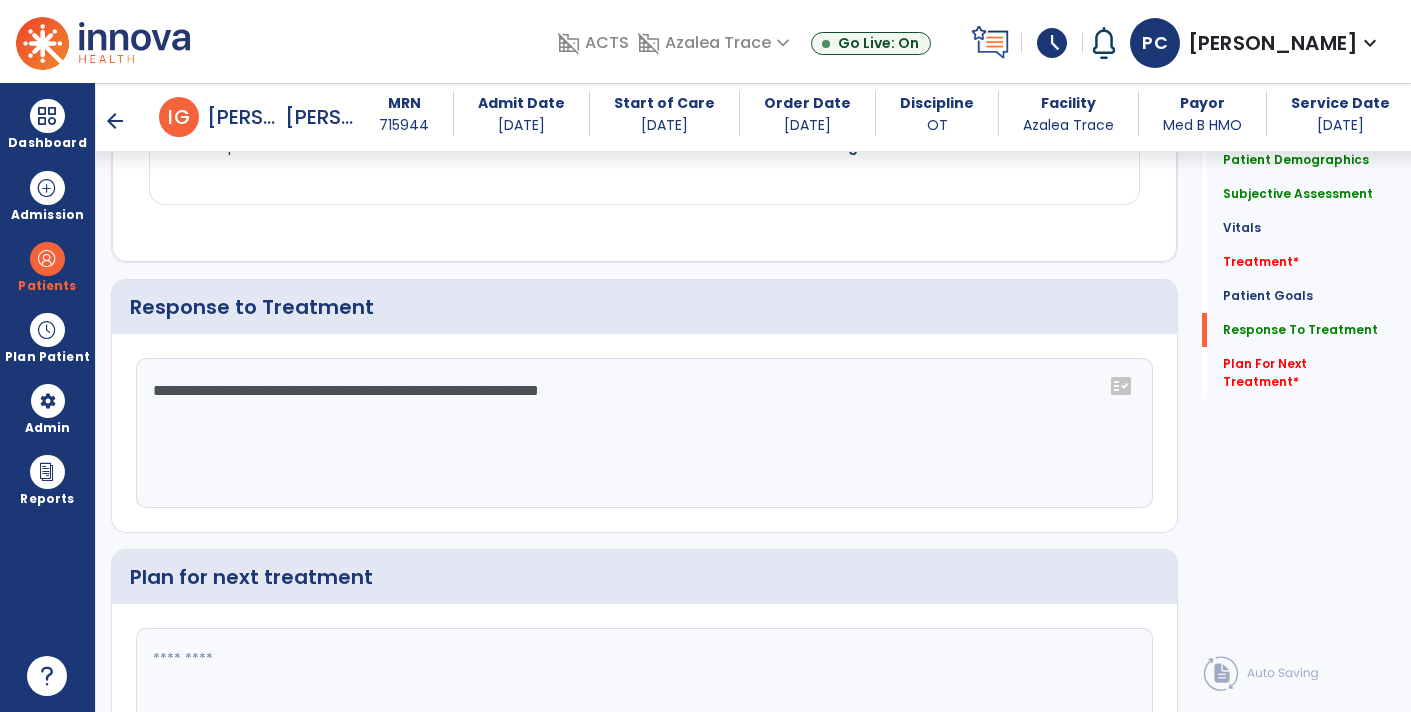 type on "**********" 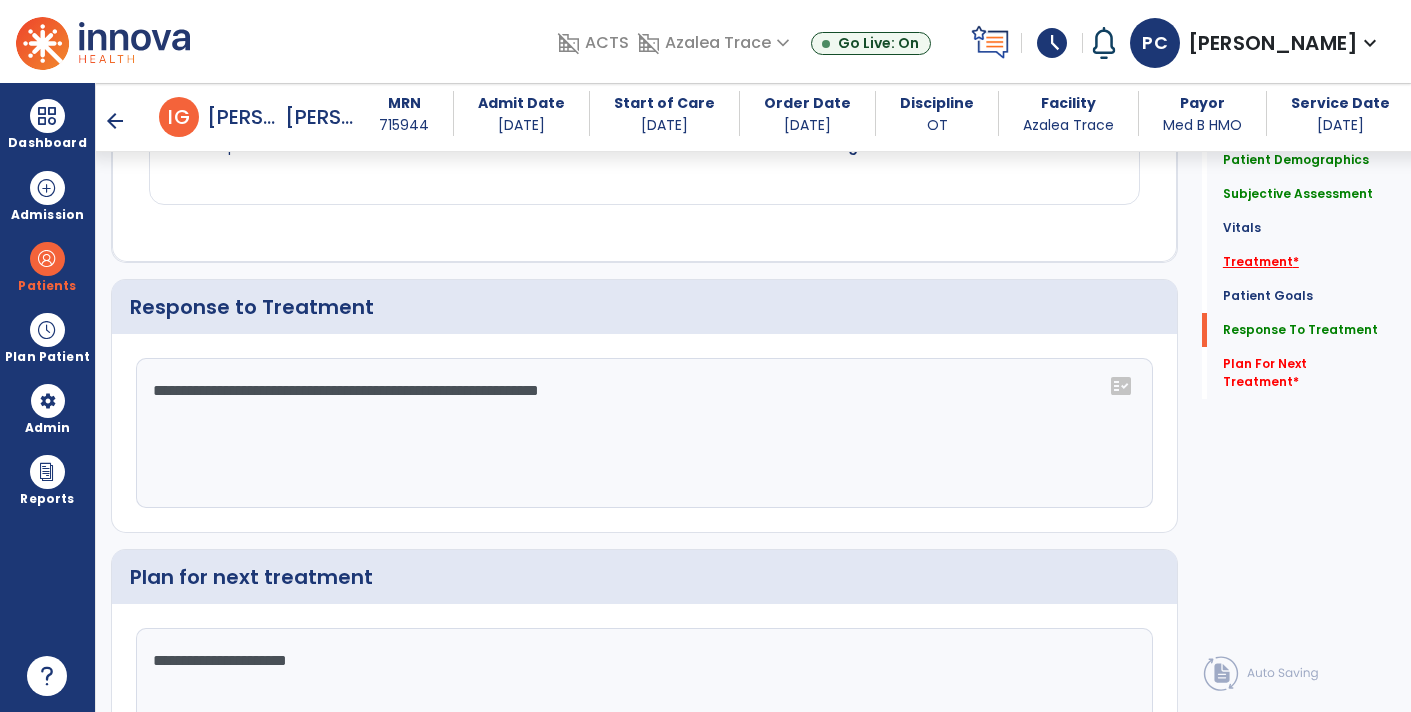 type on "**********" 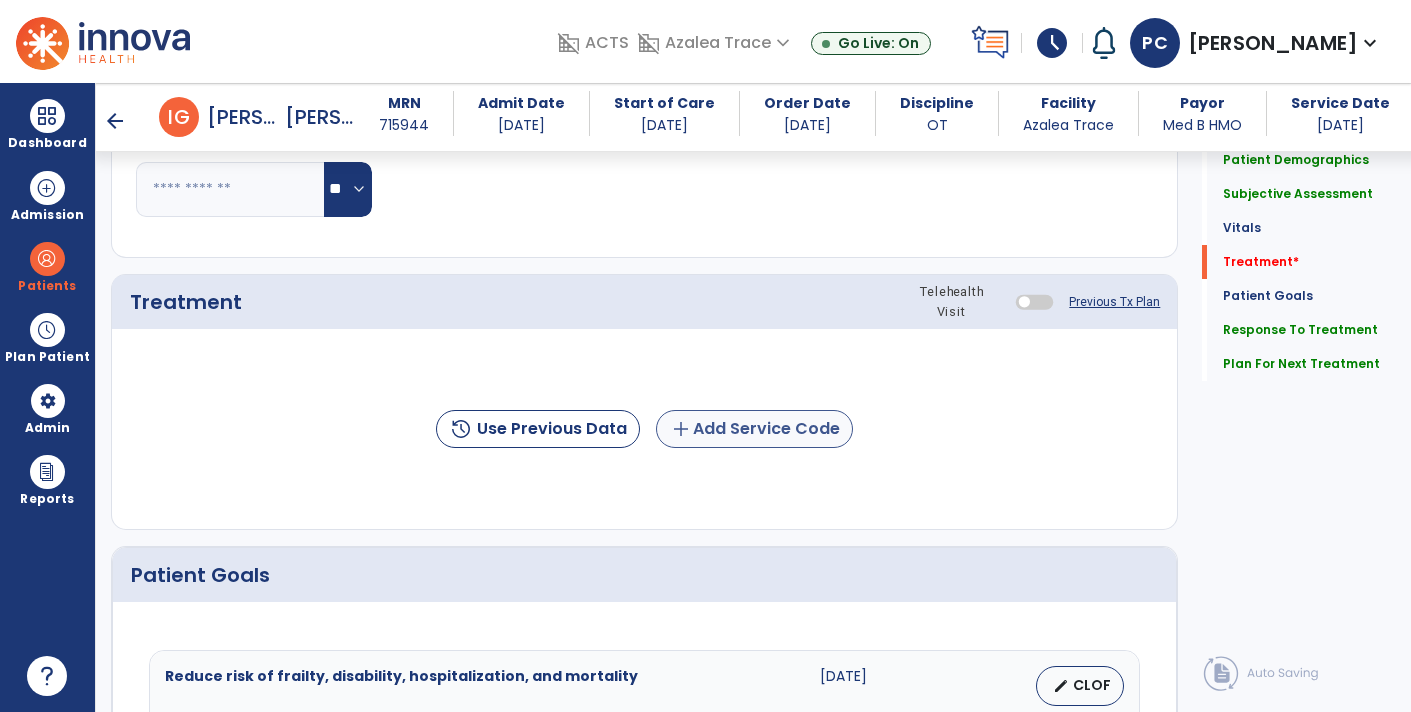 click on "add" 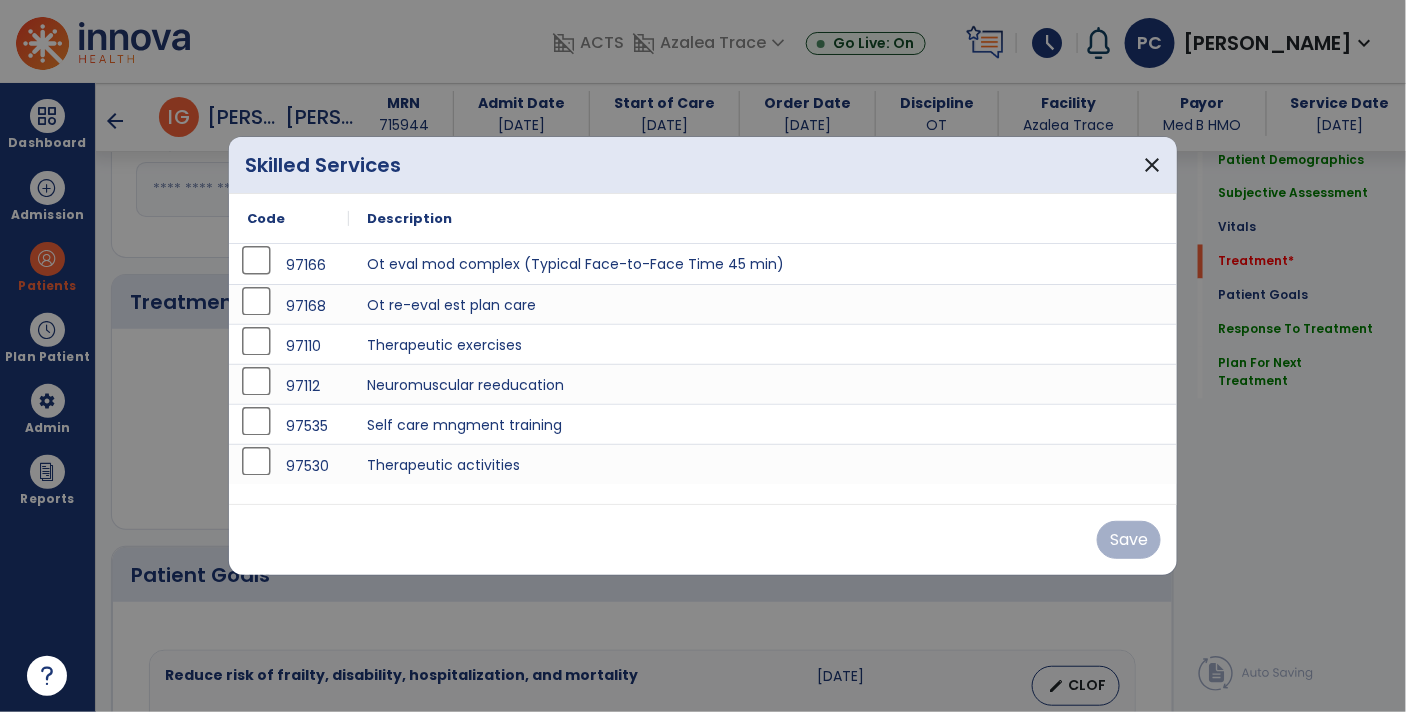 scroll, scrollTop: 1085, scrollLeft: 0, axis: vertical 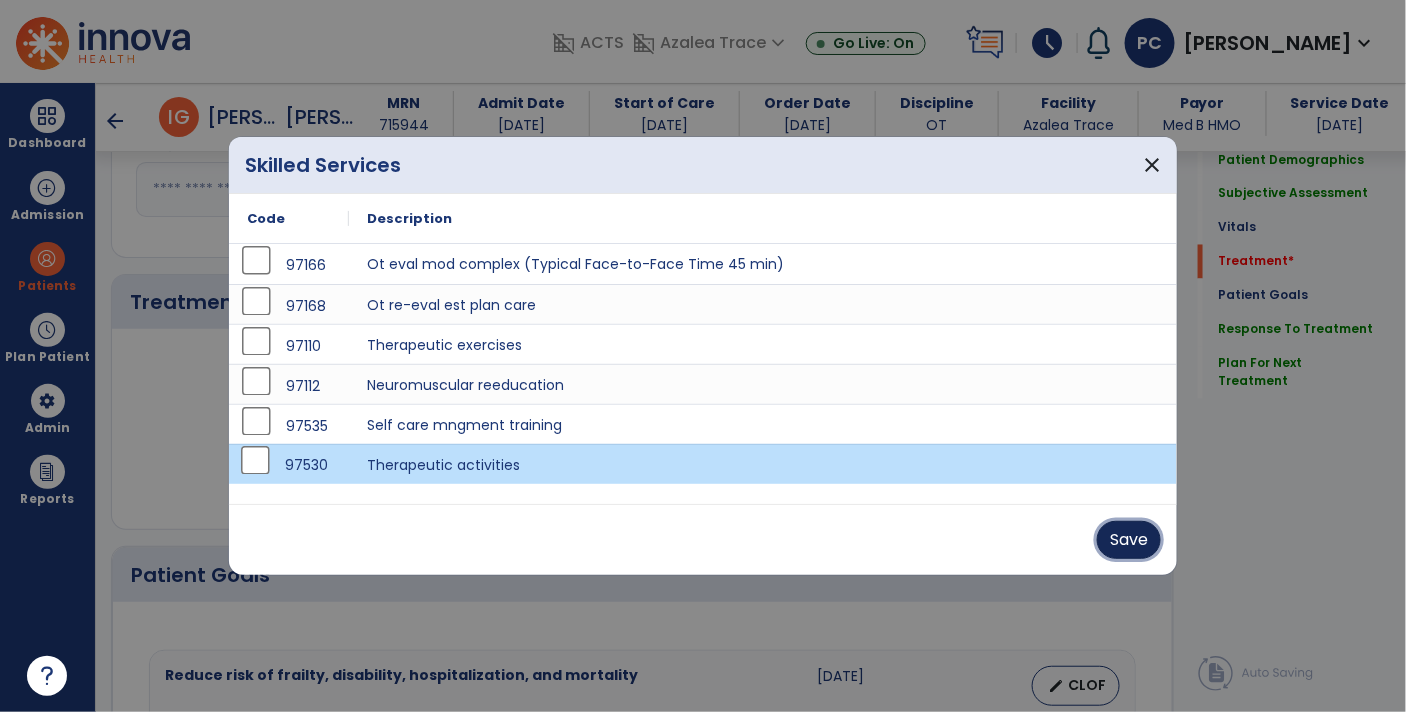click on "Save" at bounding box center (1129, 540) 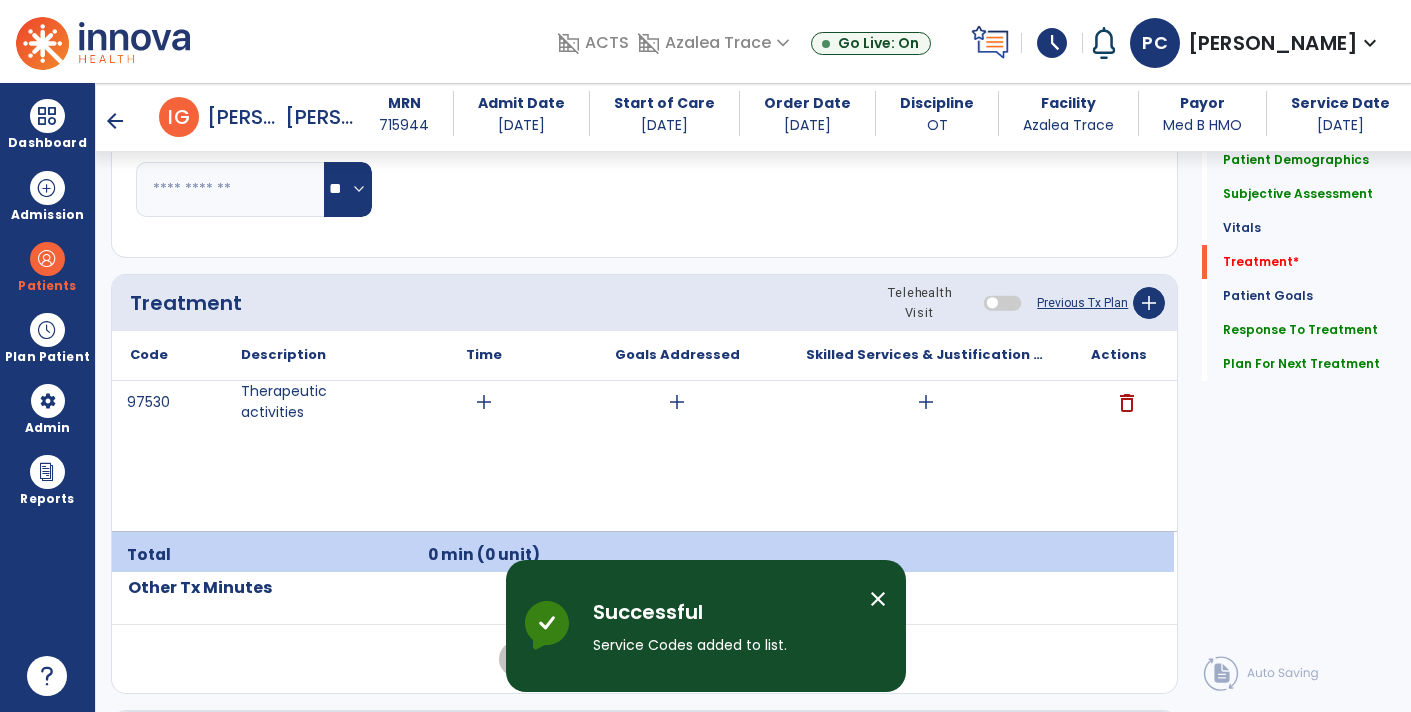 click on "add" at bounding box center (484, 402) 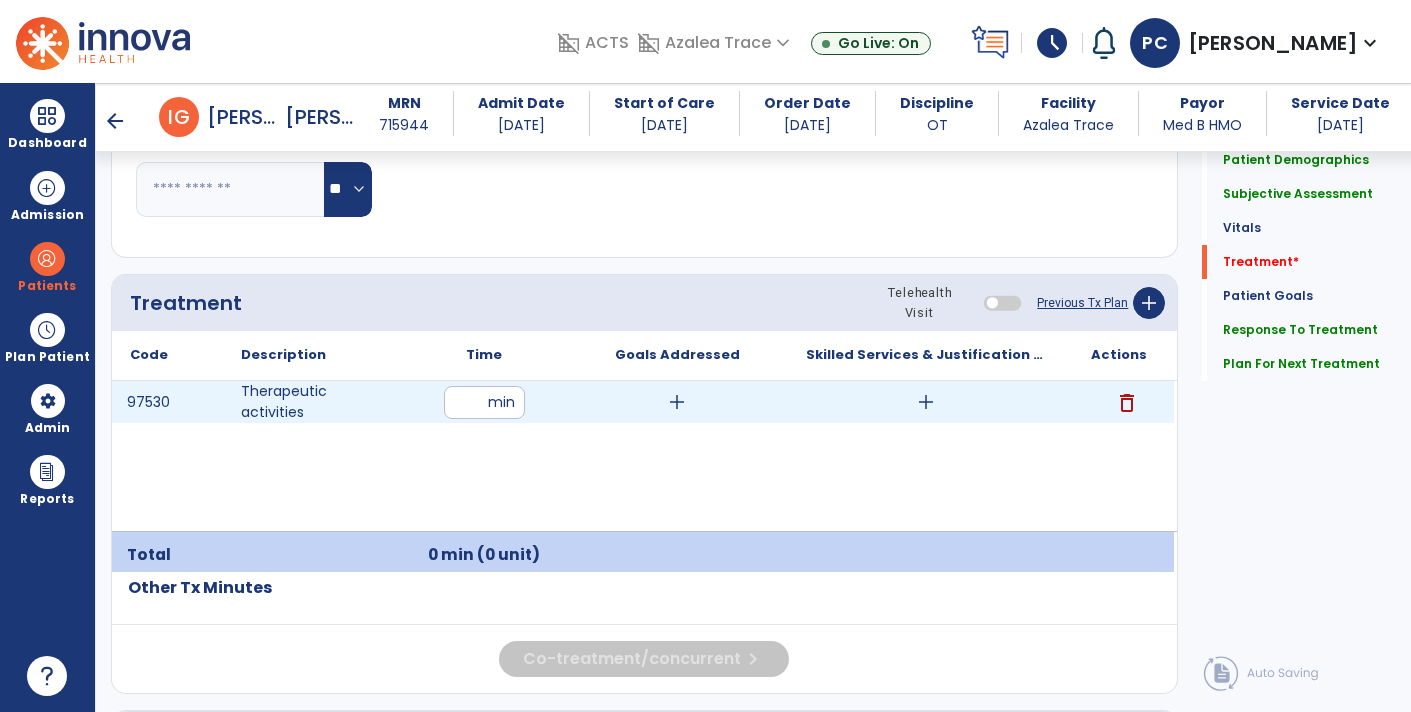 type on "**" 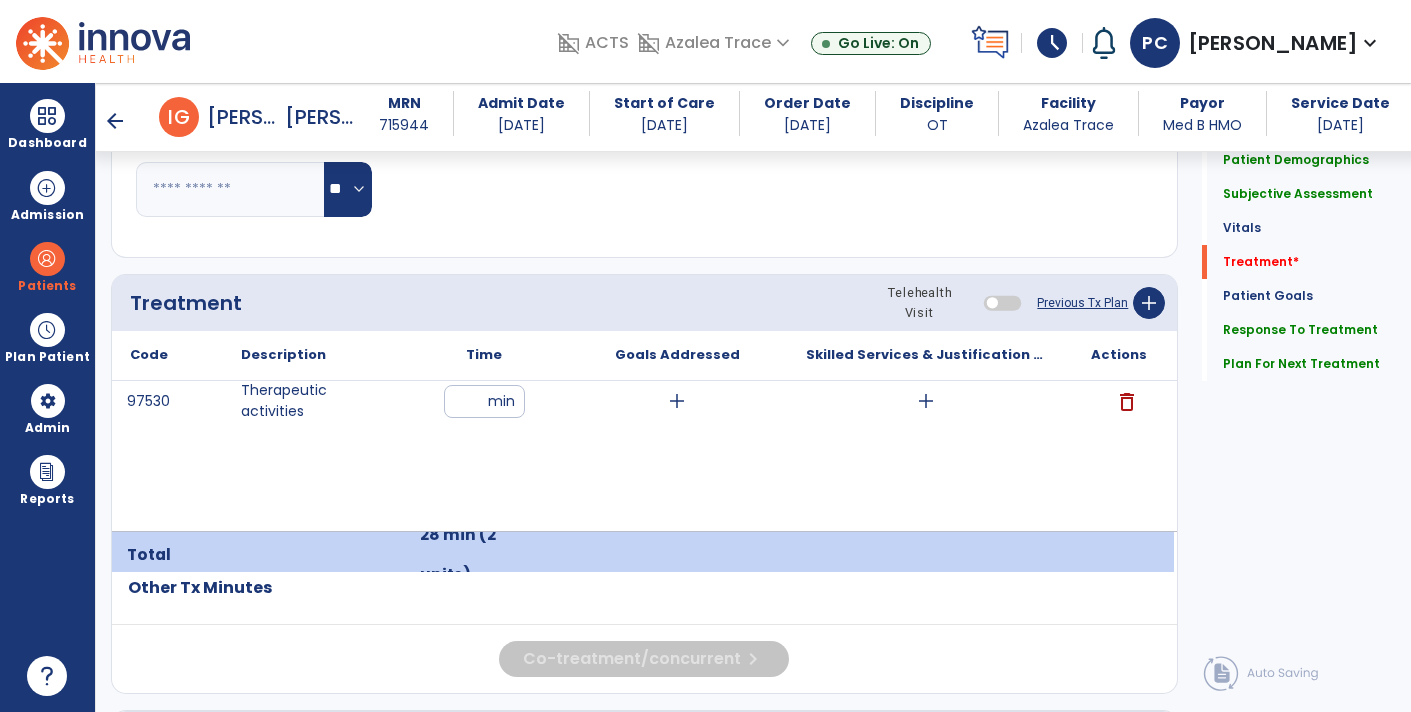 click on "add" at bounding box center (926, 401) 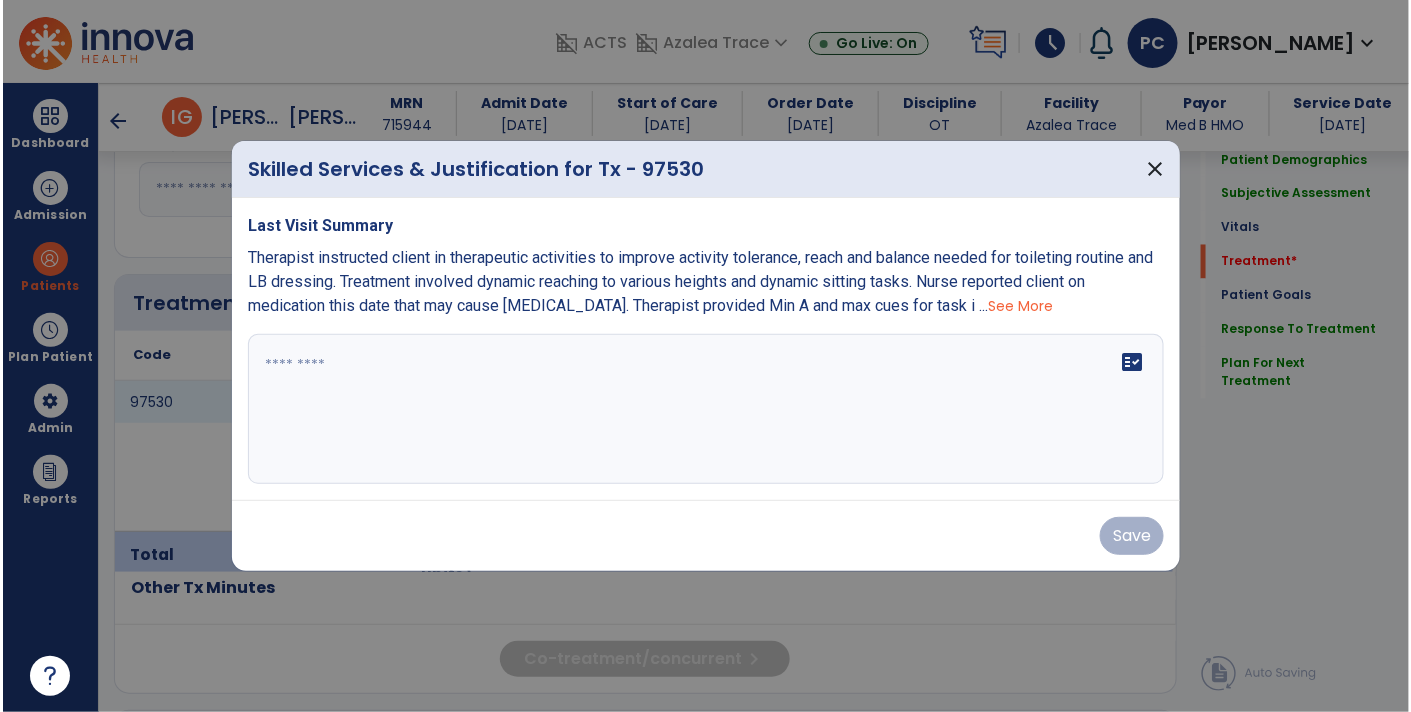scroll, scrollTop: 1085, scrollLeft: 0, axis: vertical 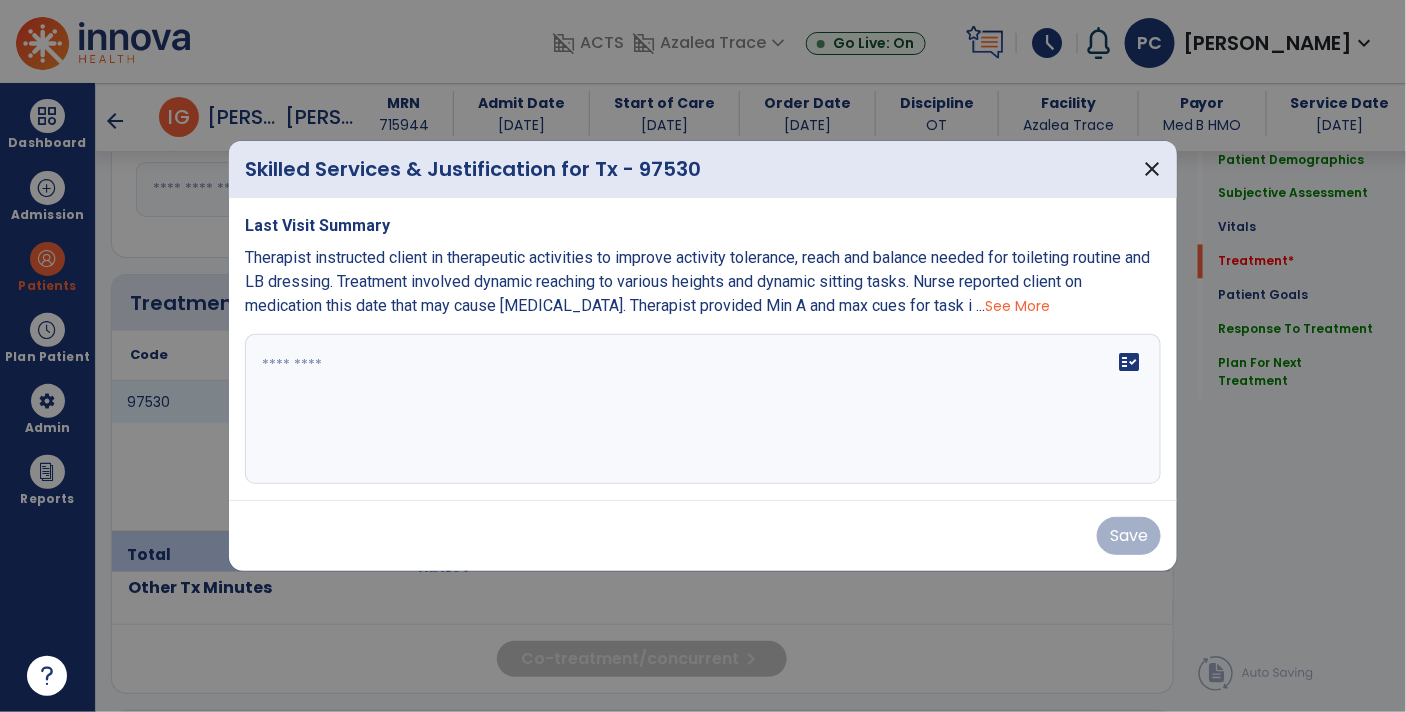 click on "fact_check" at bounding box center (1129, 362) 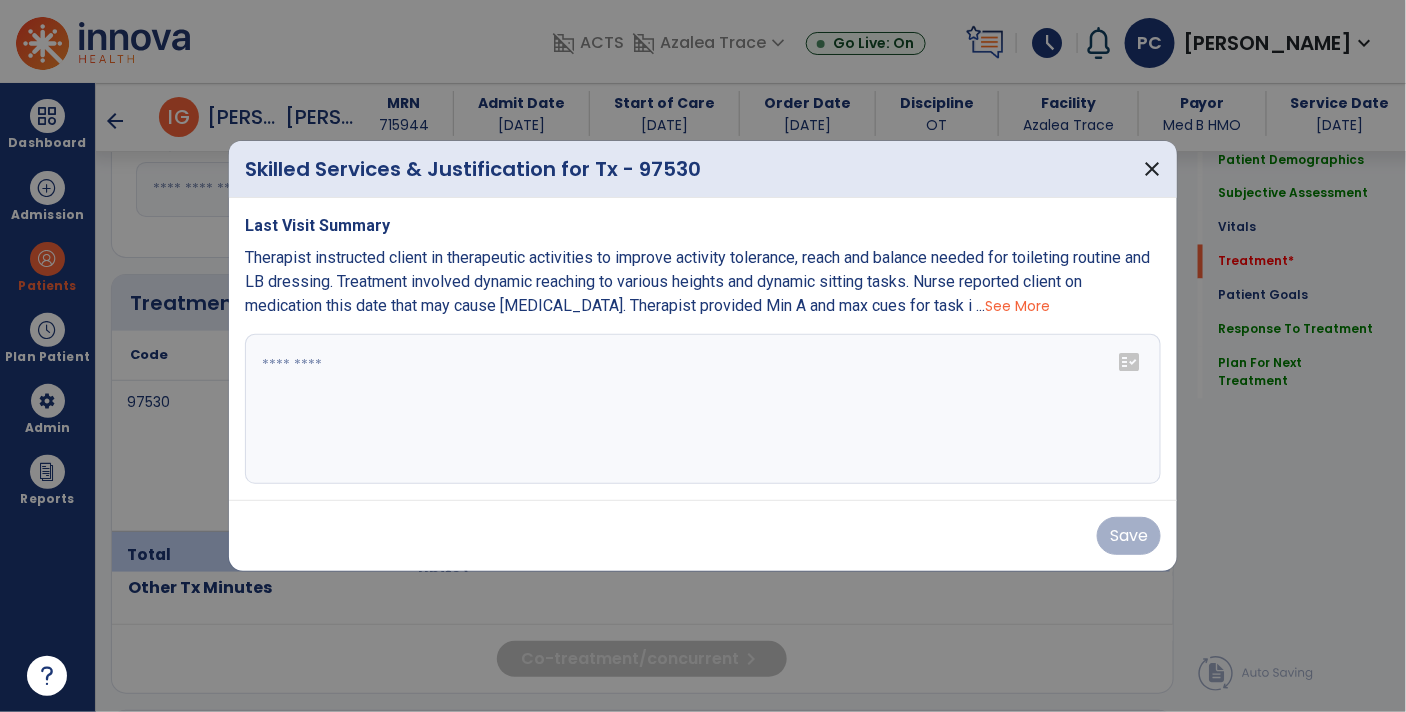 click at bounding box center [703, 409] 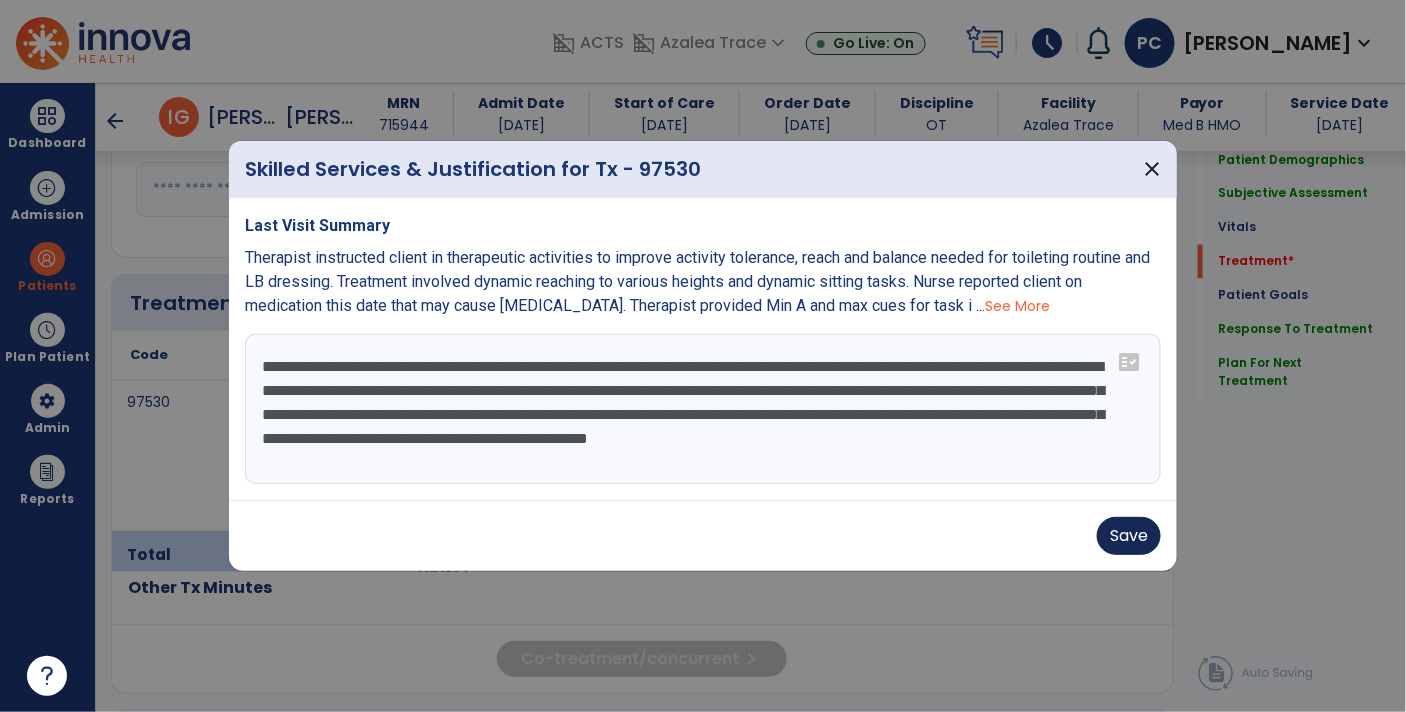 type on "**********" 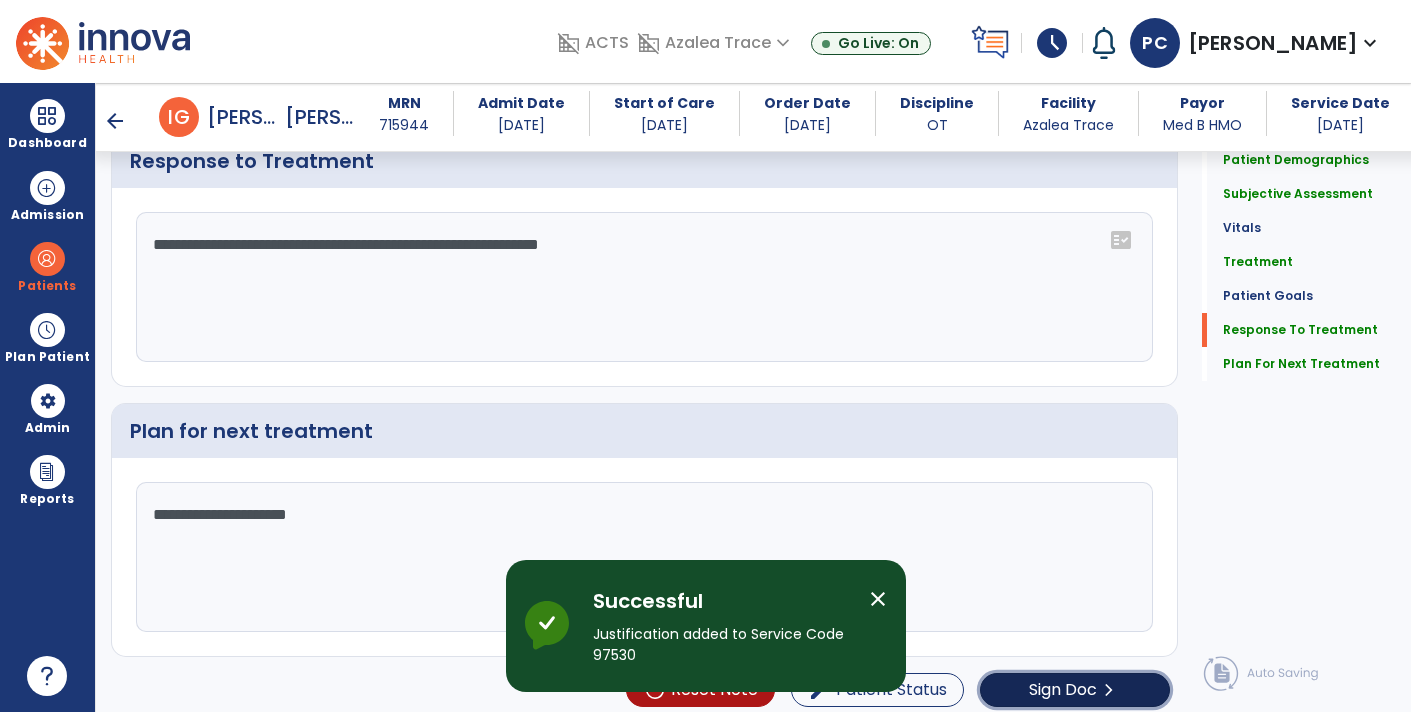 click on "chevron_right" 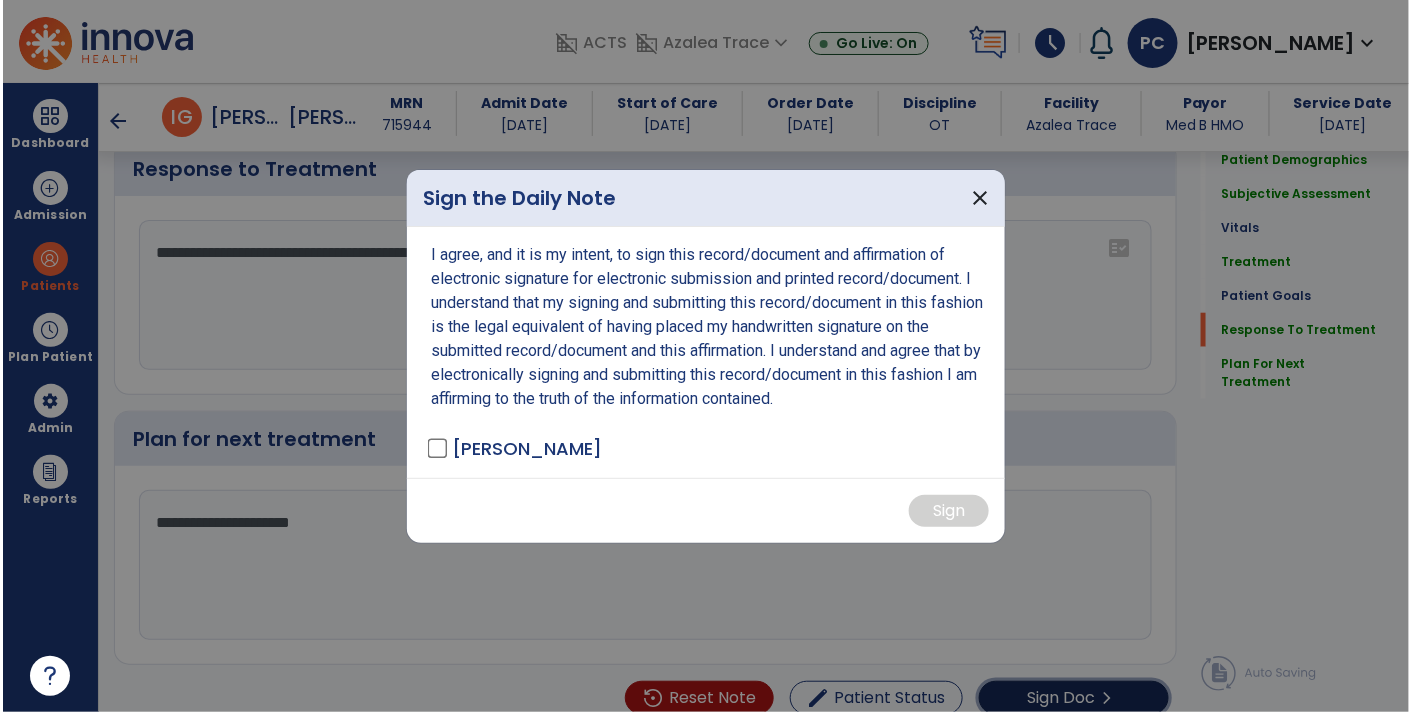 scroll, scrollTop: 2877, scrollLeft: 0, axis: vertical 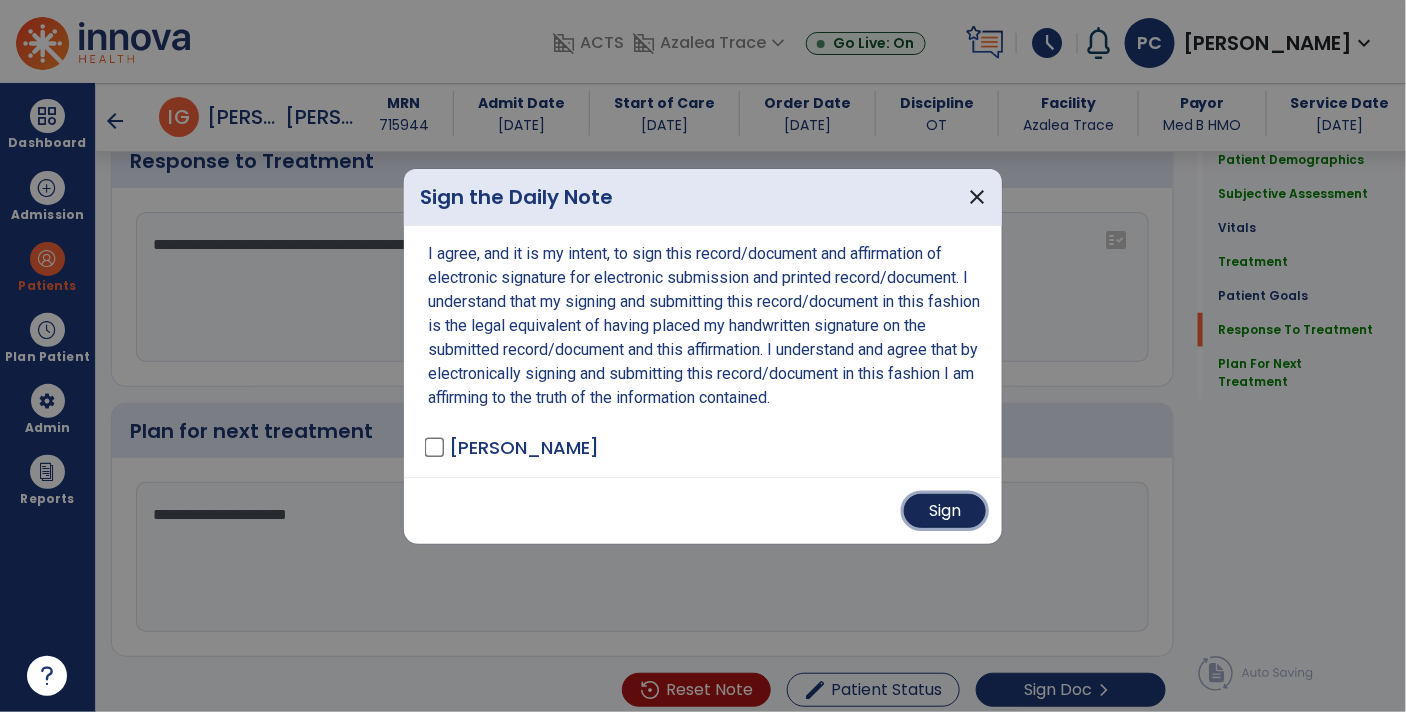 click on "Sign" at bounding box center (945, 511) 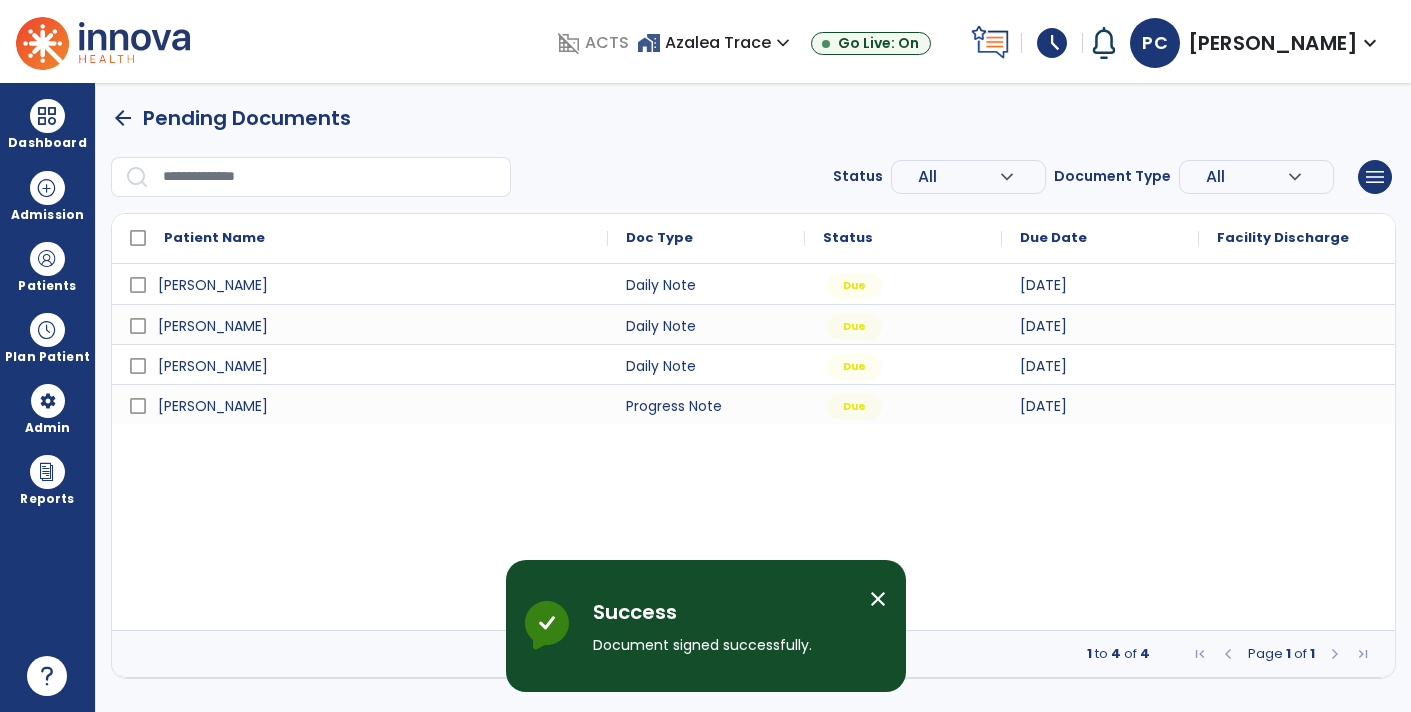 scroll, scrollTop: 0, scrollLeft: 0, axis: both 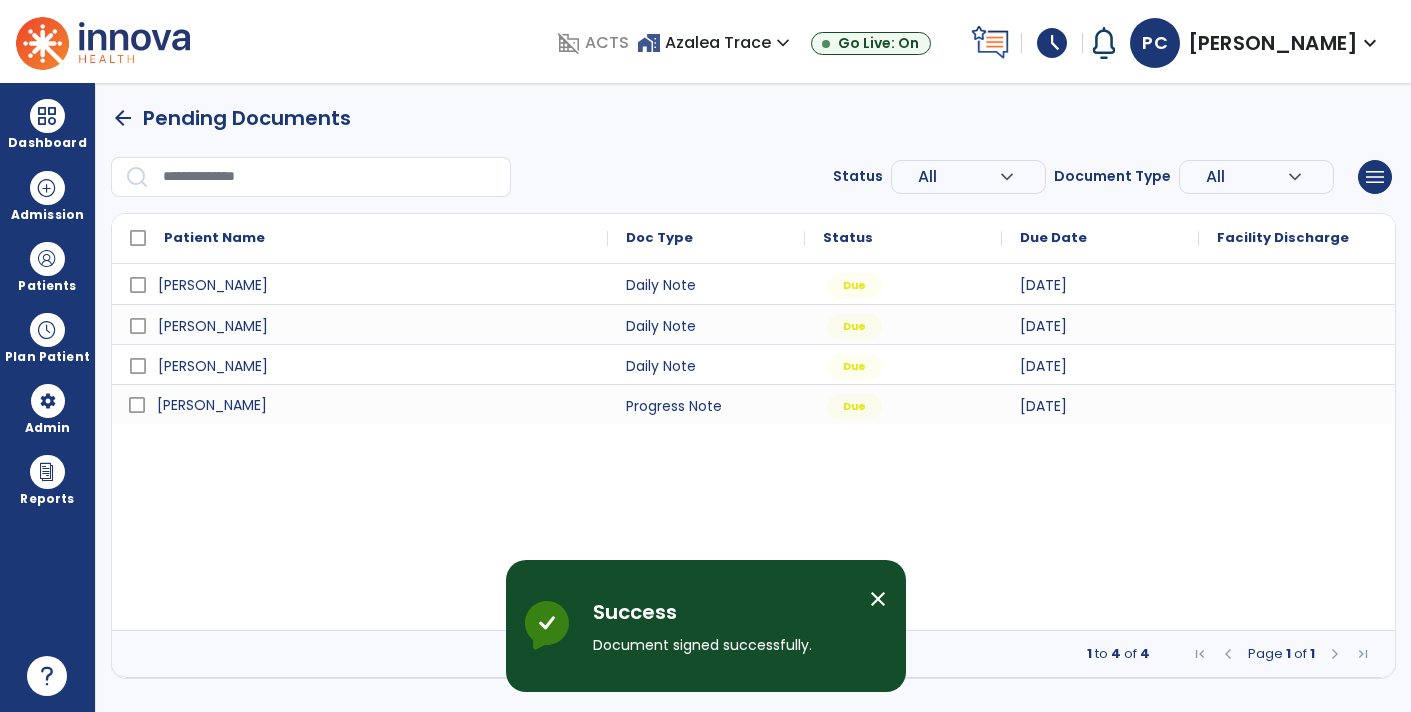 click on "[PERSON_NAME]" at bounding box center (374, 405) 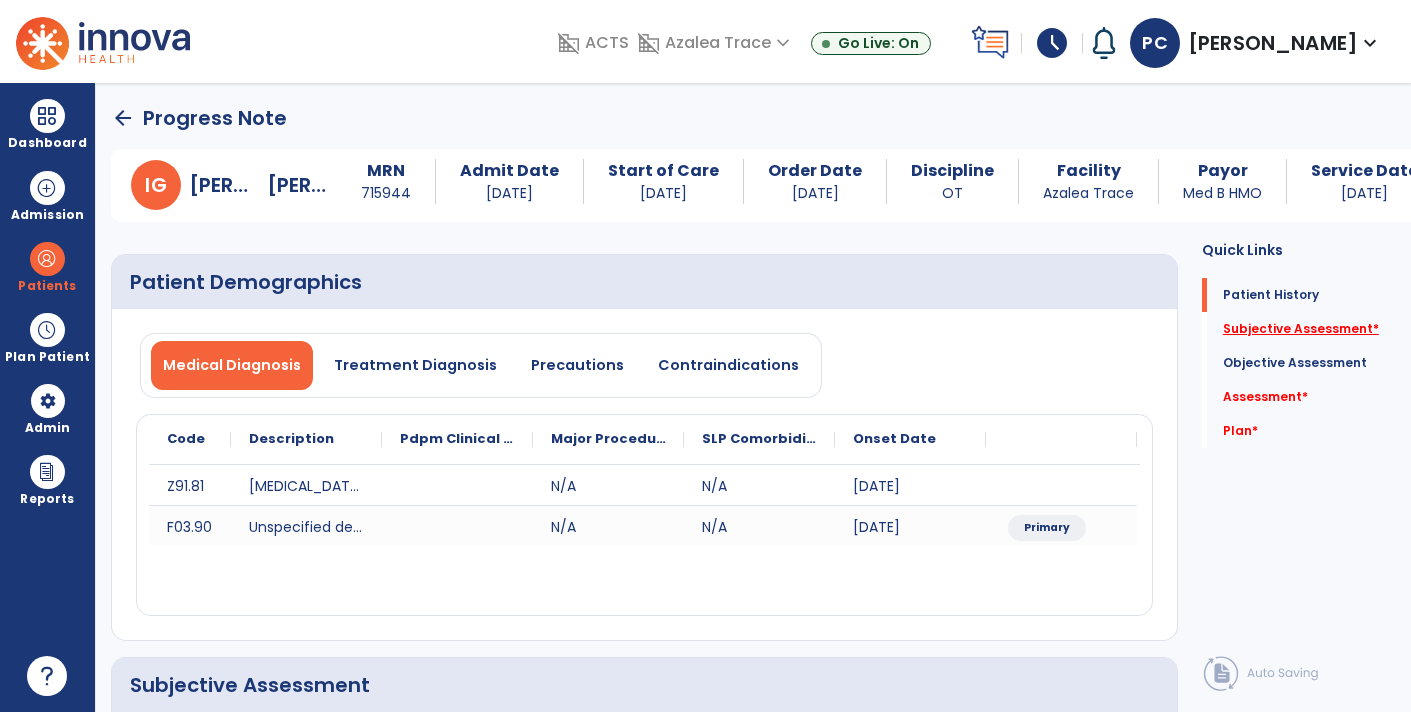 click on "Subjective Assessment   *" 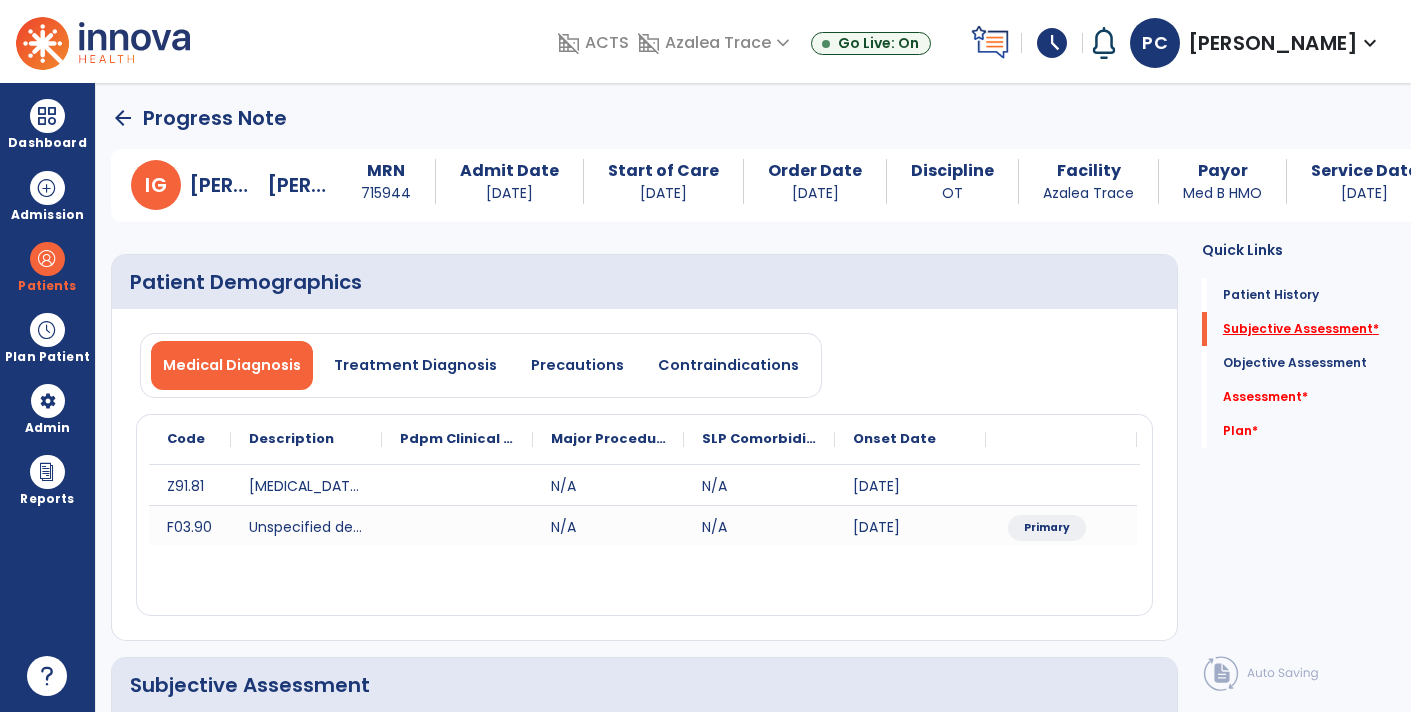 scroll, scrollTop: 74, scrollLeft: 0, axis: vertical 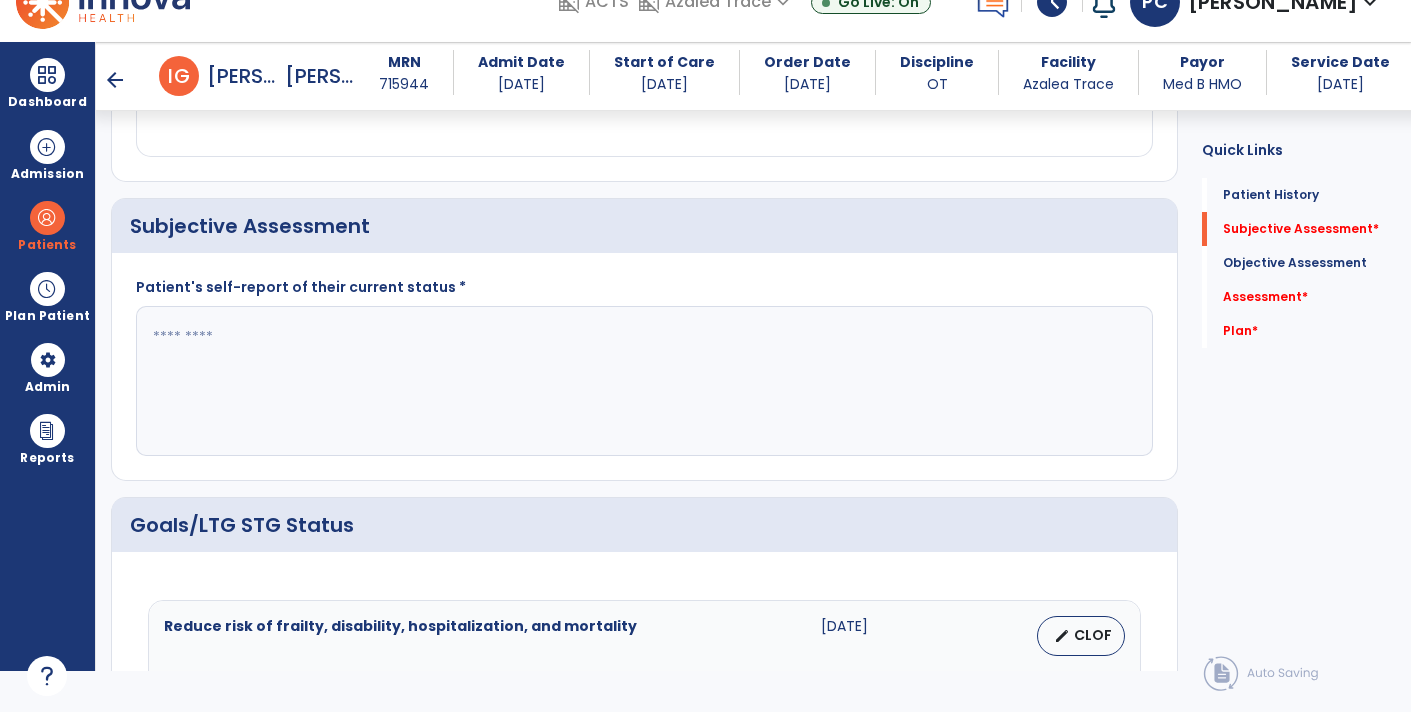 click 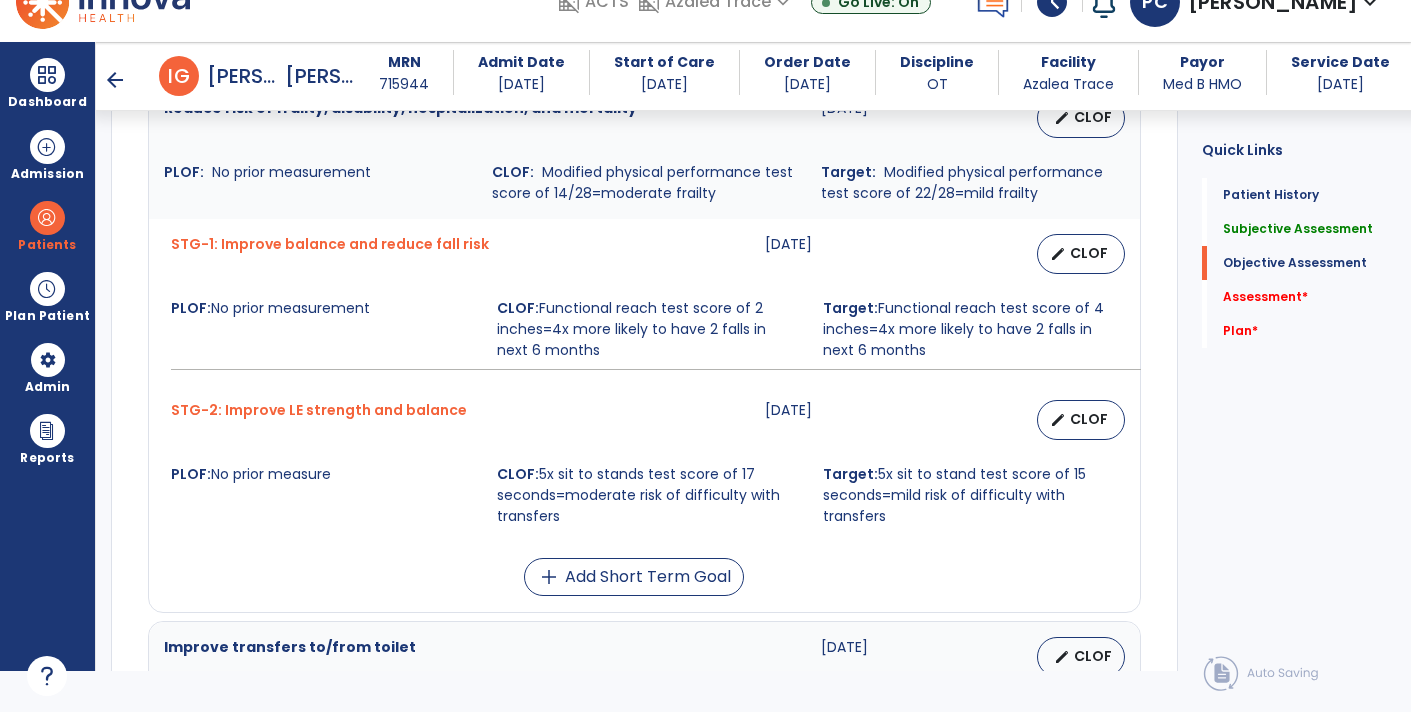 scroll, scrollTop: 916, scrollLeft: 0, axis: vertical 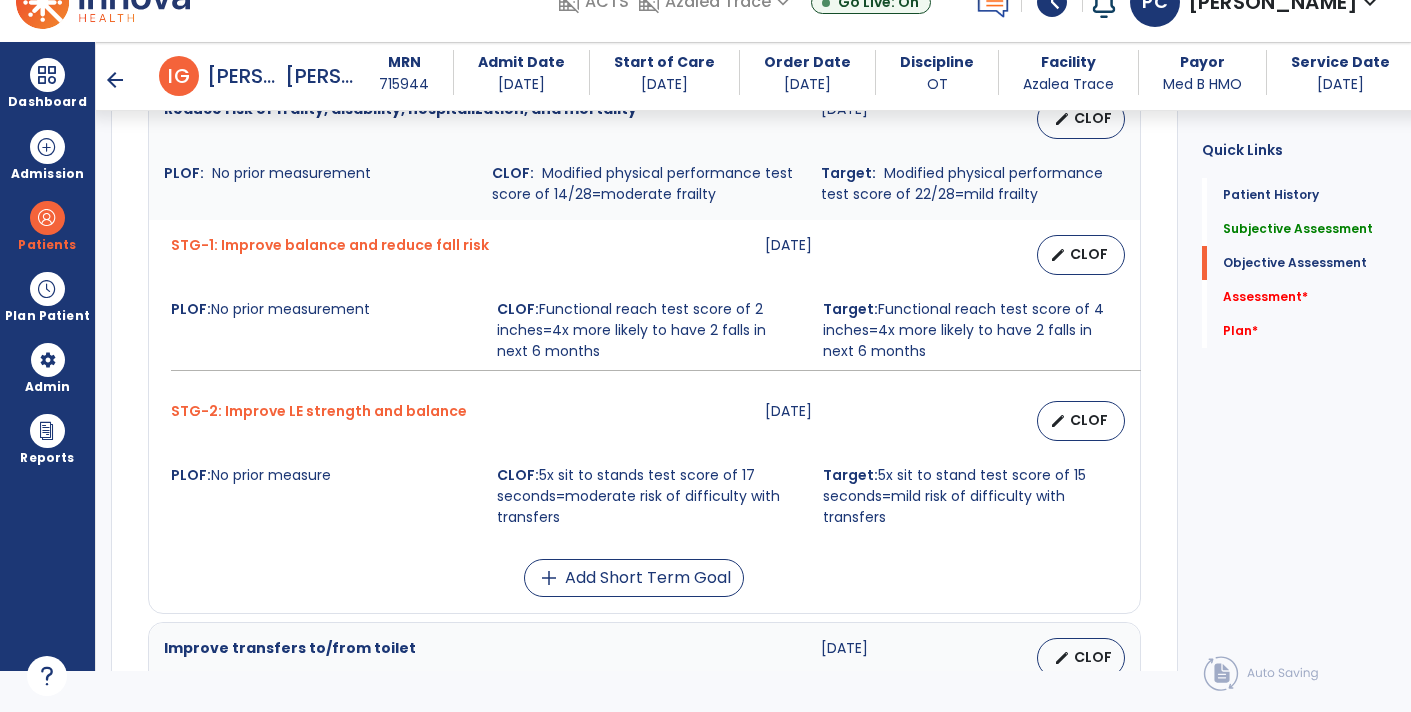 type on "**********" 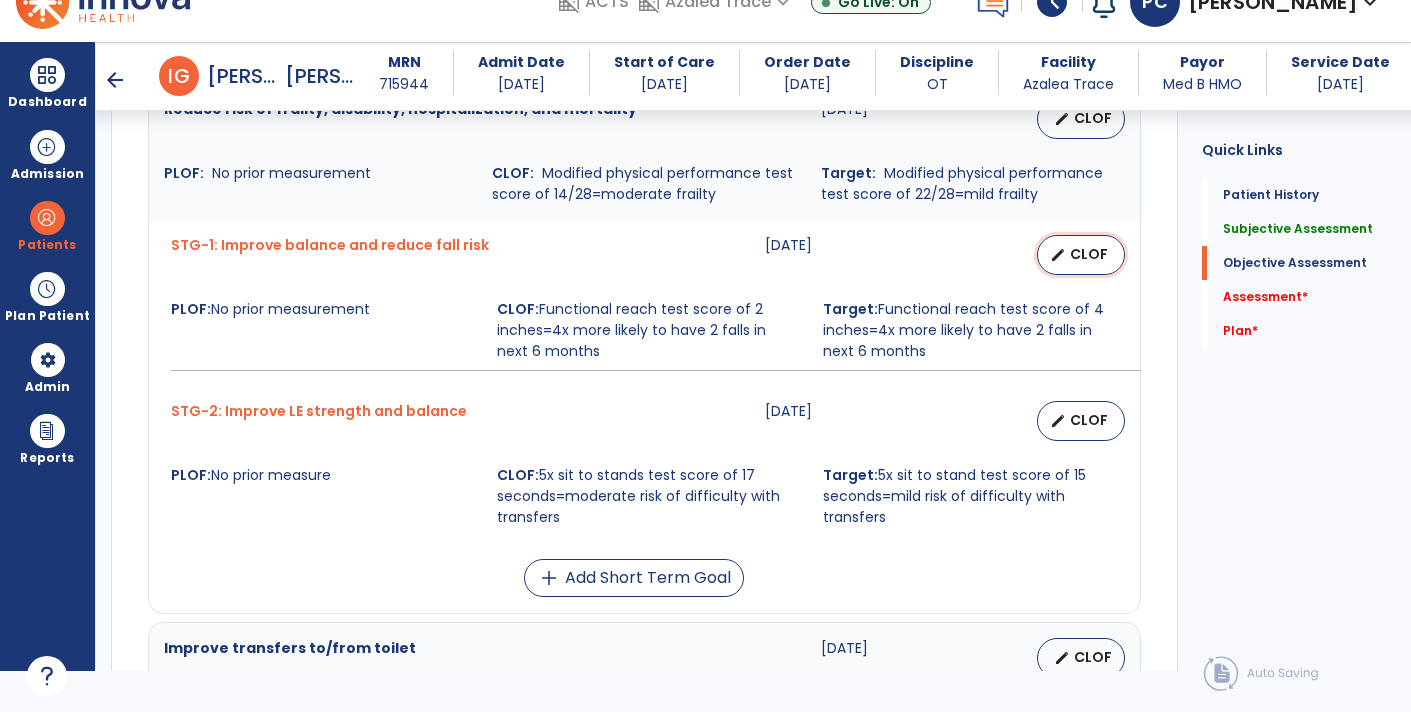 click on "CLOF" at bounding box center (1089, 254) 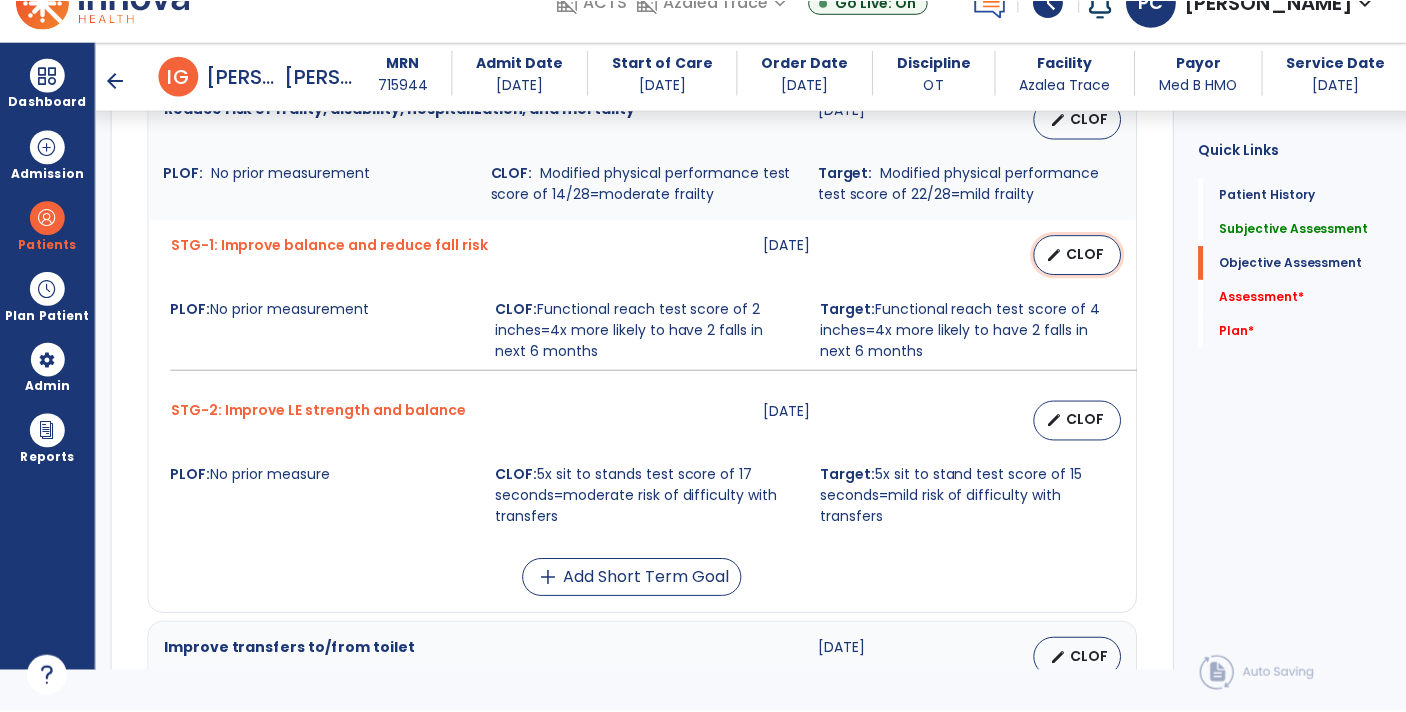 scroll, scrollTop: 0, scrollLeft: 0, axis: both 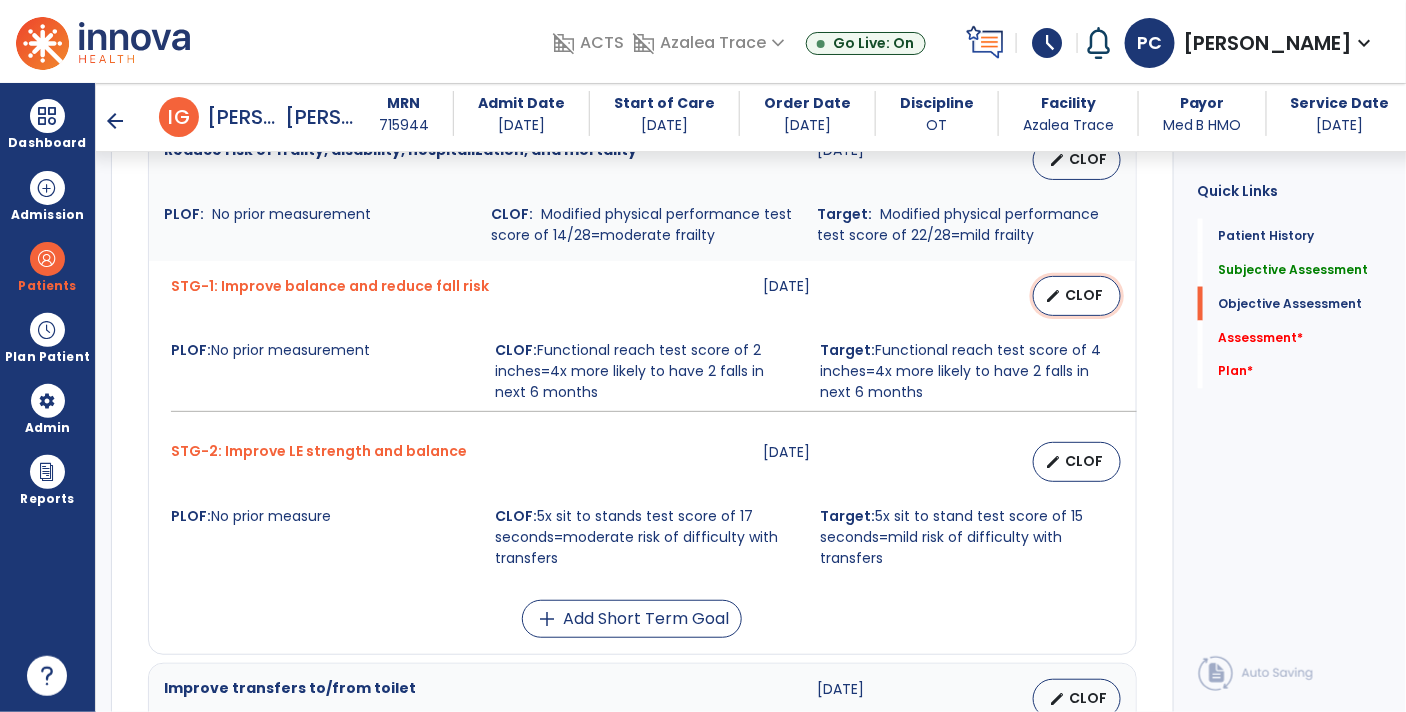select on "********" 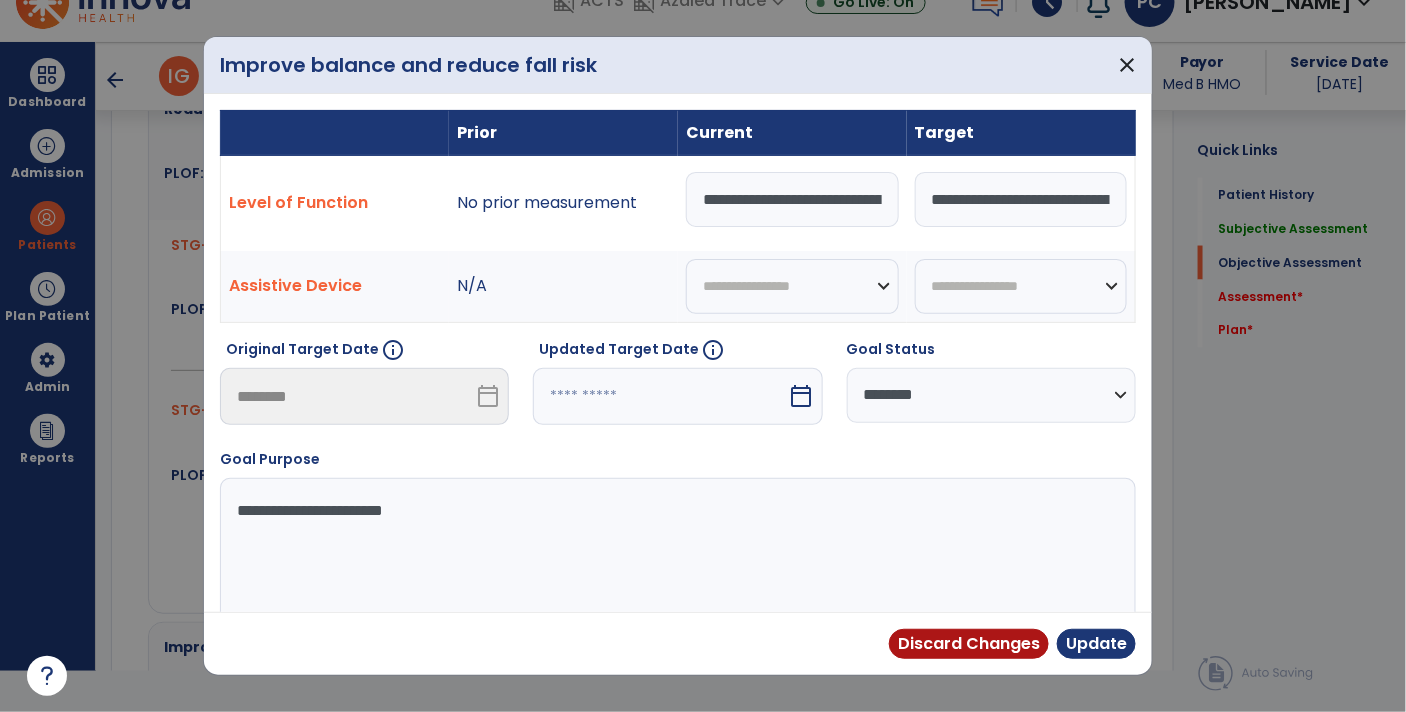 scroll, scrollTop: 916, scrollLeft: 0, axis: vertical 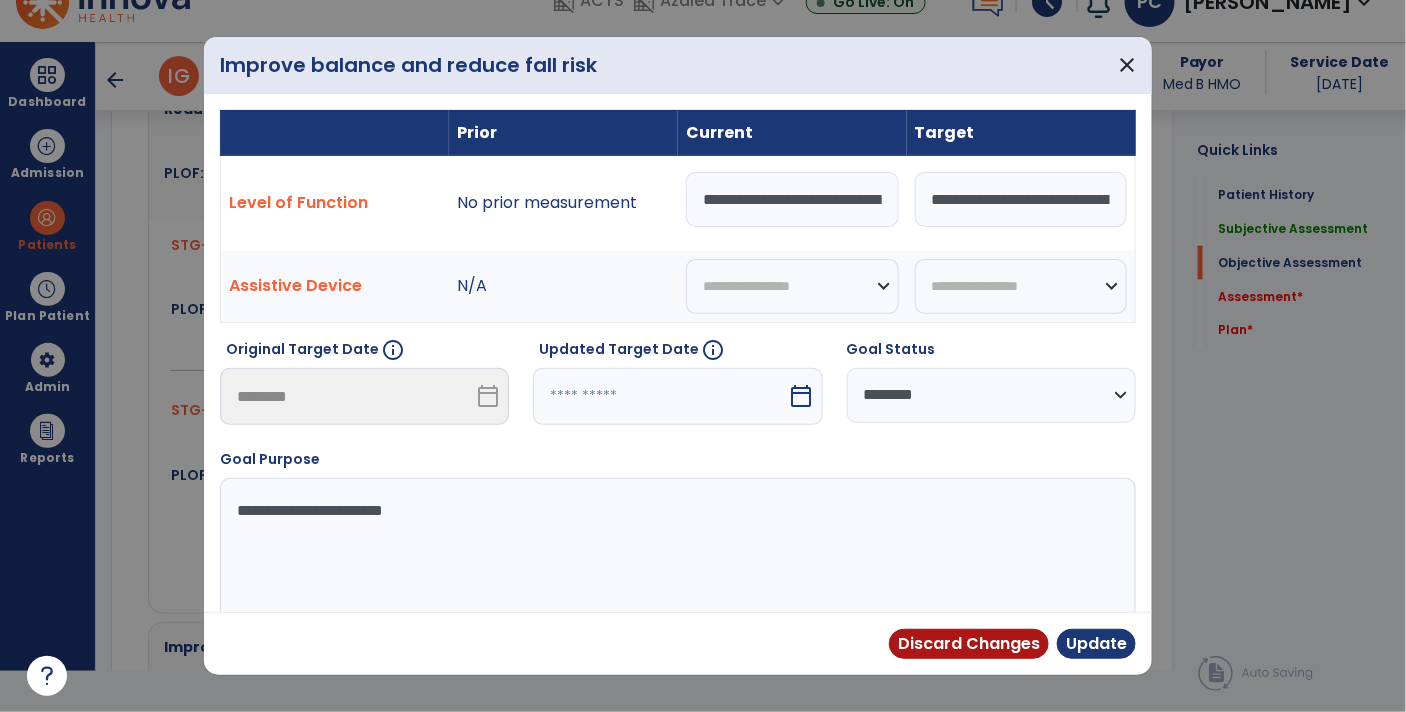 click on "**********" at bounding box center [676, 553] 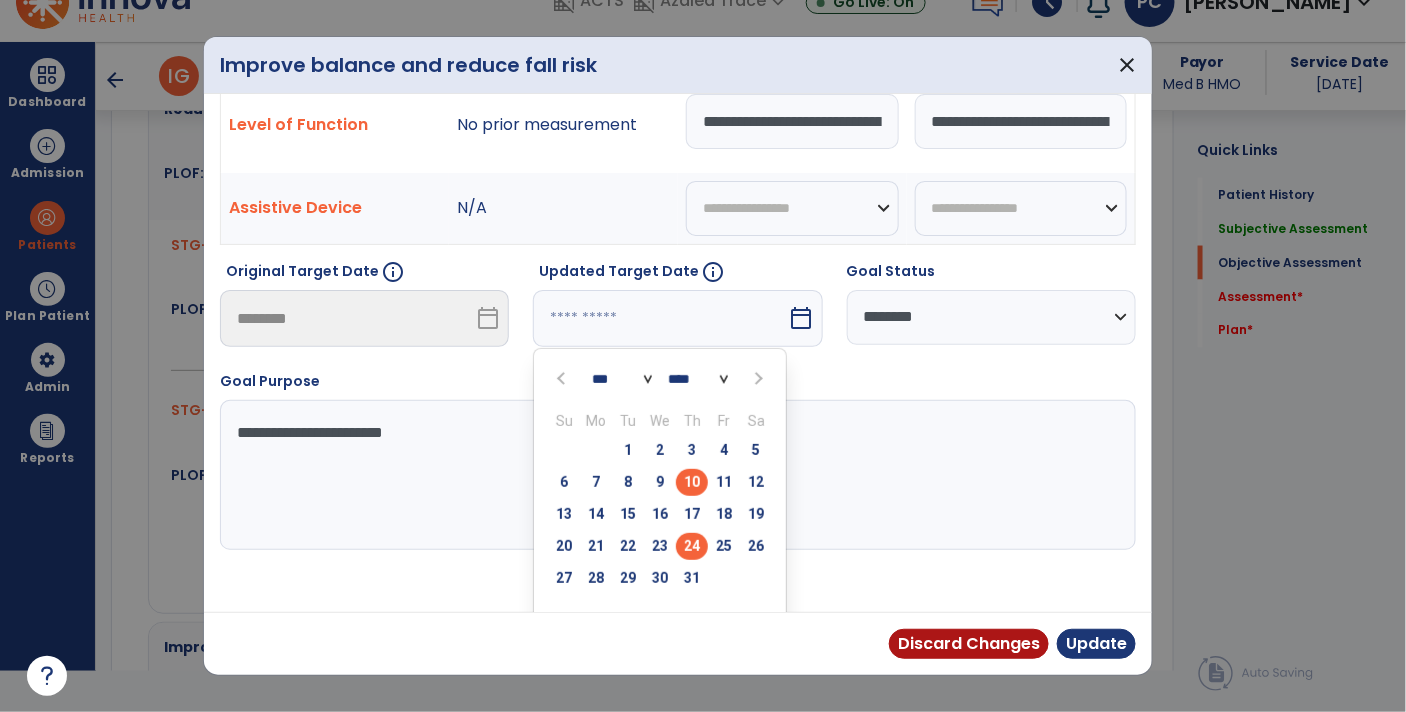 click on "24" at bounding box center (692, 546) 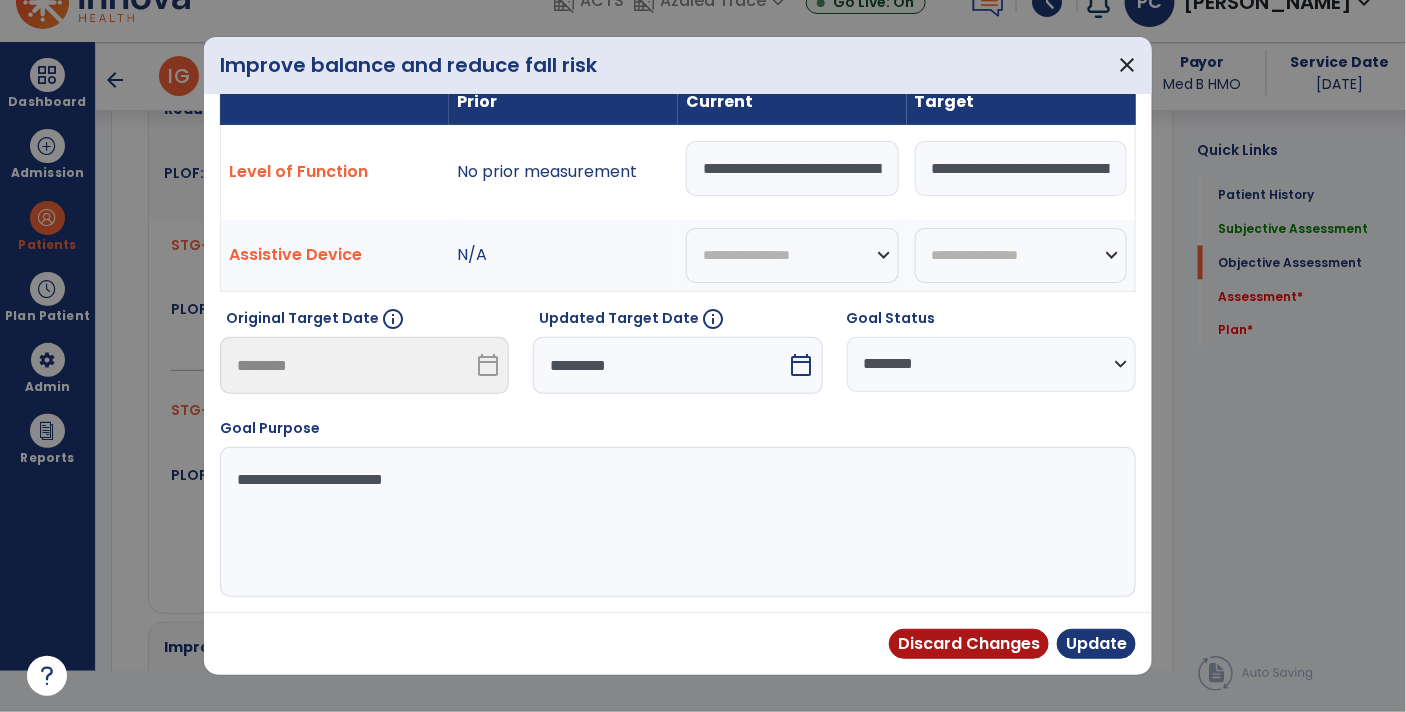 scroll, scrollTop: 27, scrollLeft: 0, axis: vertical 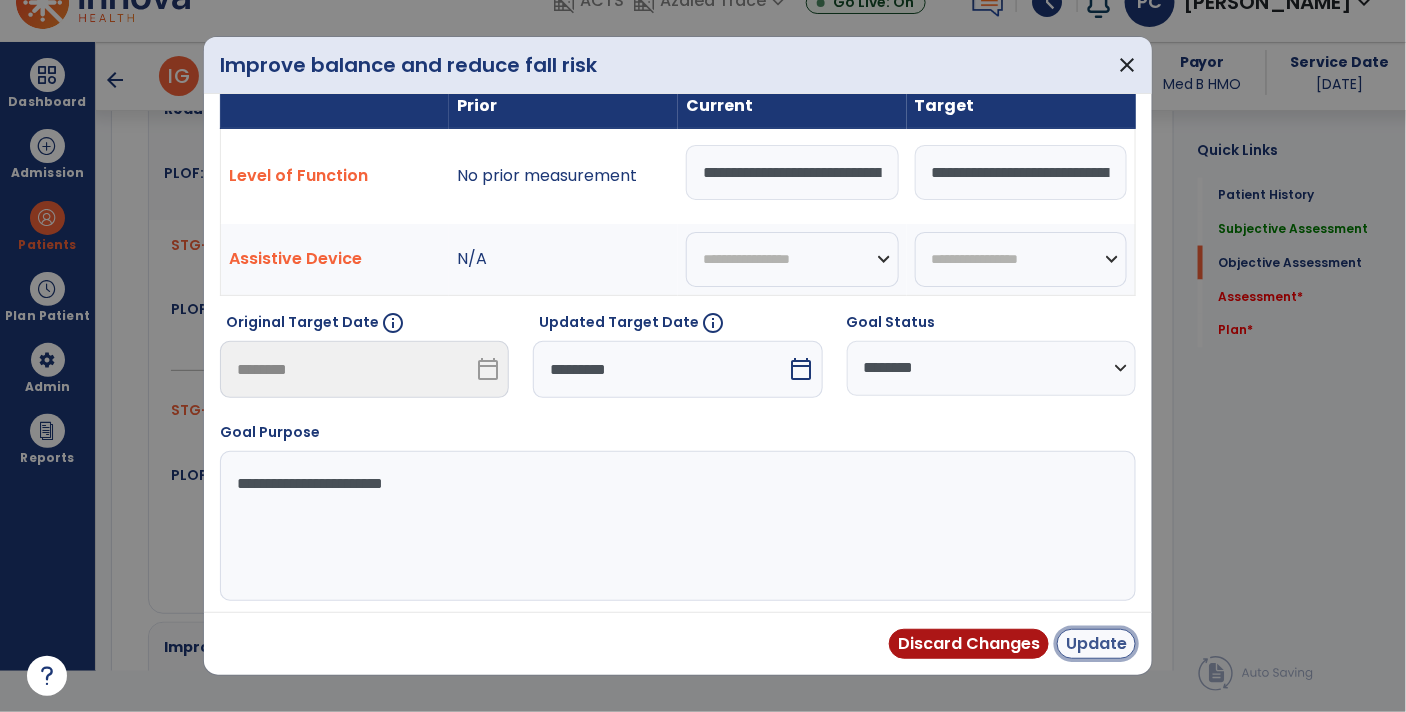 click on "Update" at bounding box center [1096, 644] 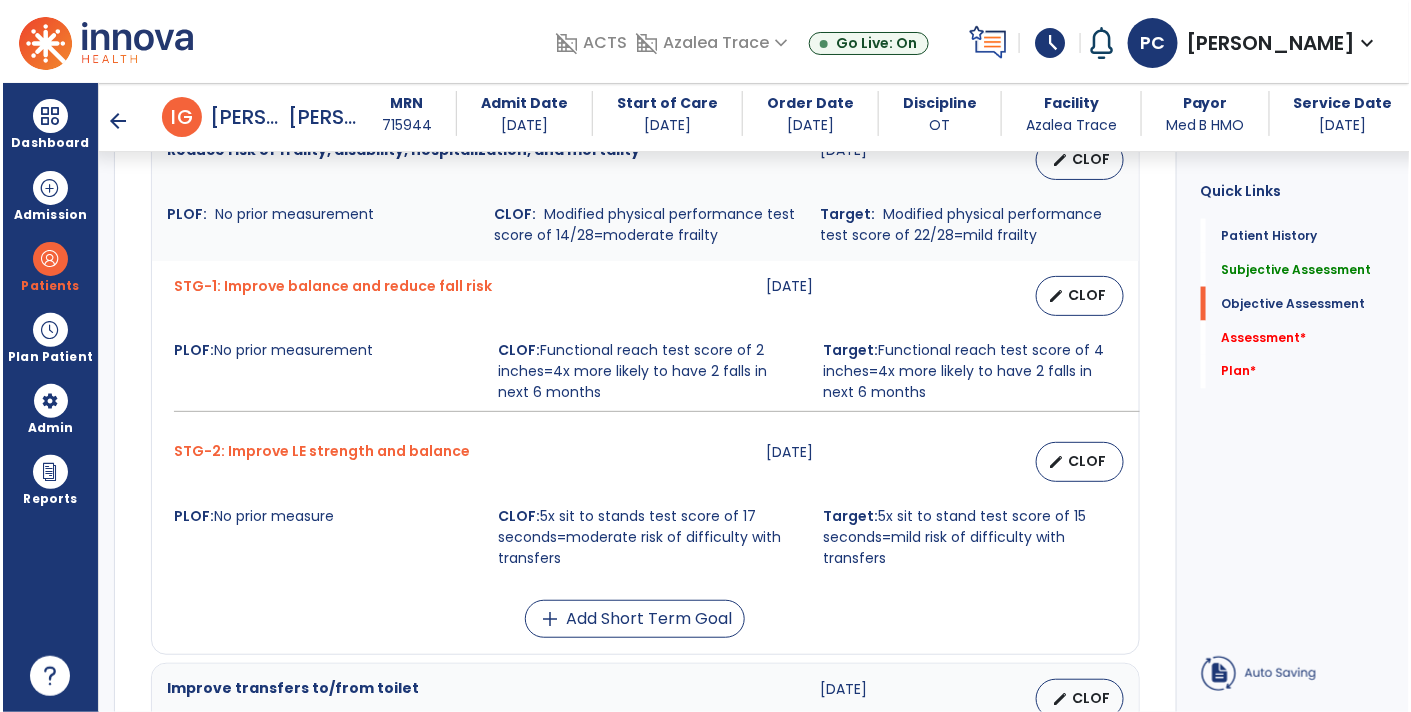 scroll, scrollTop: 41, scrollLeft: 0, axis: vertical 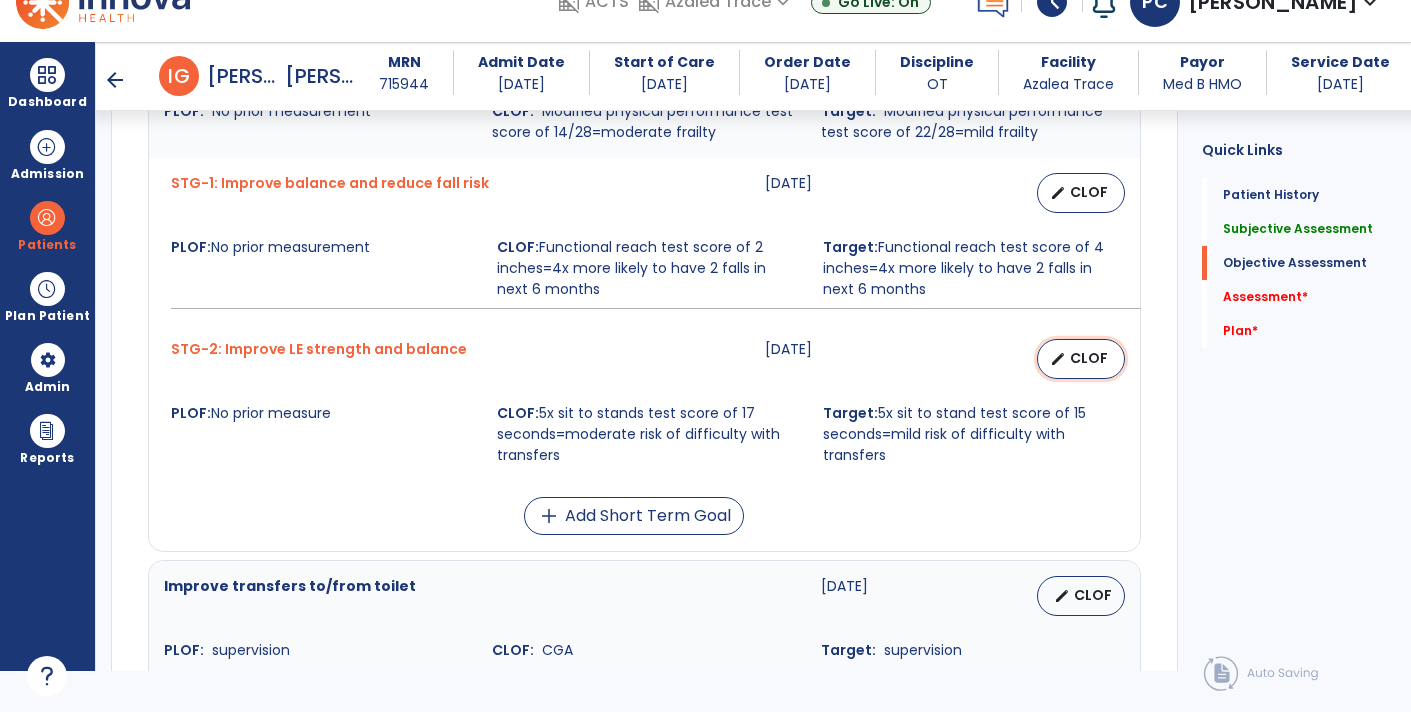 click on "CLOF" at bounding box center [1089, 358] 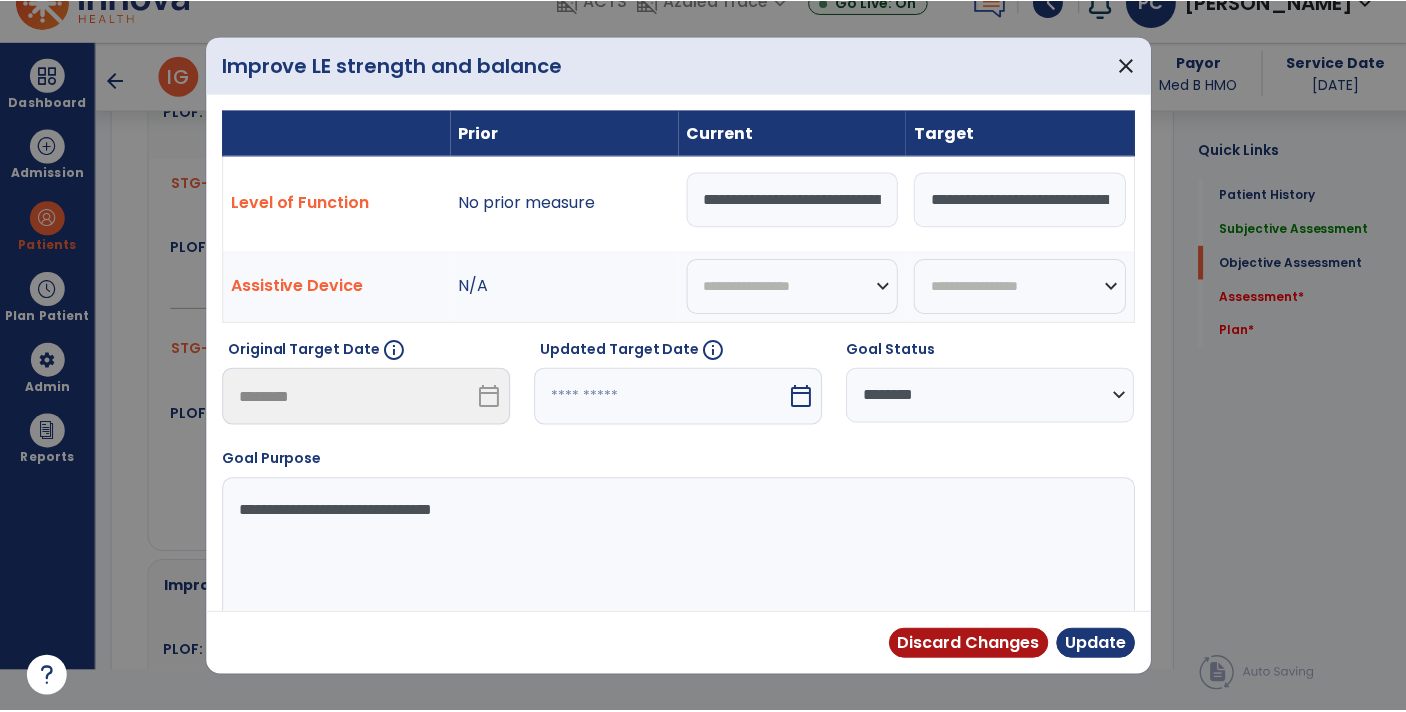 scroll, scrollTop: 0, scrollLeft: 0, axis: both 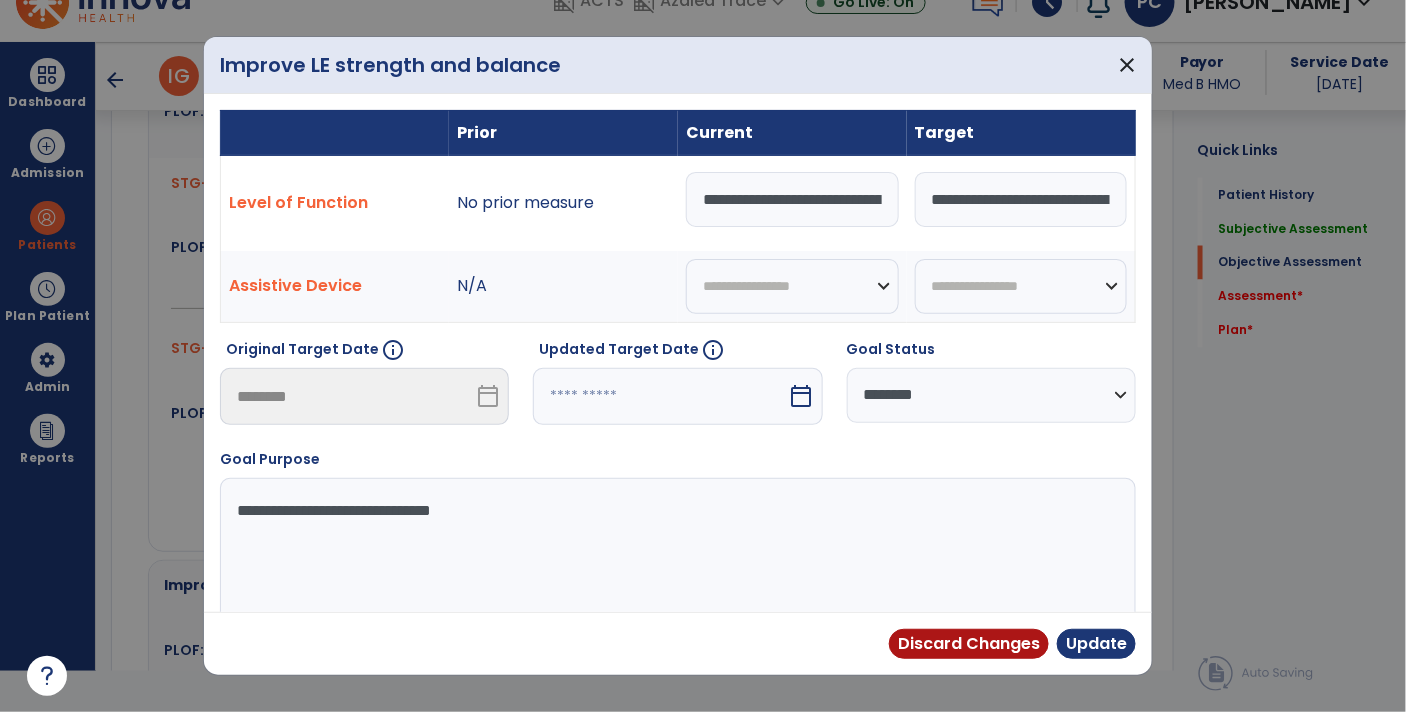click on "**********" at bounding box center (792, 199) 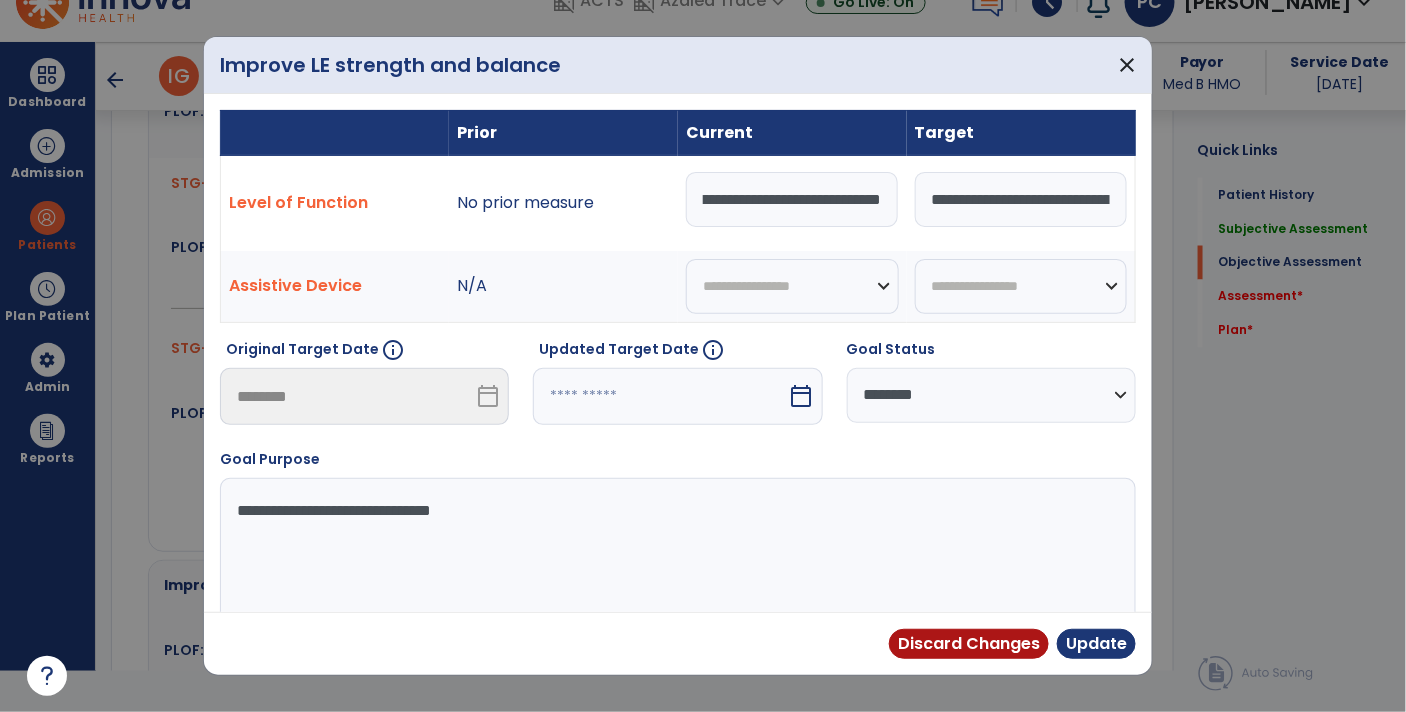 scroll, scrollTop: 0, scrollLeft: 257, axis: horizontal 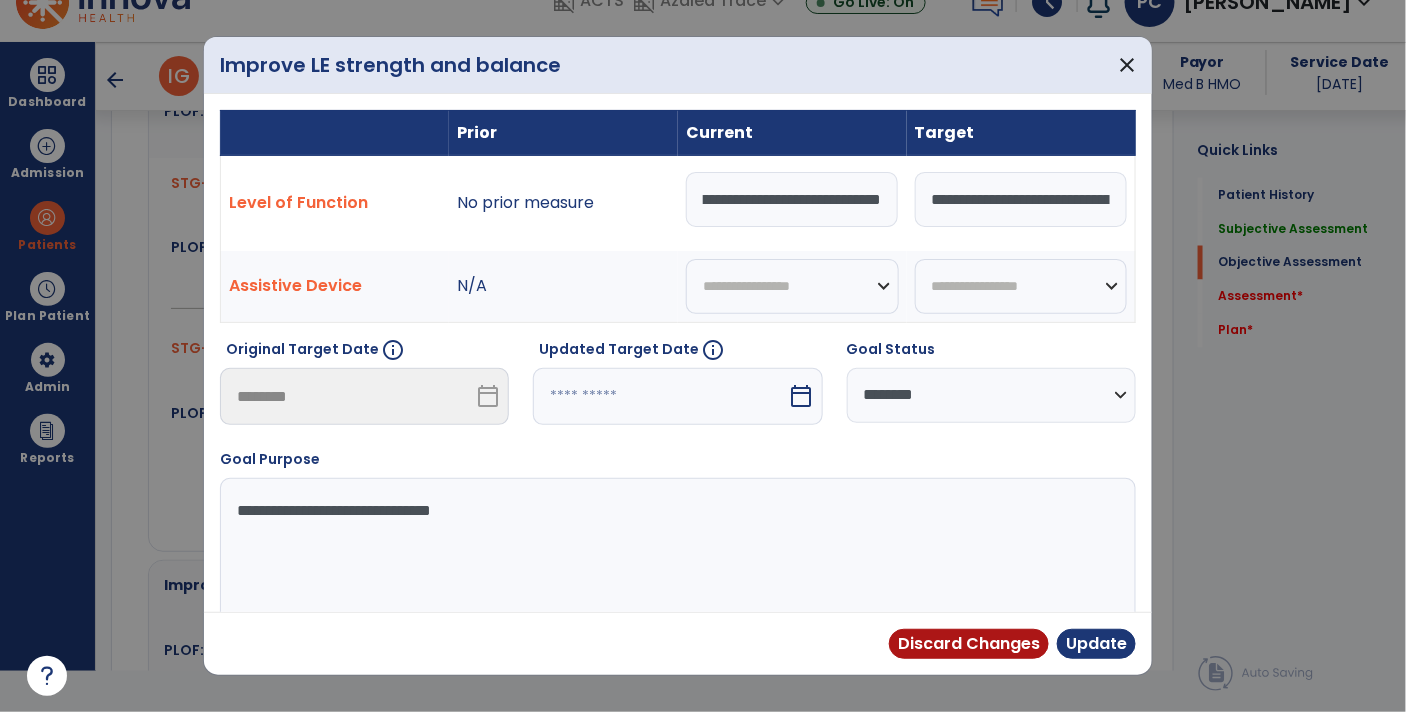 select on "*" 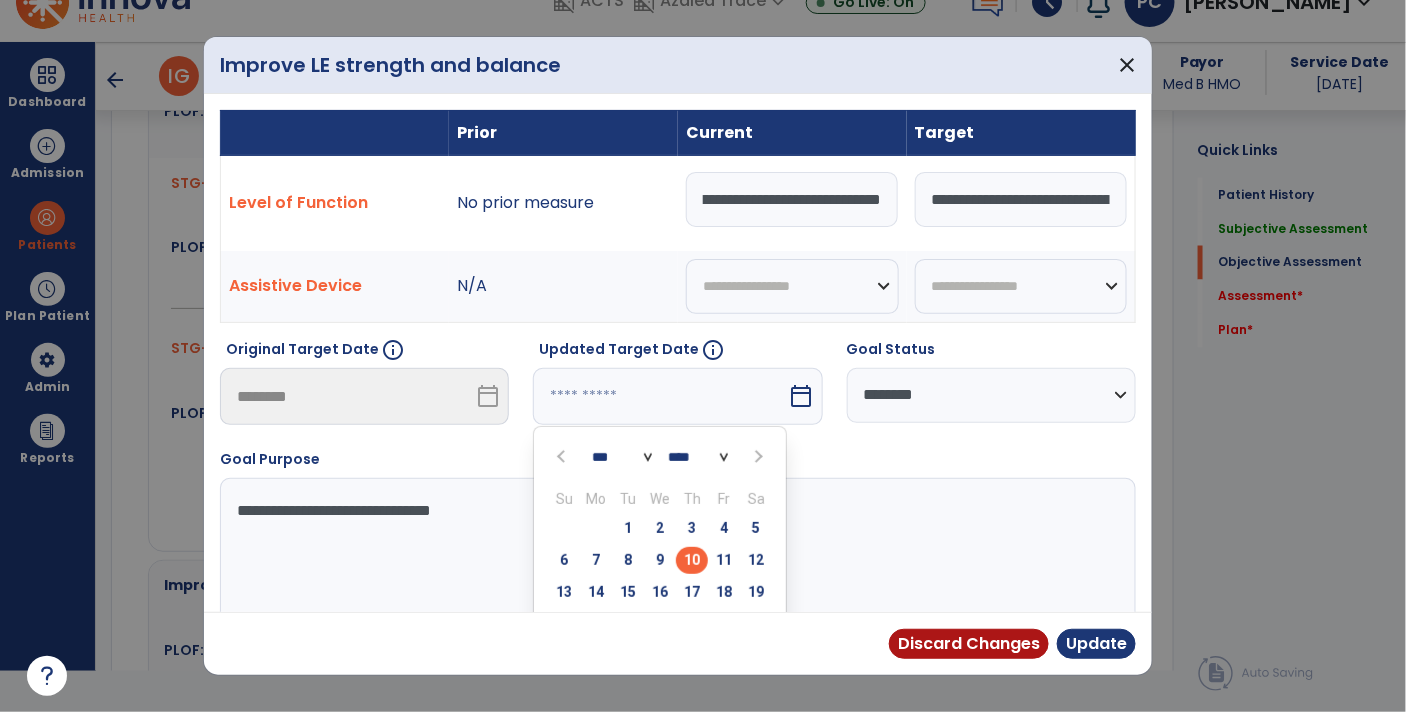 scroll, scrollTop: 0, scrollLeft: 0, axis: both 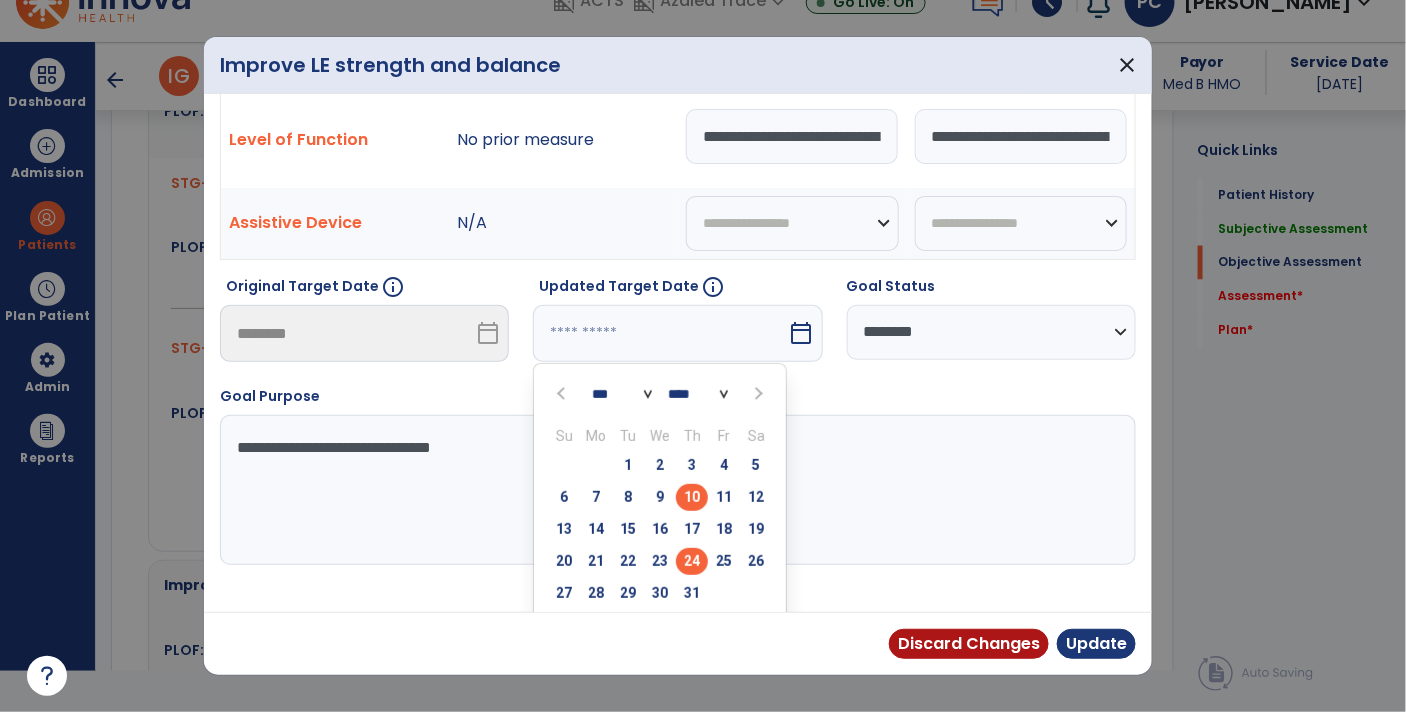 click on "24" at bounding box center [692, 561] 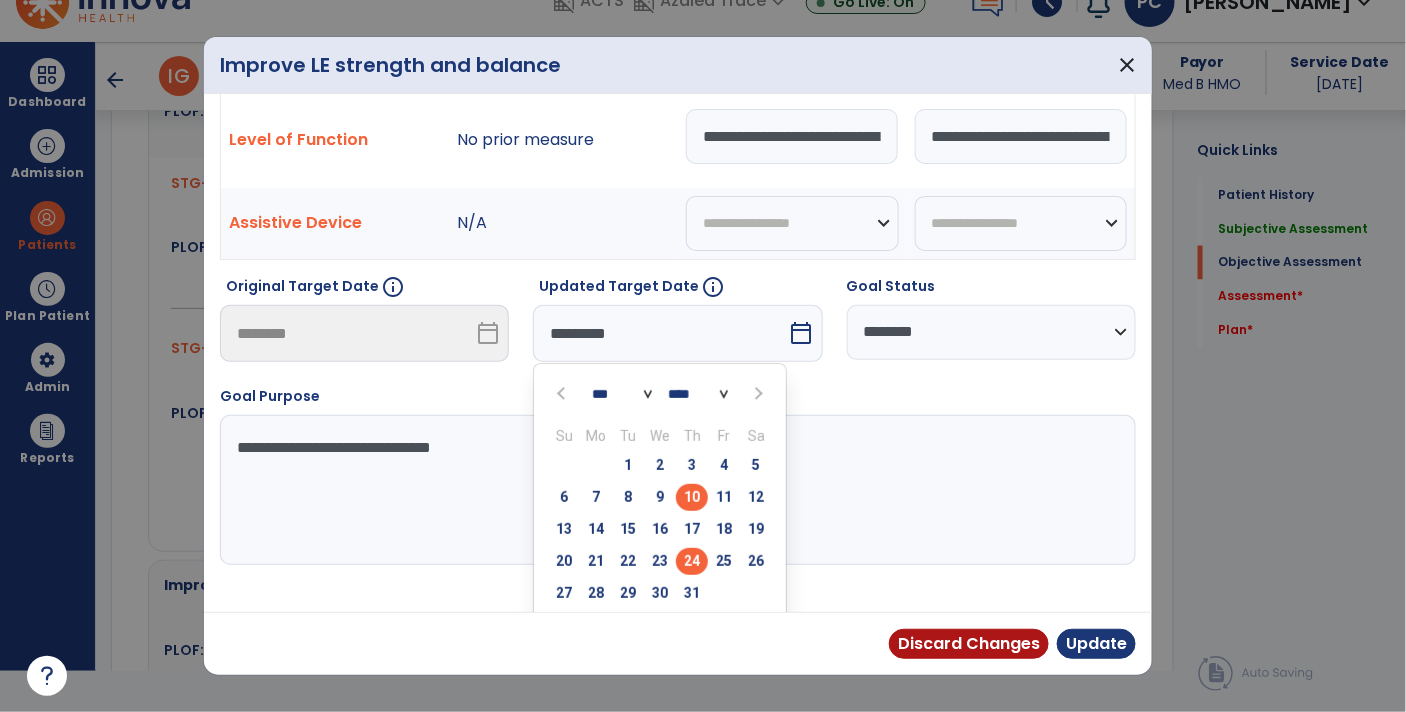scroll, scrollTop: 27, scrollLeft: 0, axis: vertical 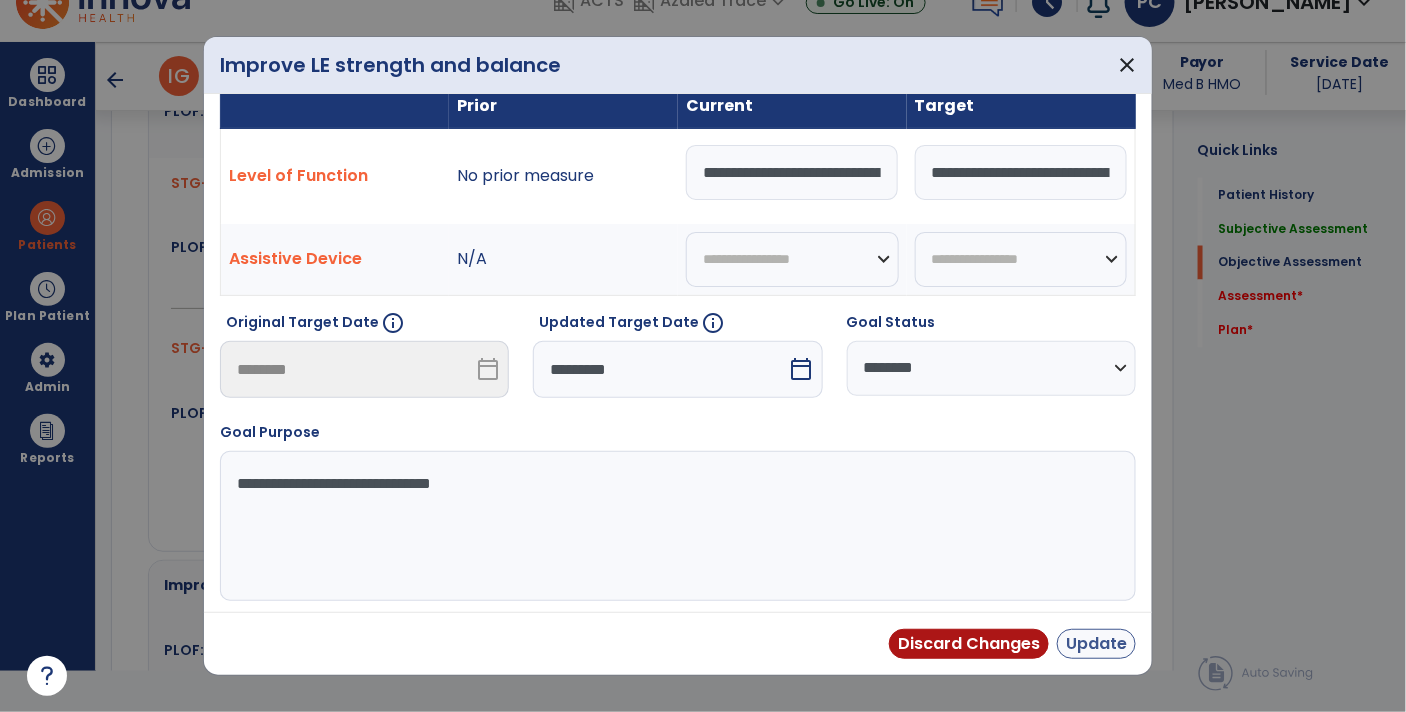 click on "Update" at bounding box center (1096, 644) 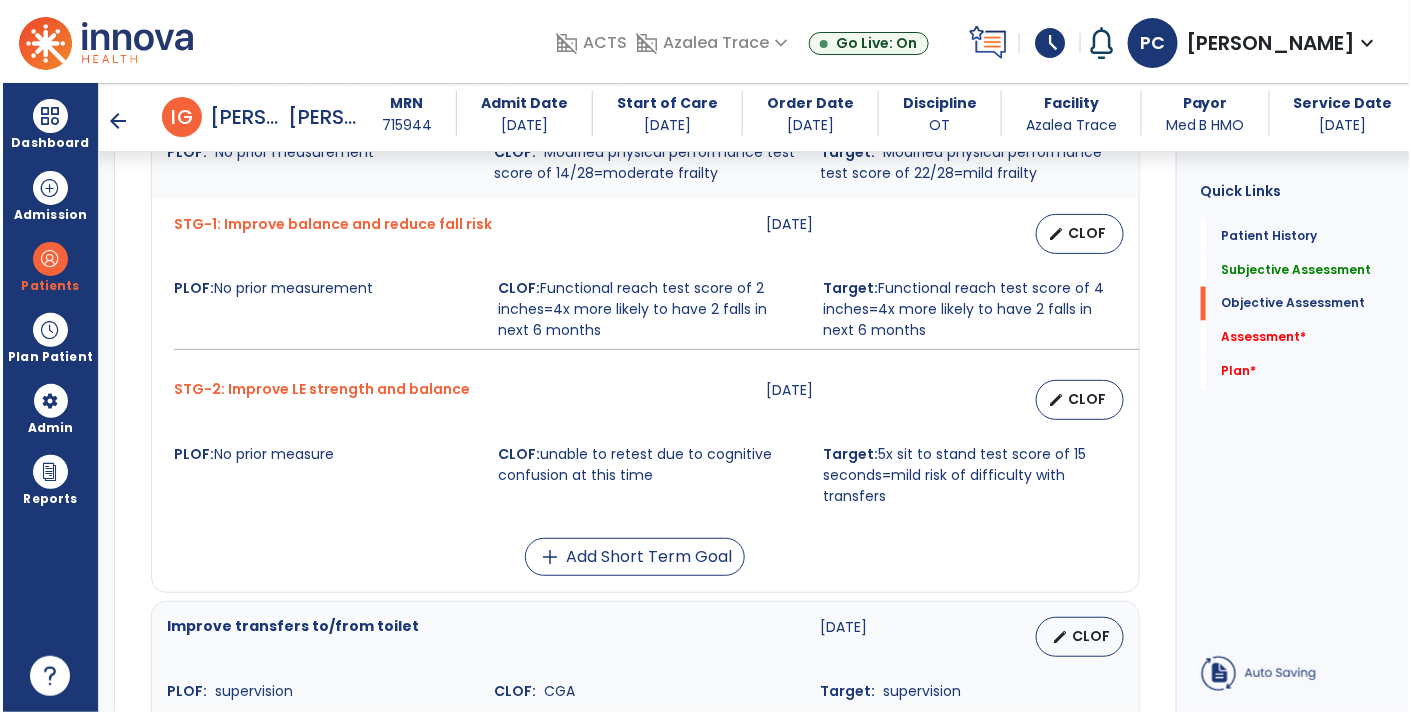 scroll, scrollTop: 41, scrollLeft: 0, axis: vertical 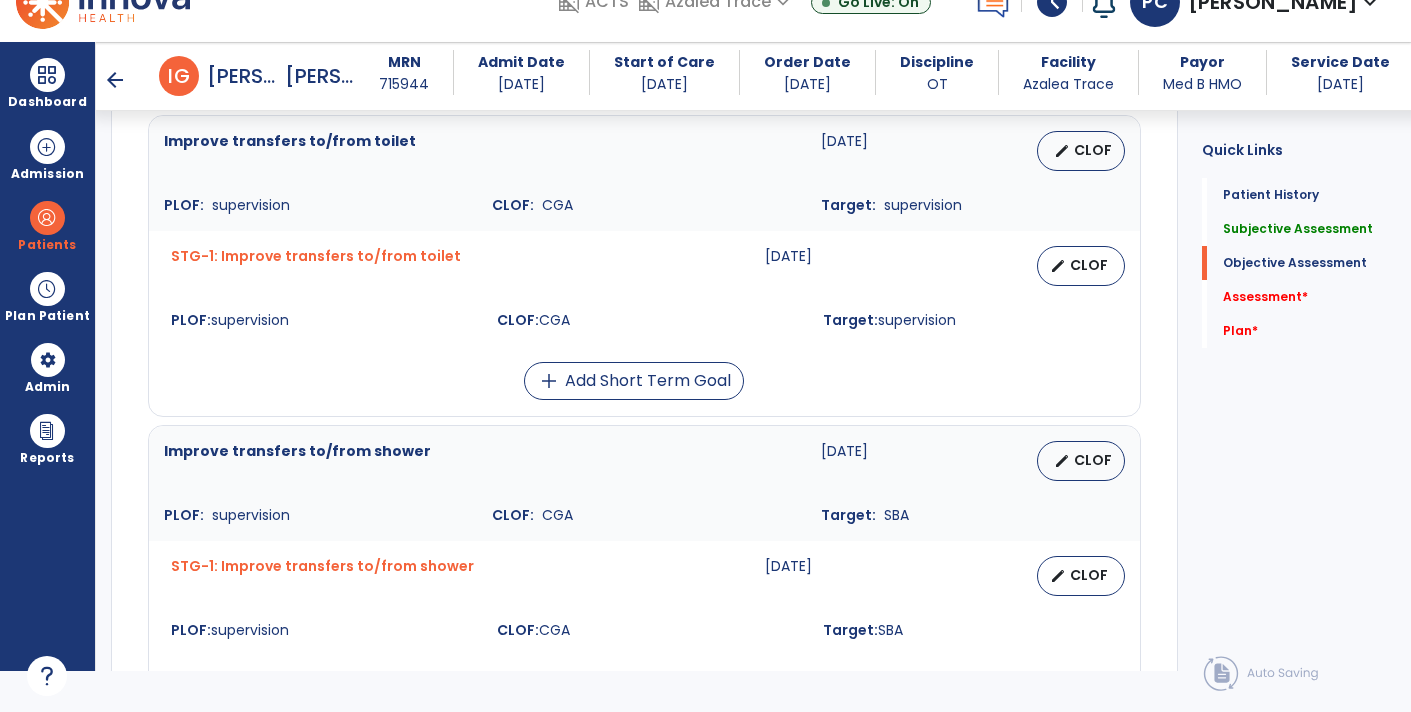 click on "CLOF" at bounding box center [1089, 265] 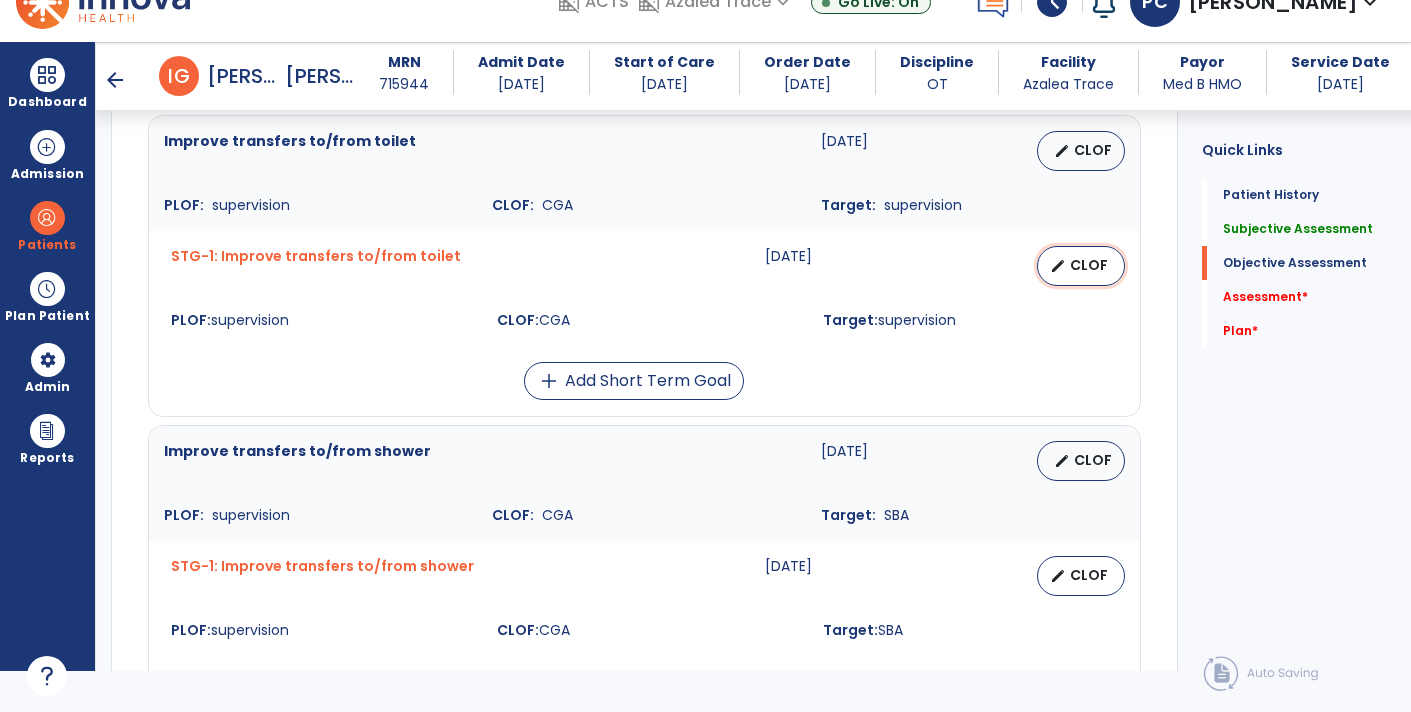 select on "********" 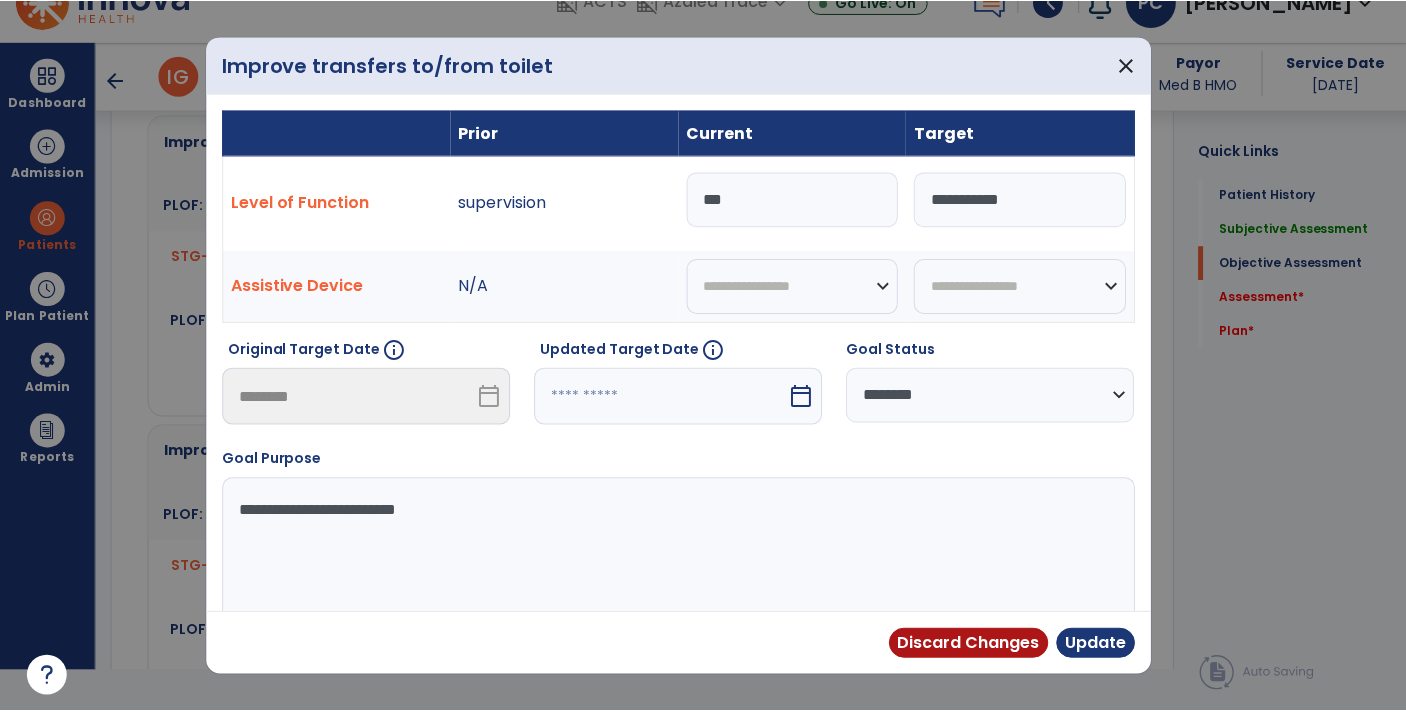 scroll, scrollTop: 0, scrollLeft: 0, axis: both 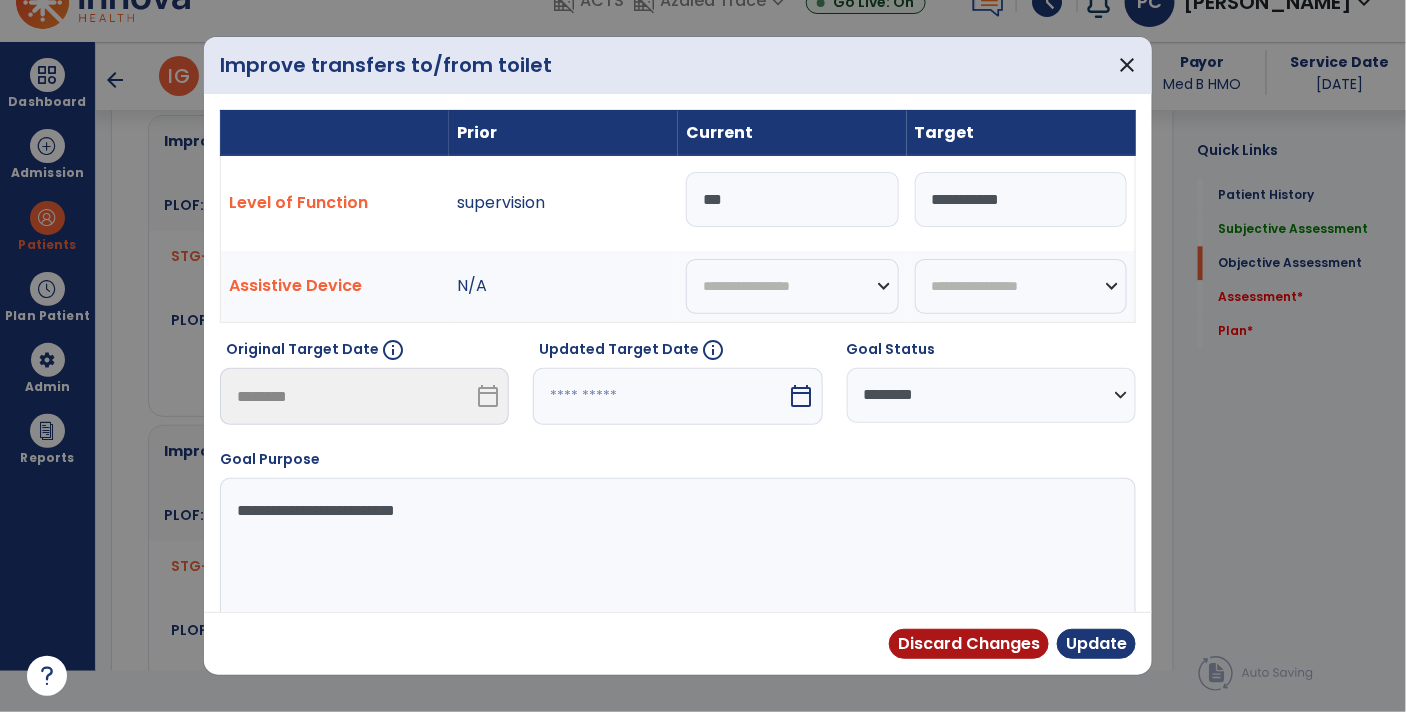 click on "***" at bounding box center (792, 199) 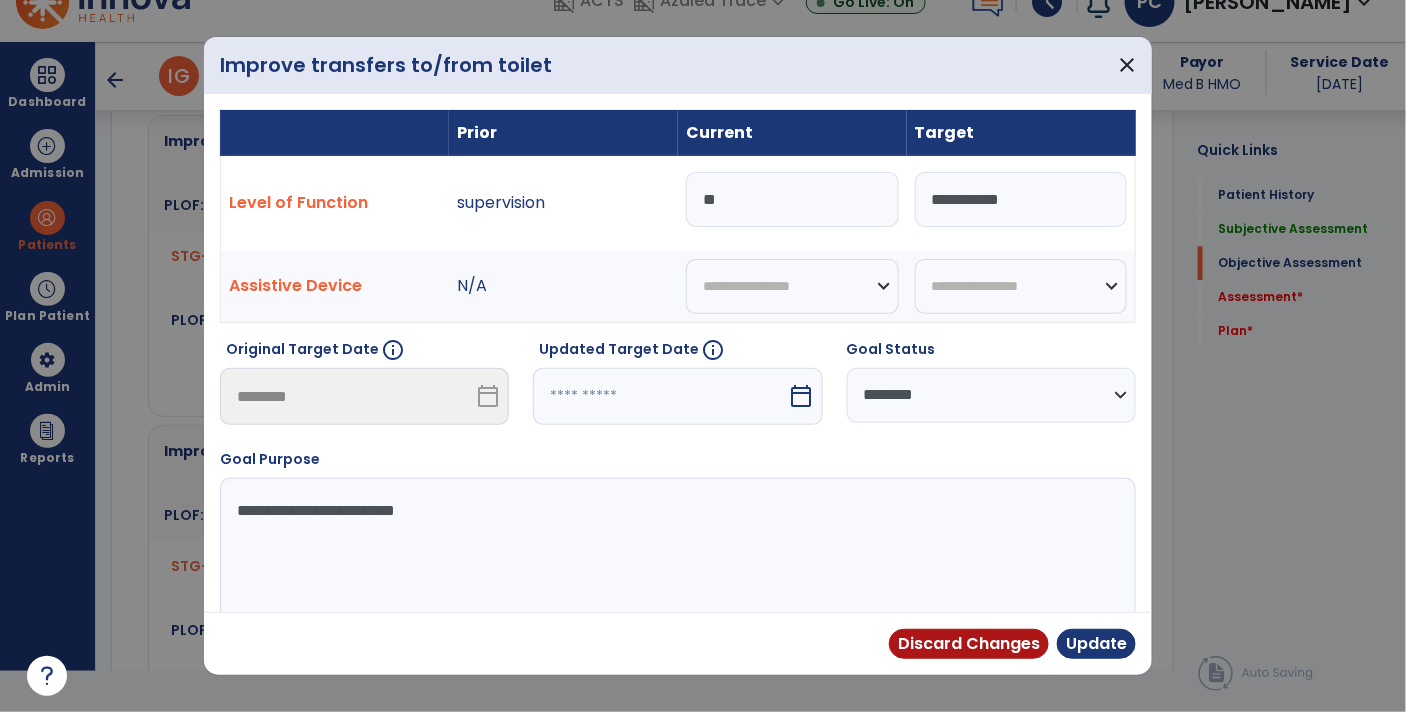 type on "*" 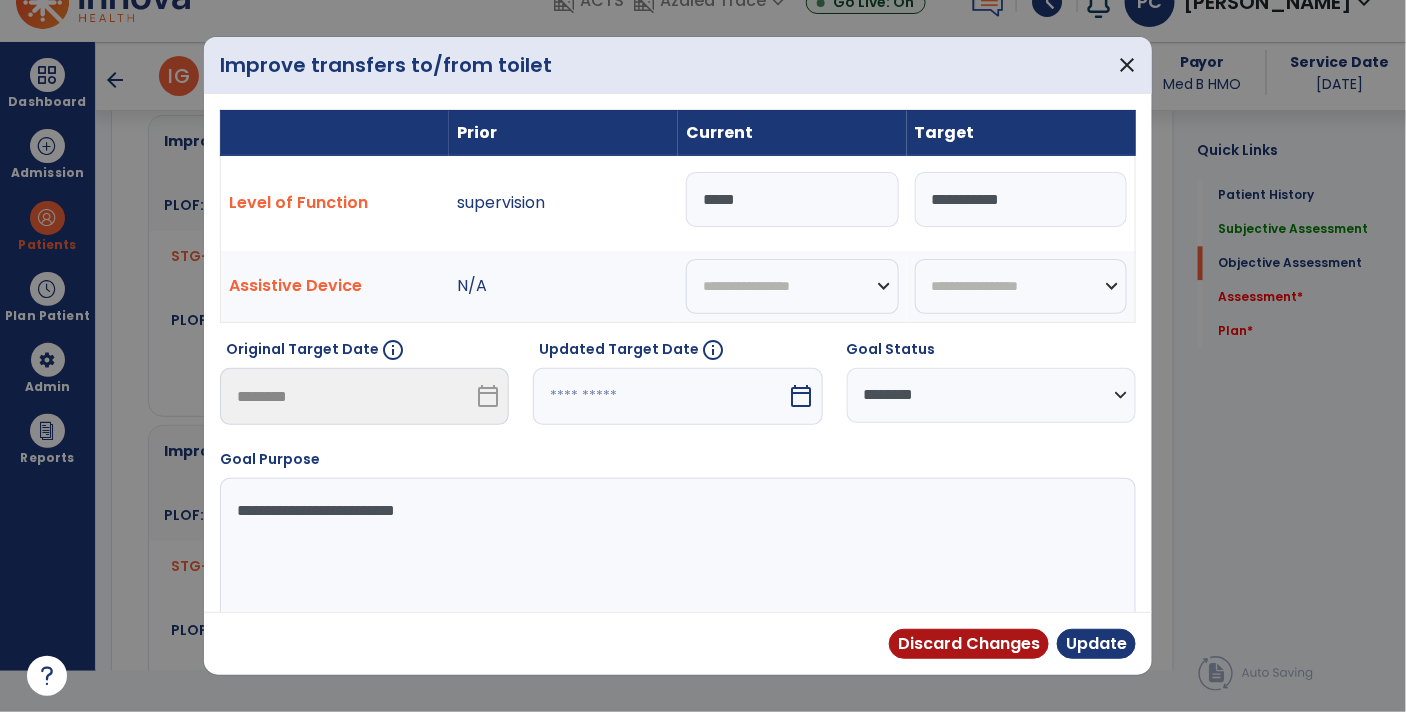 type on "*****" 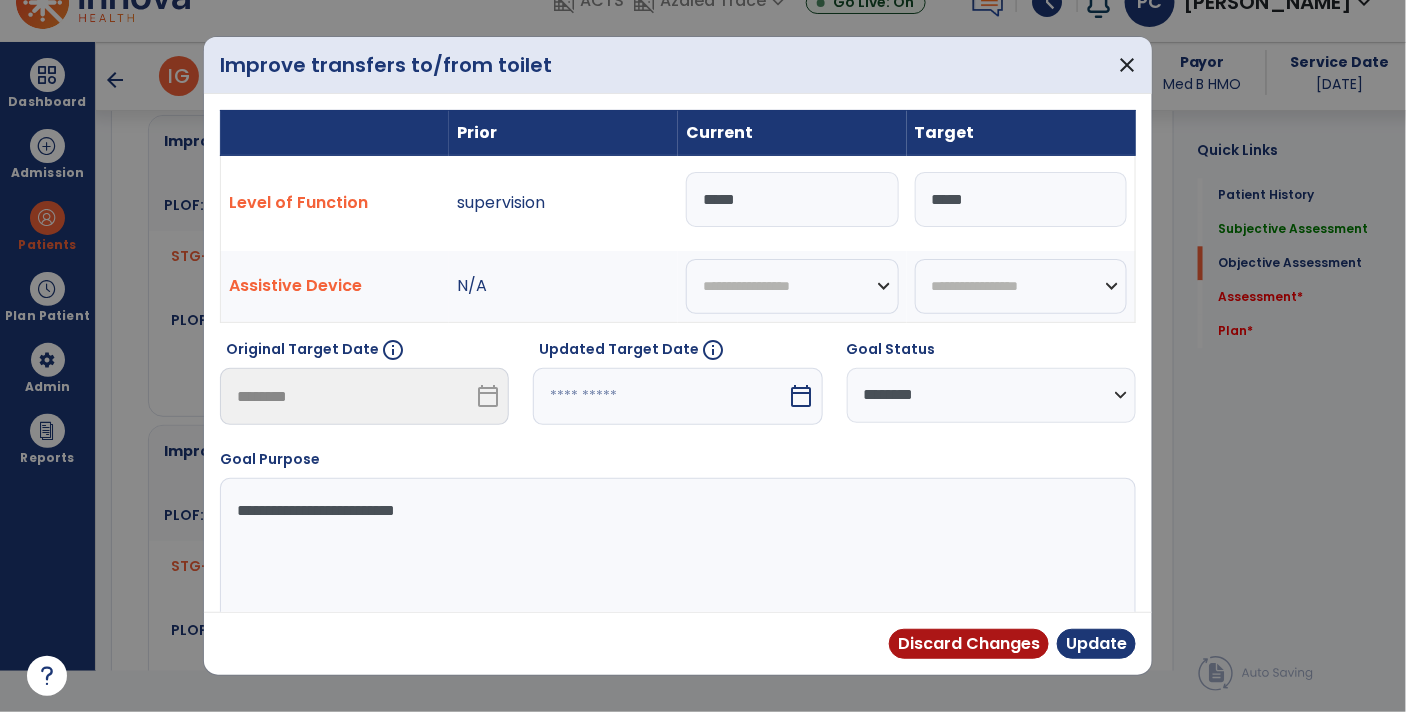 type on "*****" 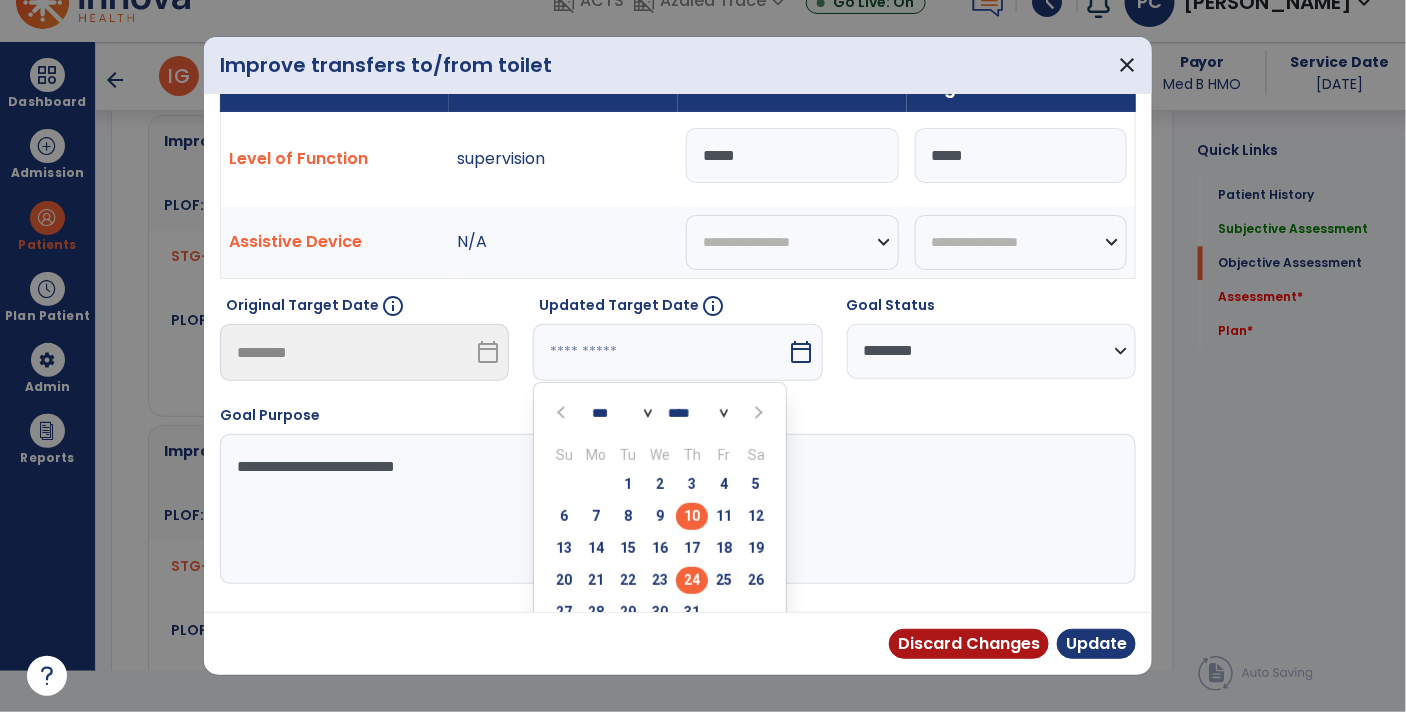 click on "24" at bounding box center (692, 580) 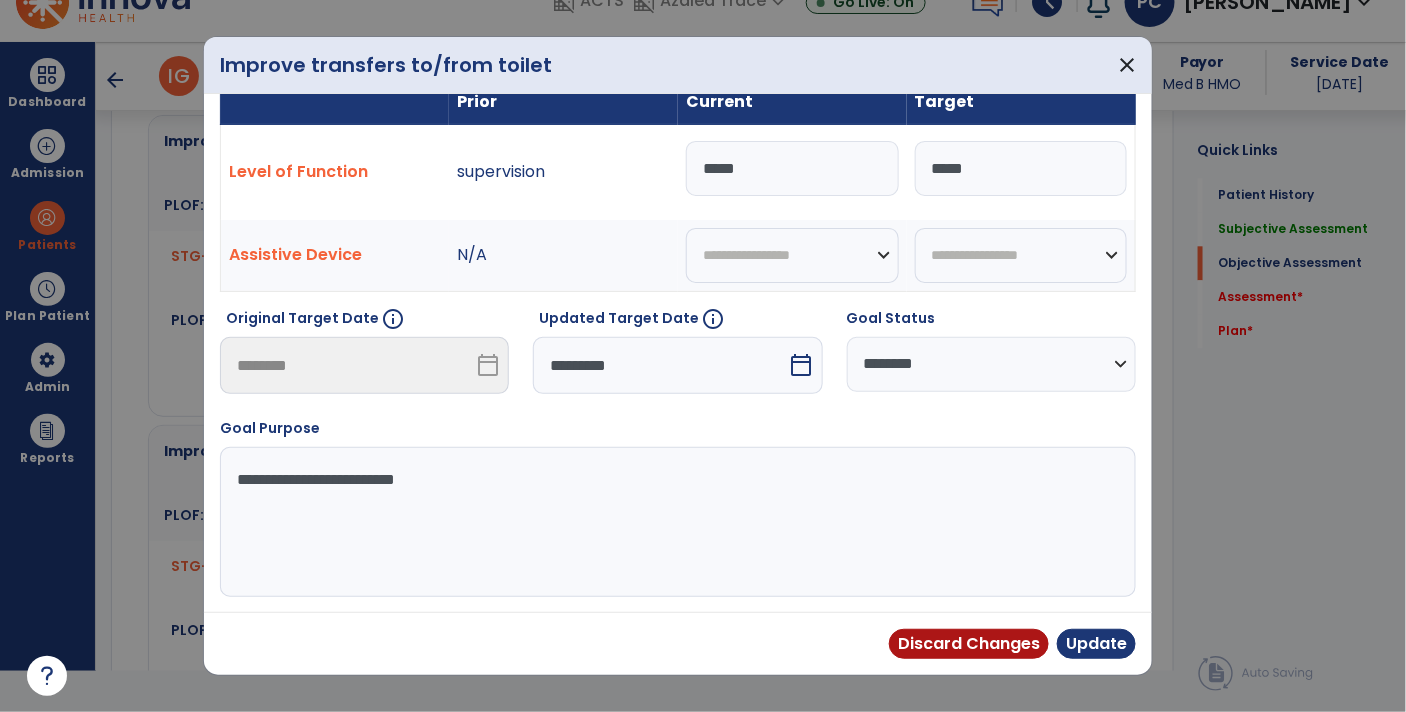 scroll, scrollTop: 27, scrollLeft: 0, axis: vertical 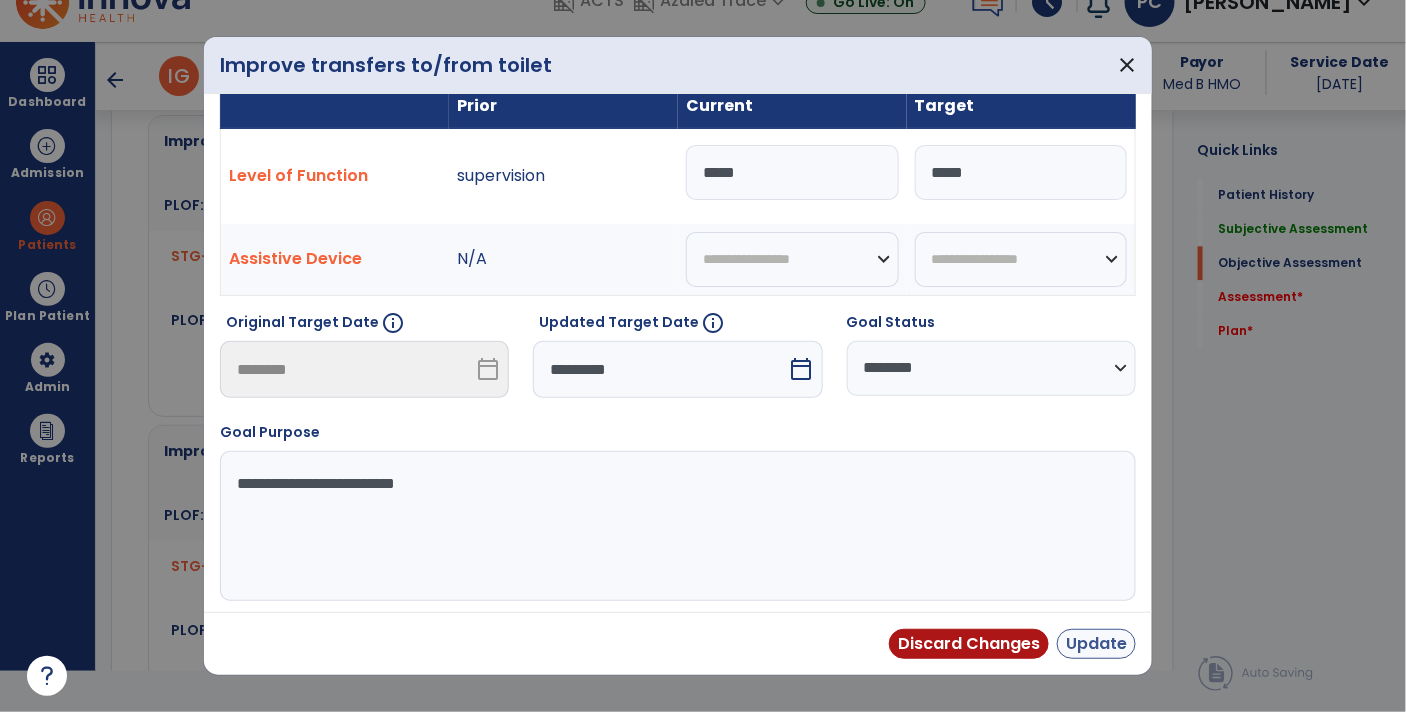 click on "Update" at bounding box center (1096, 644) 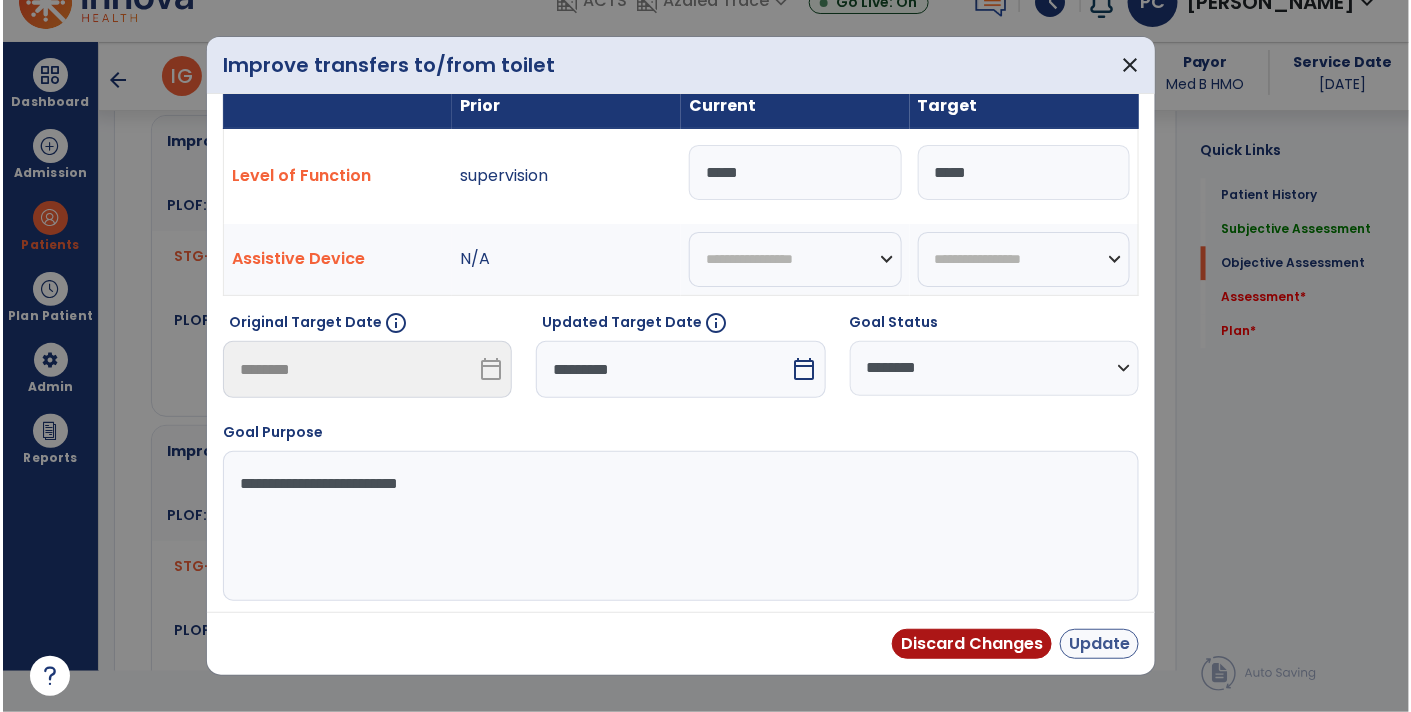 scroll, scrollTop: 41, scrollLeft: 0, axis: vertical 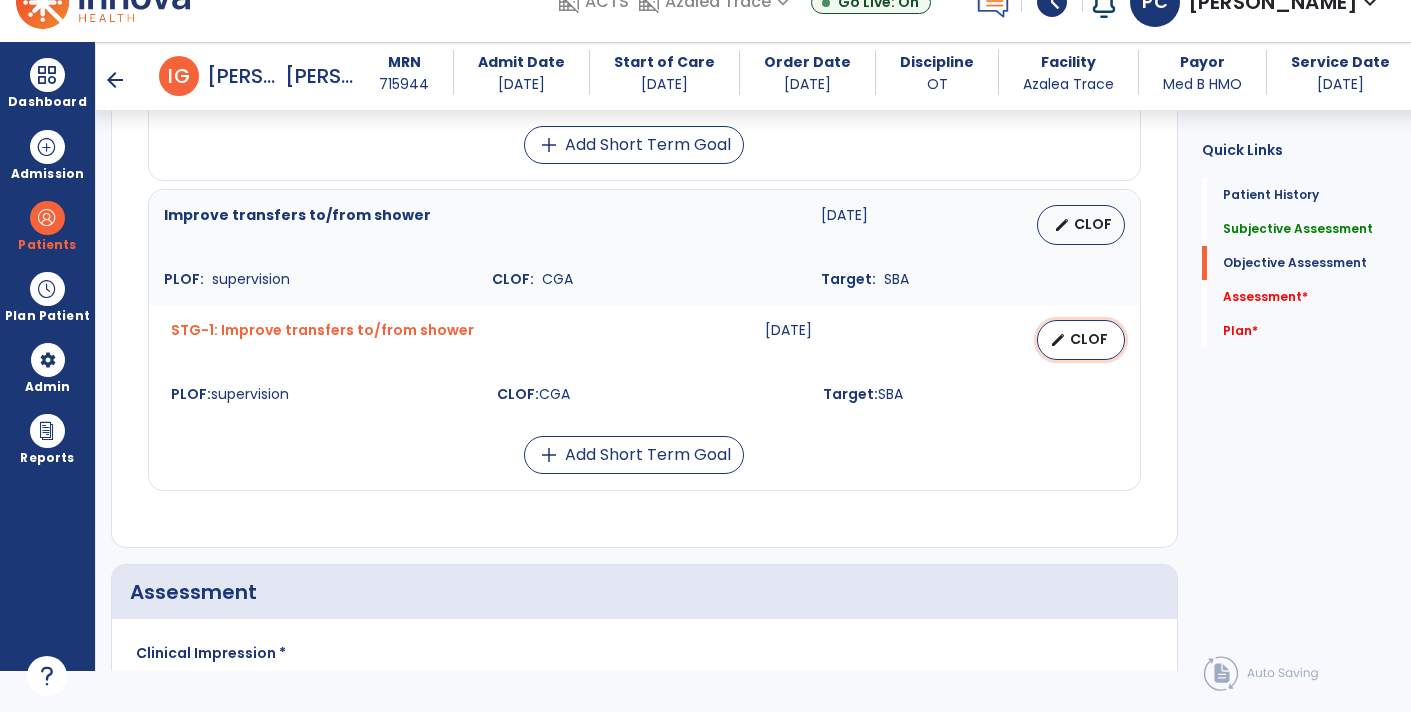 click on "edit   CLOF" at bounding box center (1081, 340) 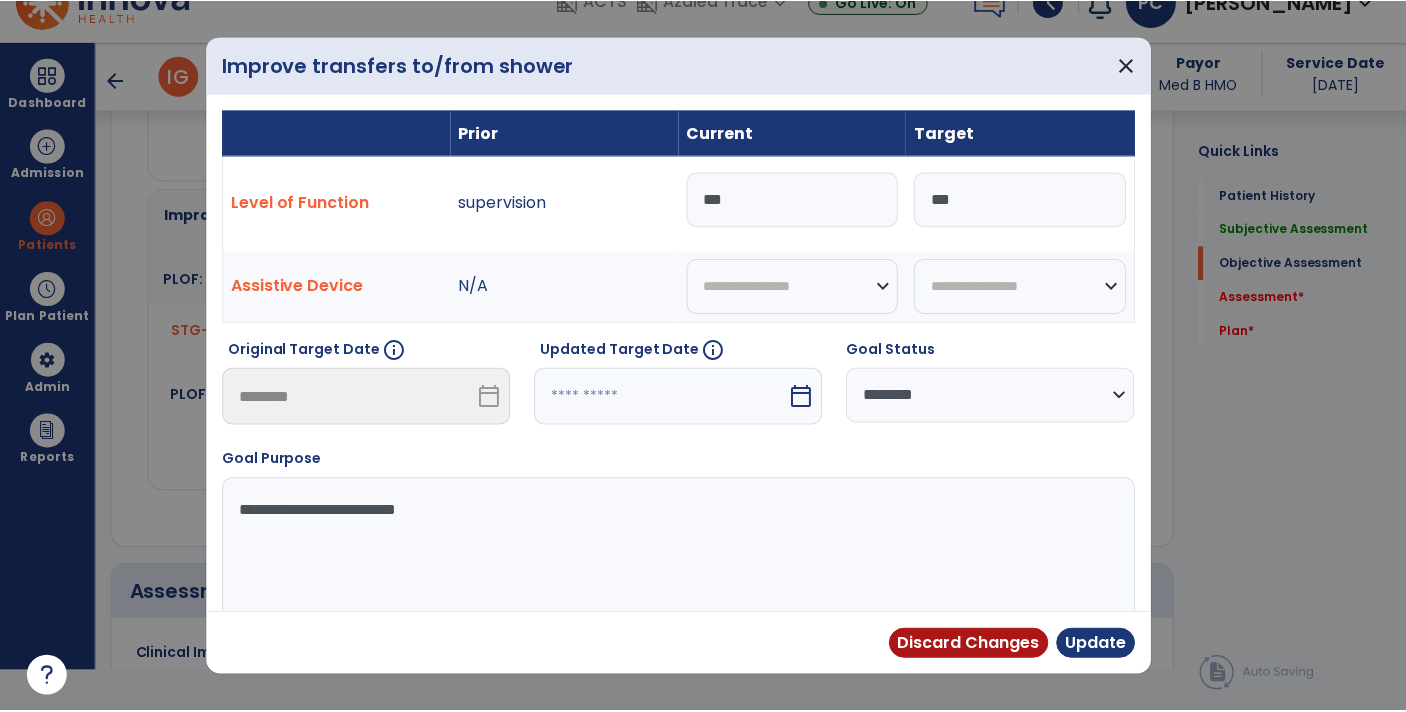 scroll, scrollTop: 0, scrollLeft: 0, axis: both 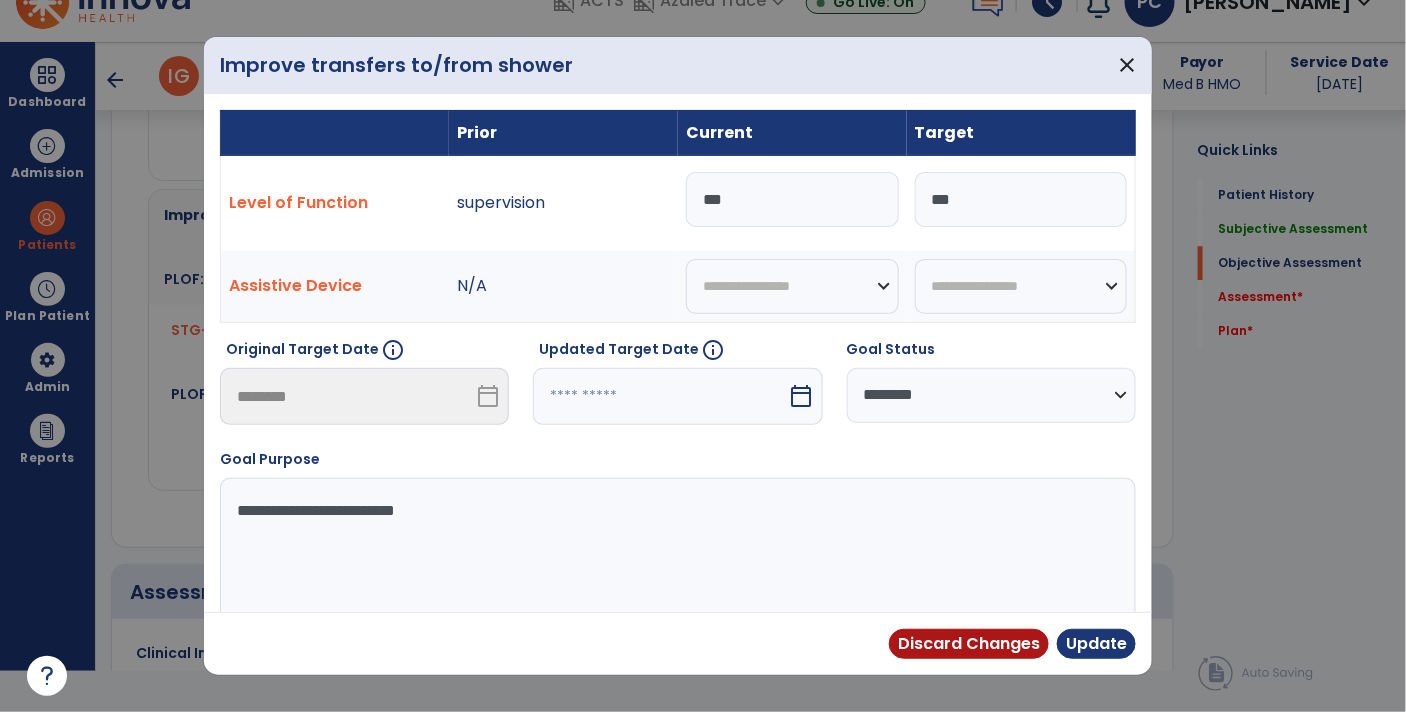 click on "***" at bounding box center (792, 199) 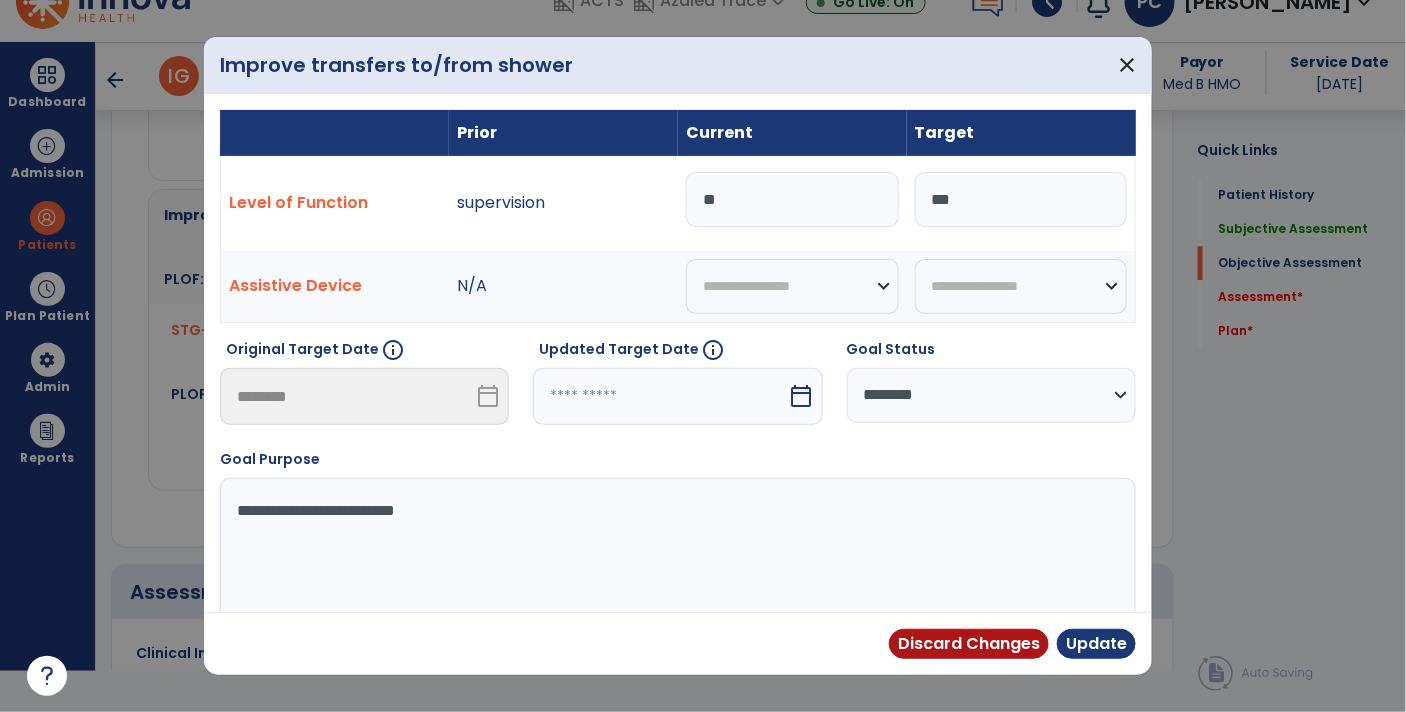 type on "*" 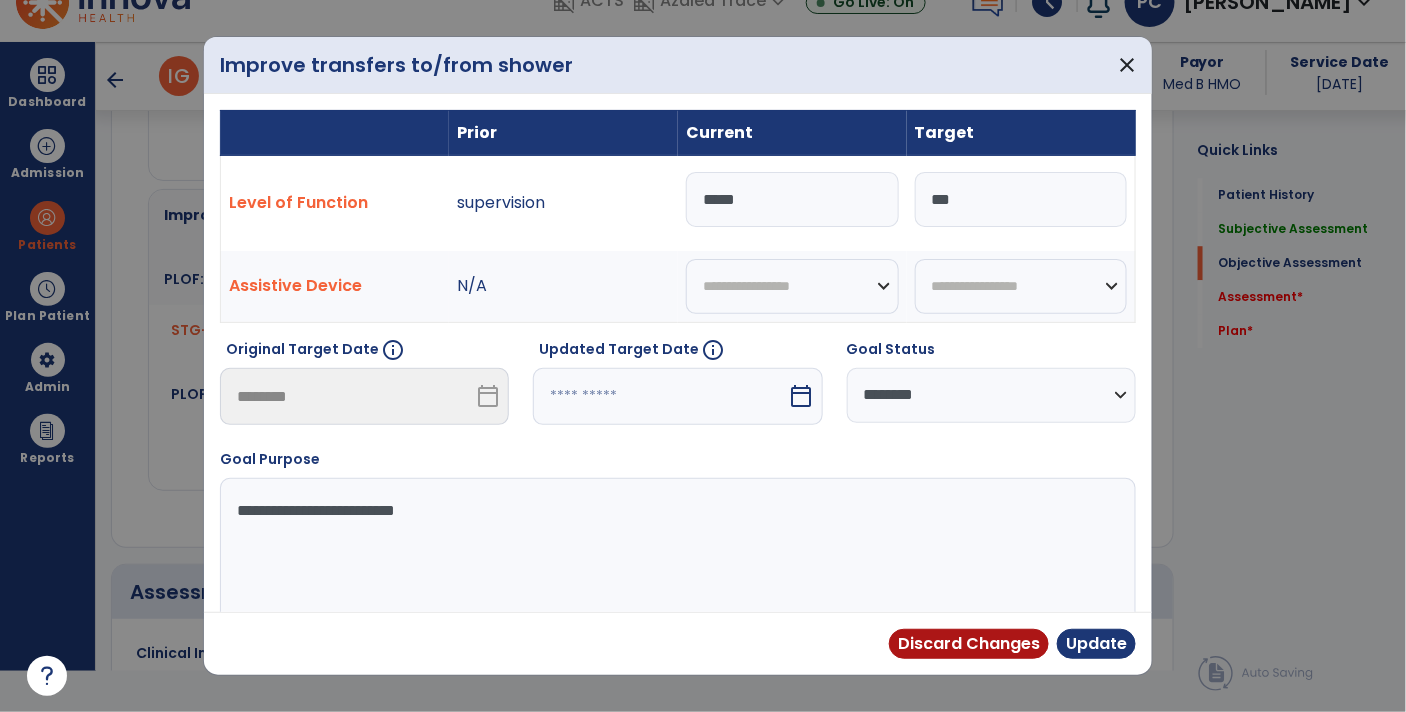type on "*****" 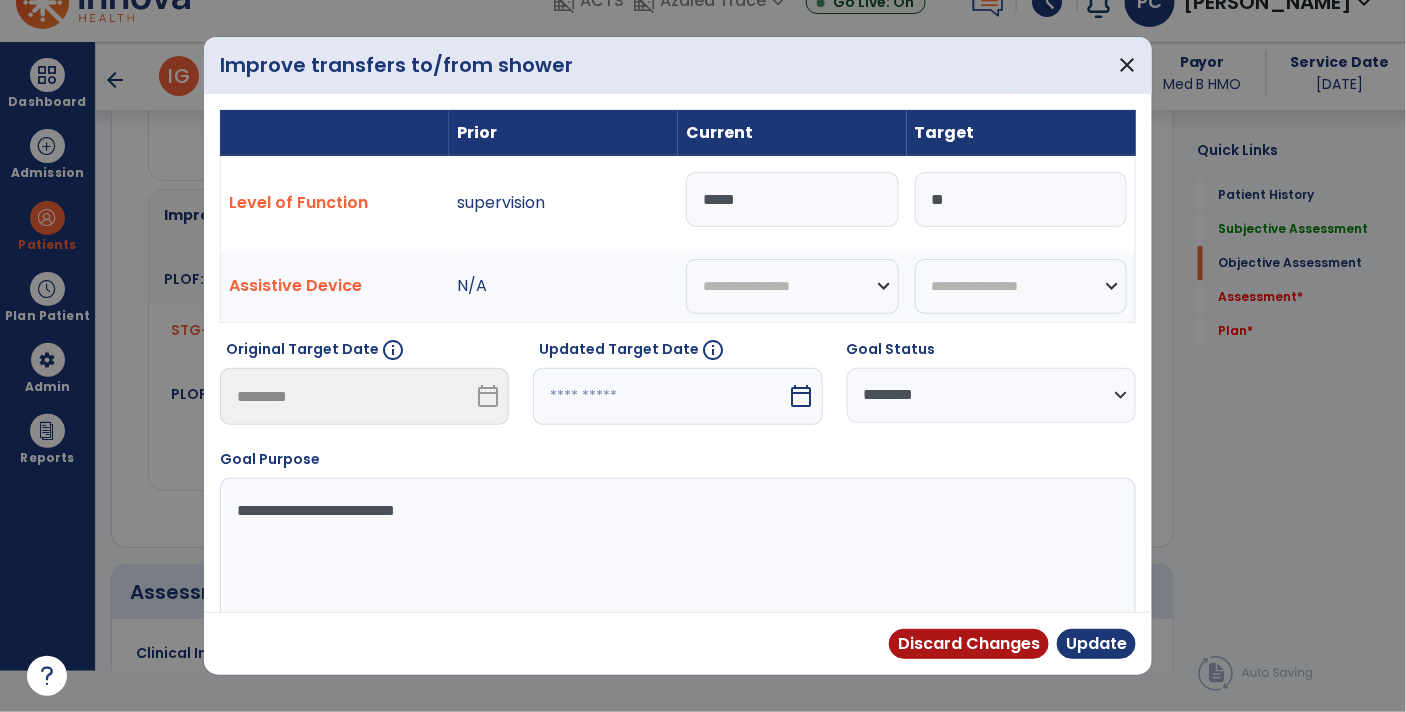 type on "*" 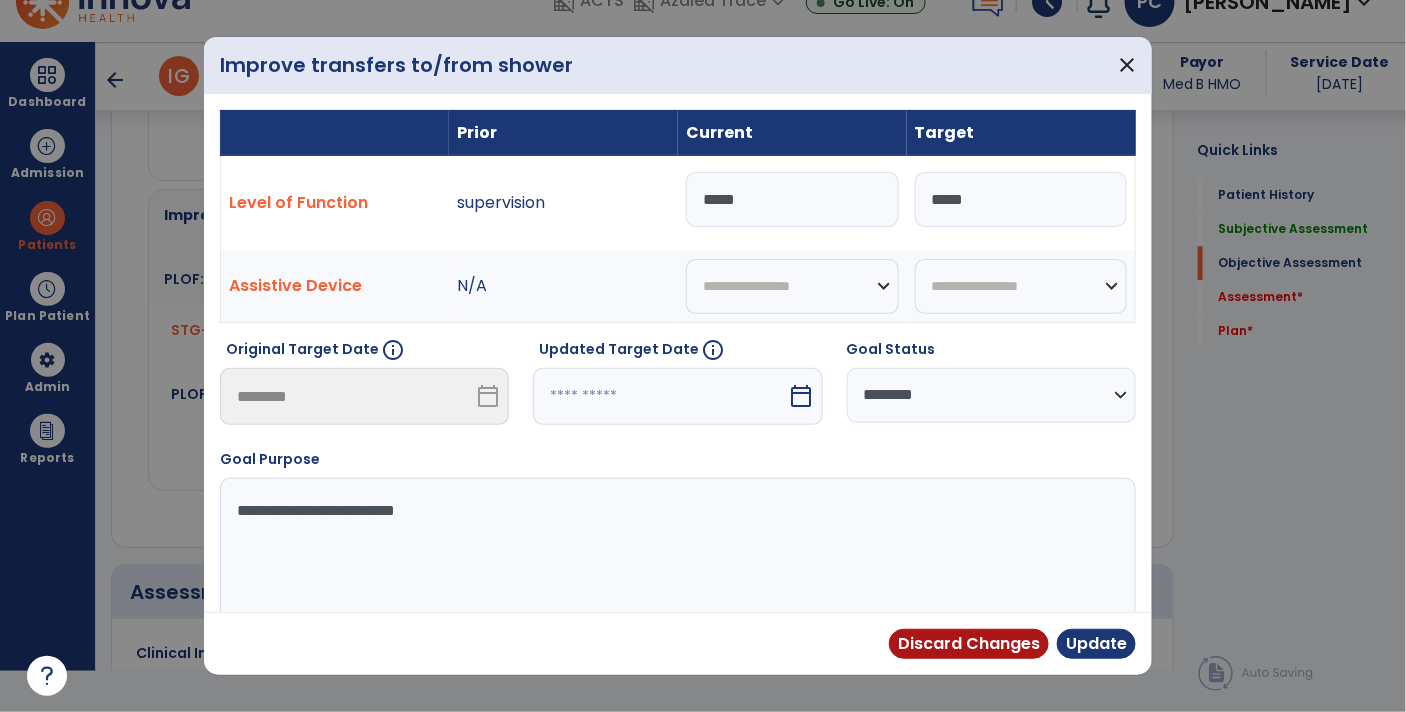 type on "*****" 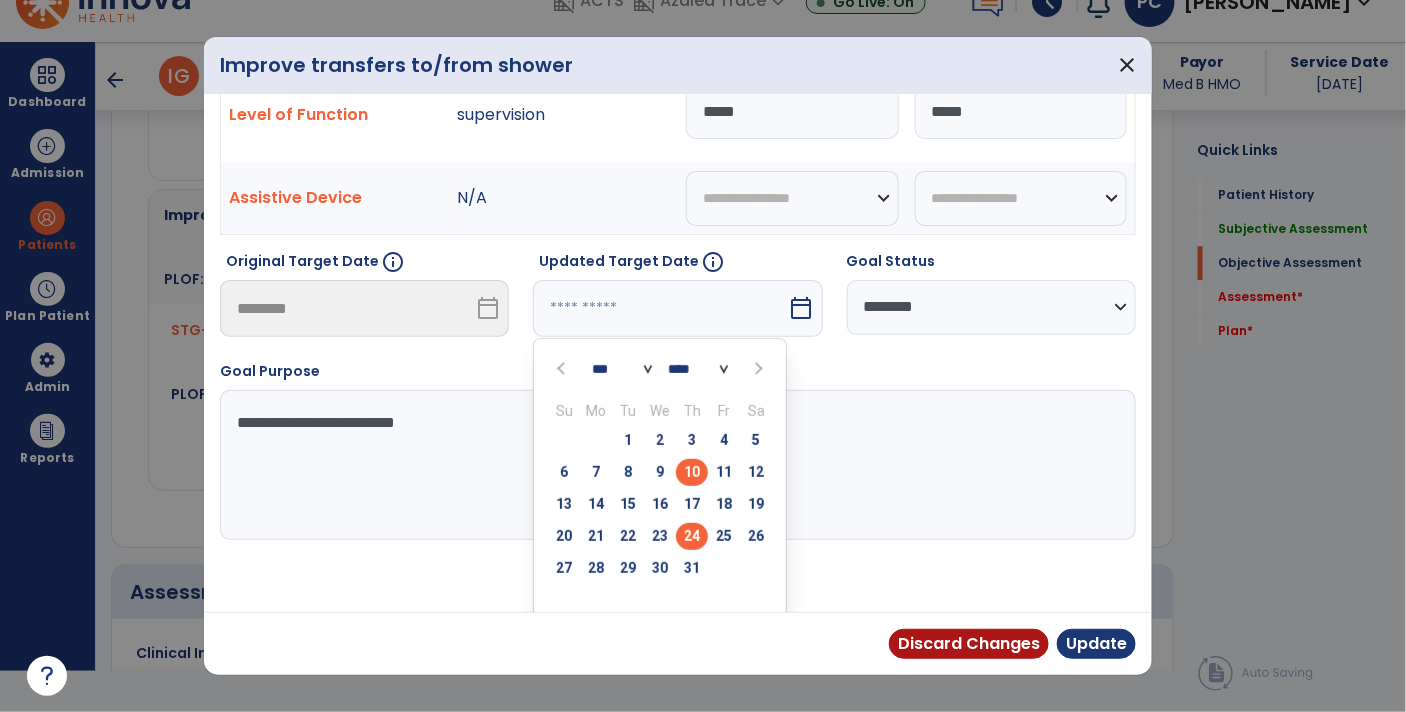 click on "24" at bounding box center (692, 536) 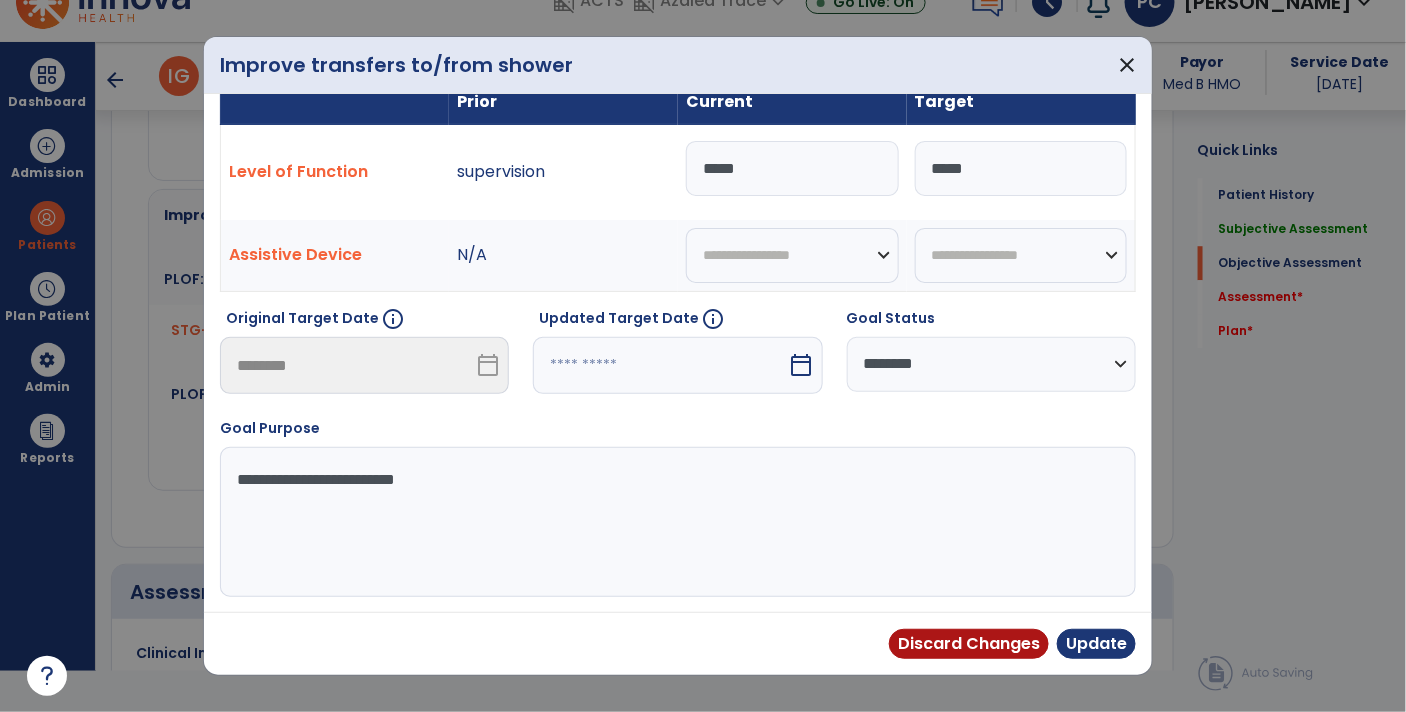 type on "*********" 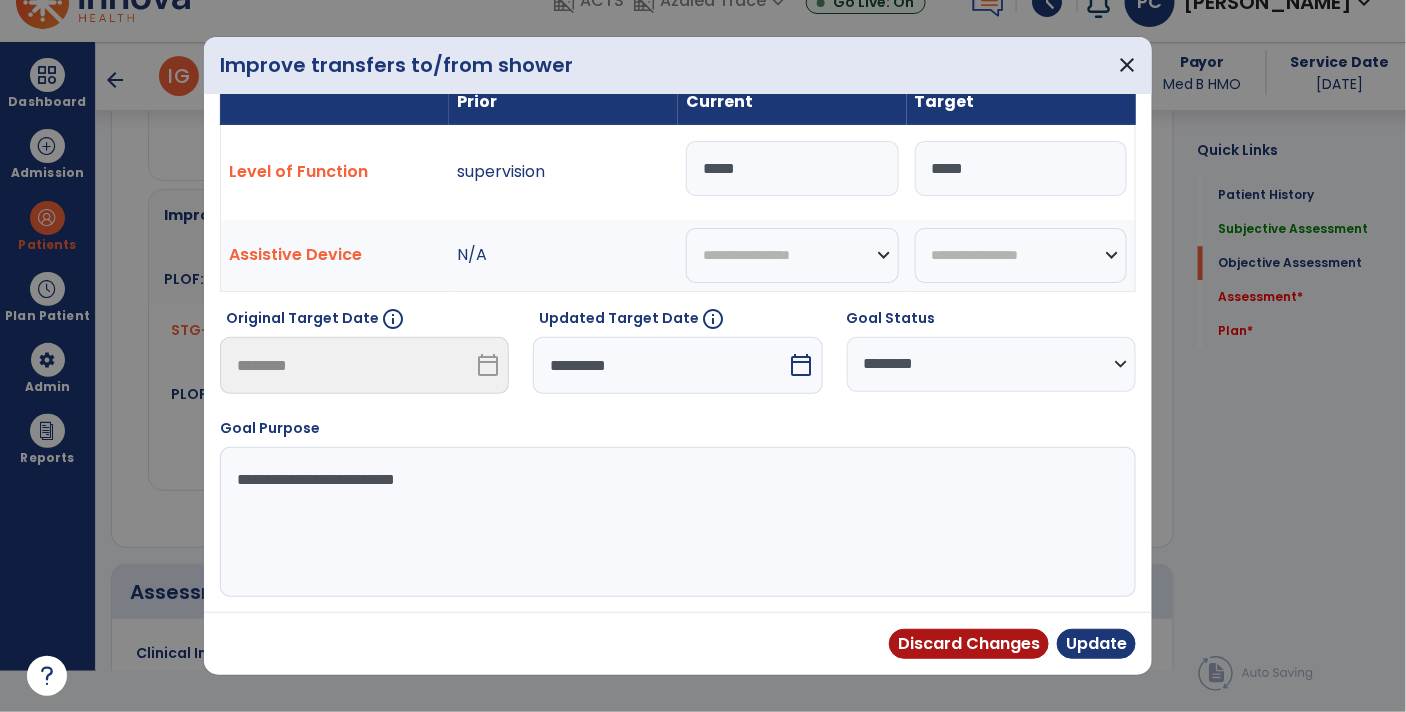 scroll, scrollTop: 27, scrollLeft: 0, axis: vertical 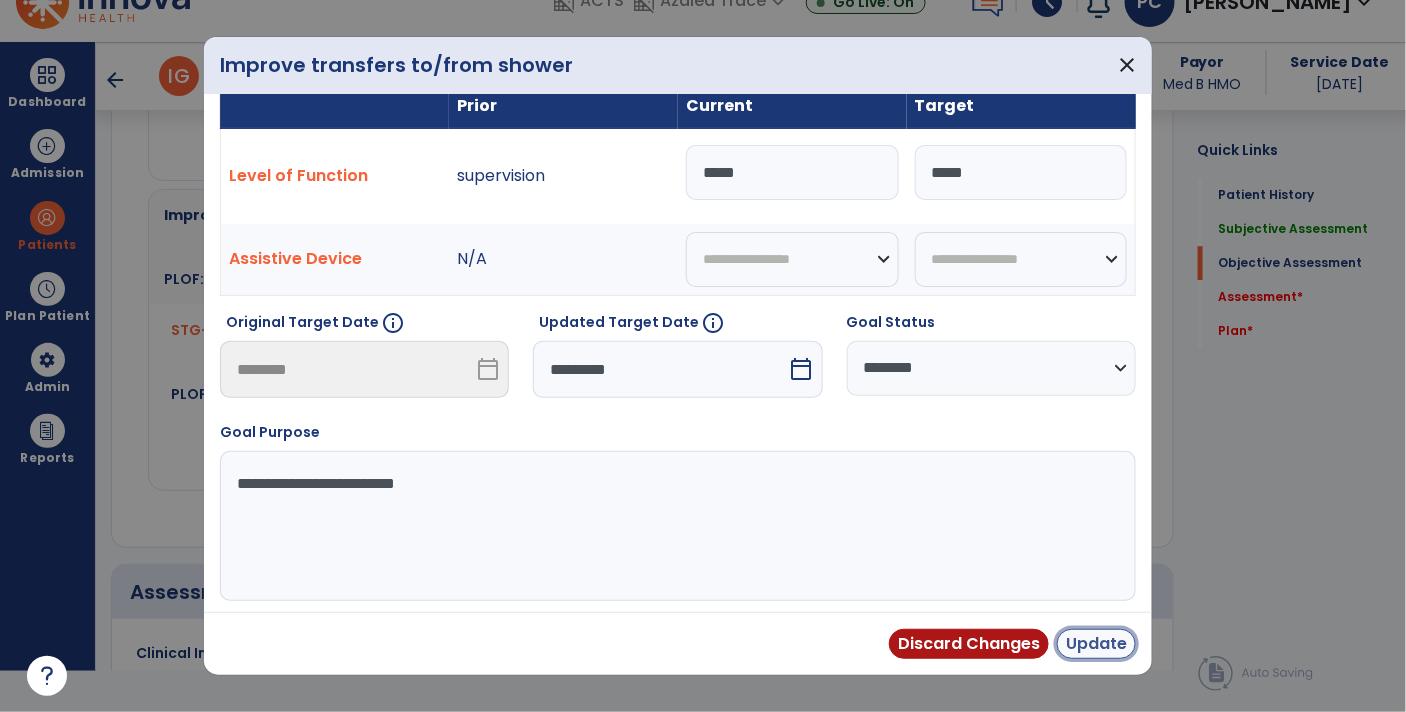 click on "Update" at bounding box center (1096, 644) 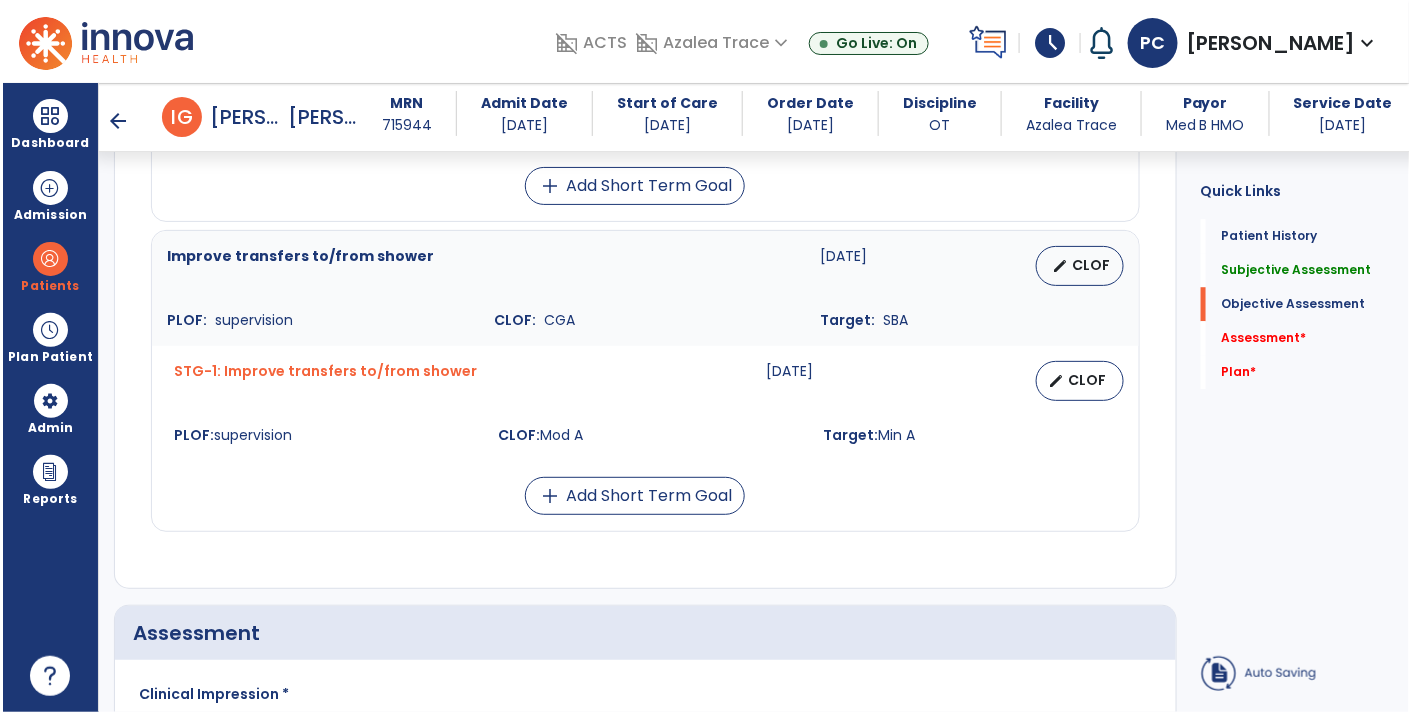 scroll, scrollTop: 41, scrollLeft: 0, axis: vertical 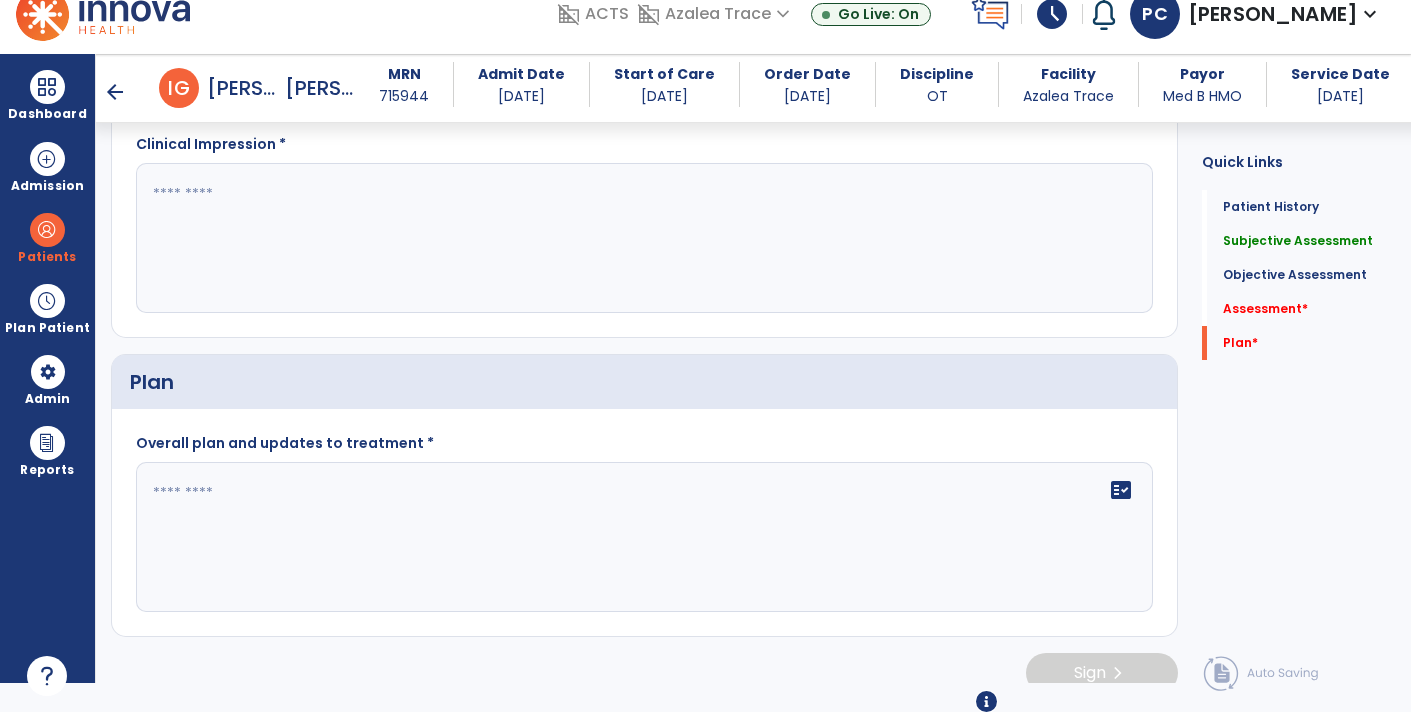 click 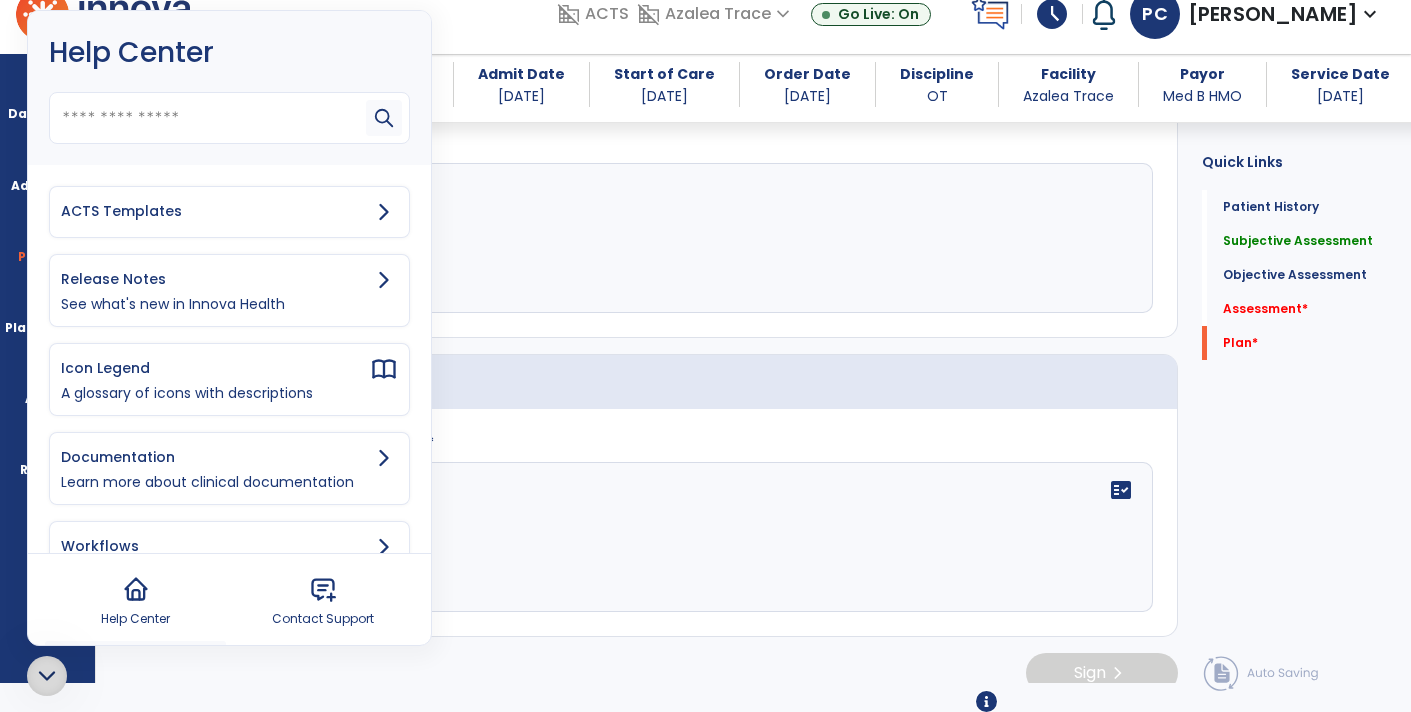 click on "ACTS Templates" at bounding box center (229, 212) 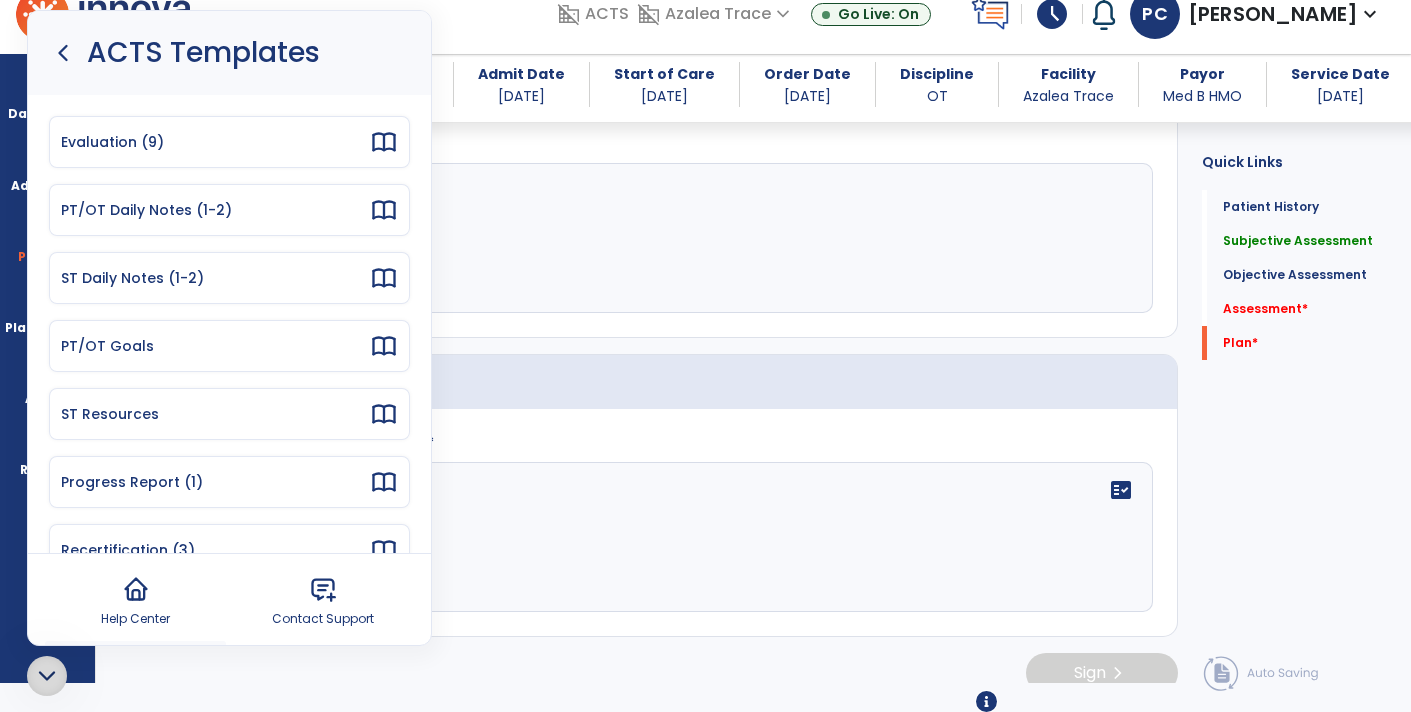 click on "Progress Report (1)" at bounding box center (215, 482) 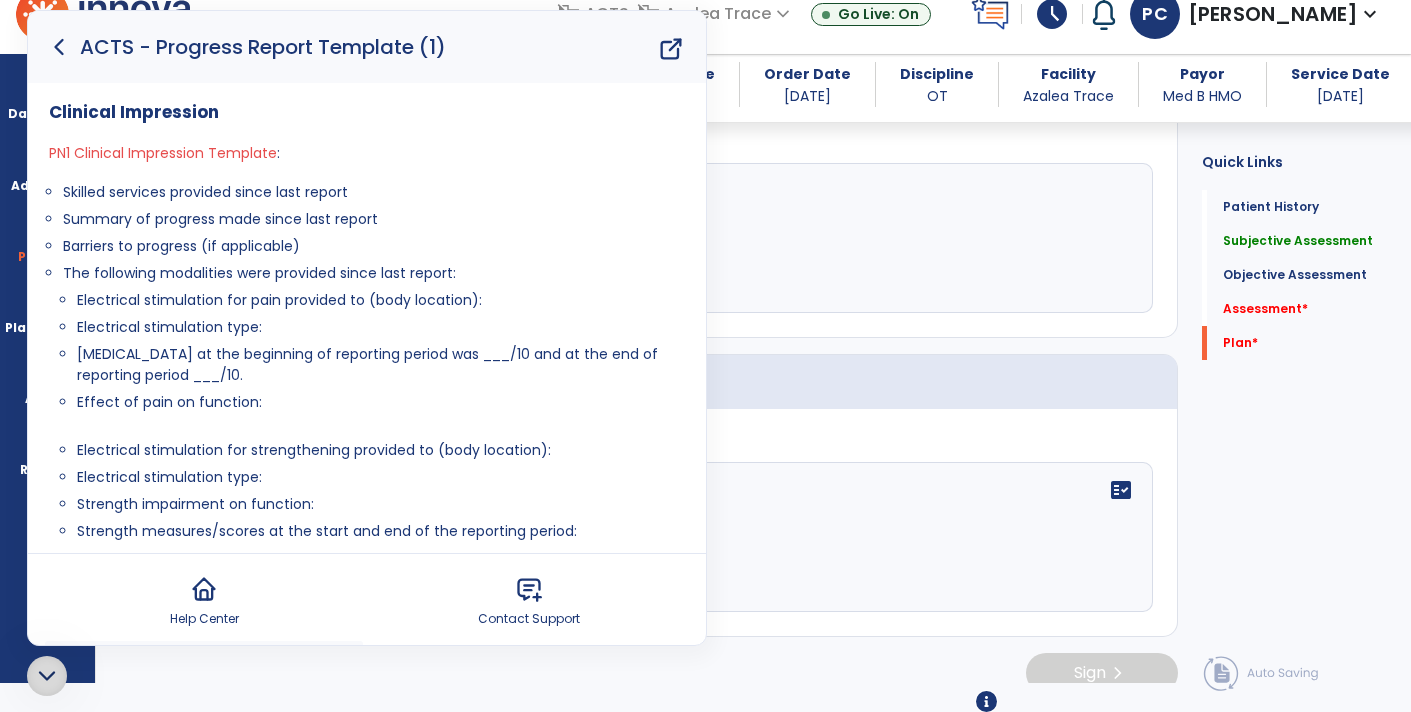 click 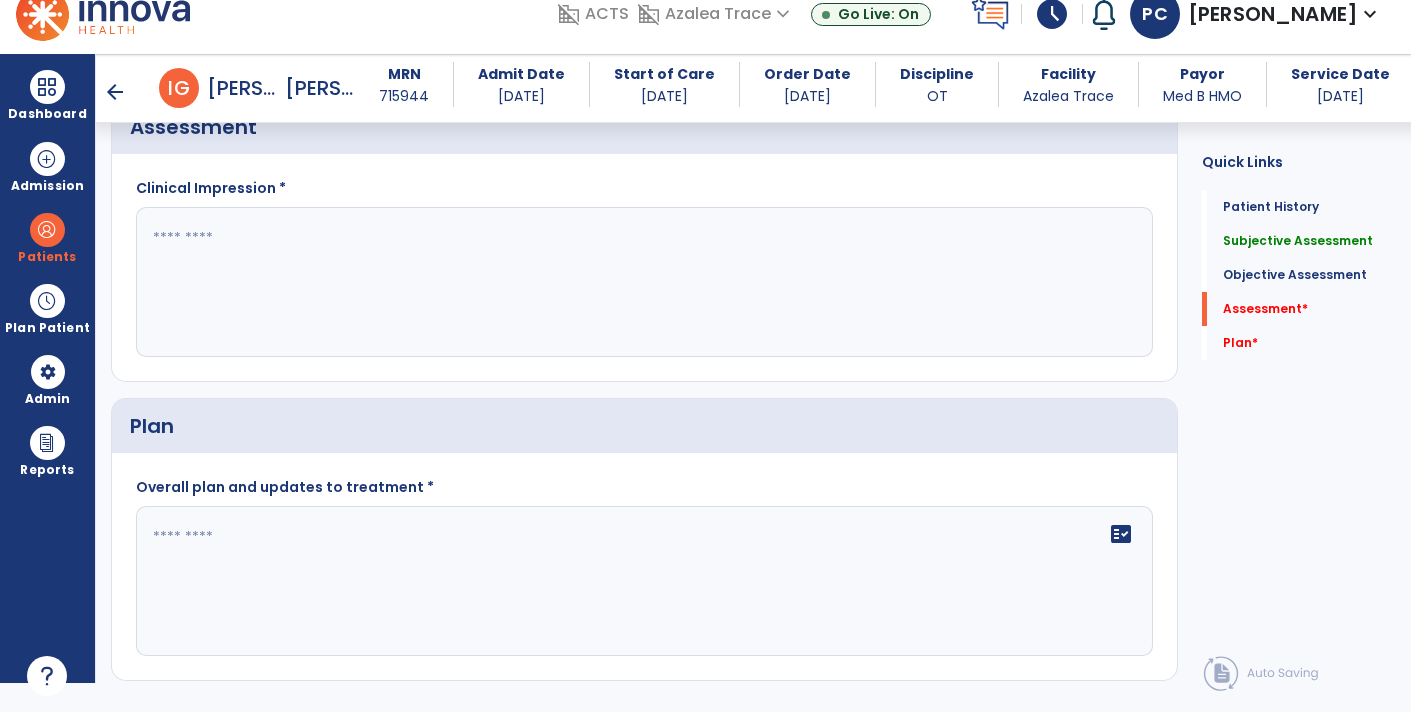 scroll, scrollTop: 2127, scrollLeft: 0, axis: vertical 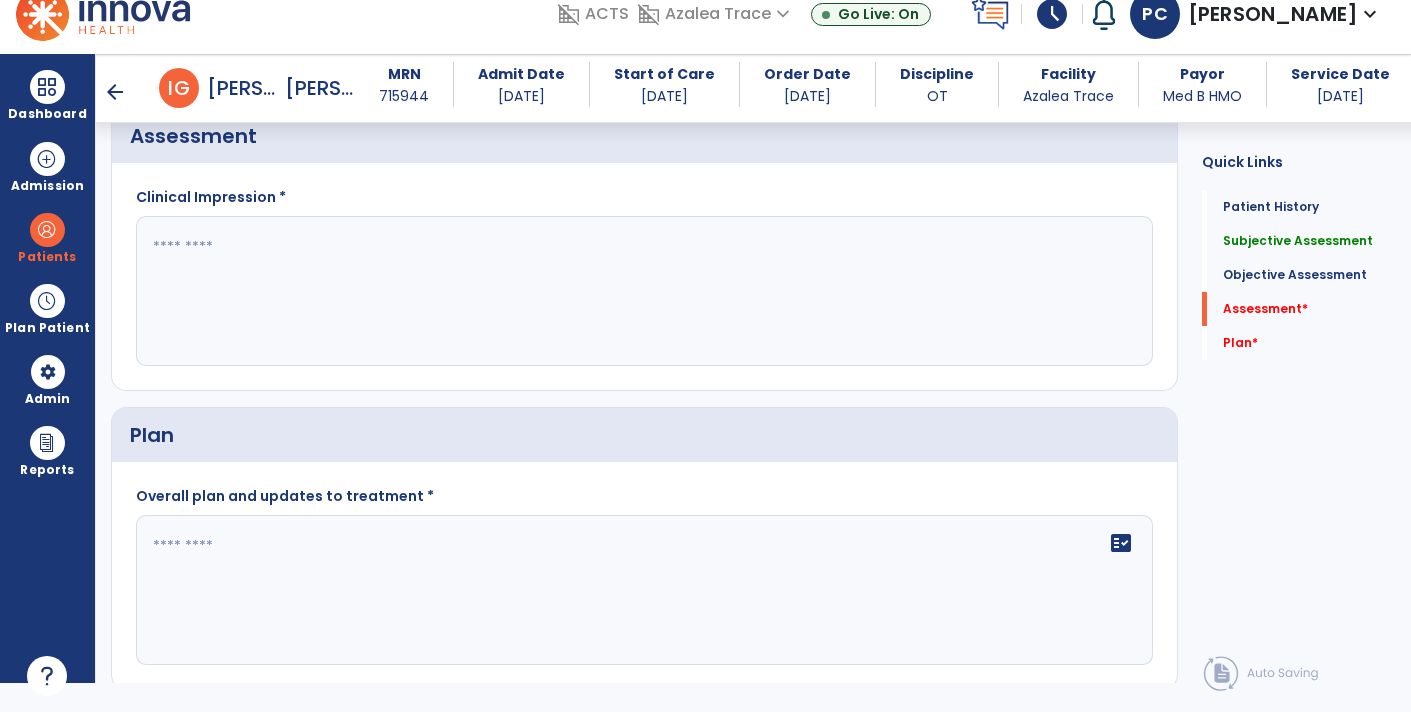 click 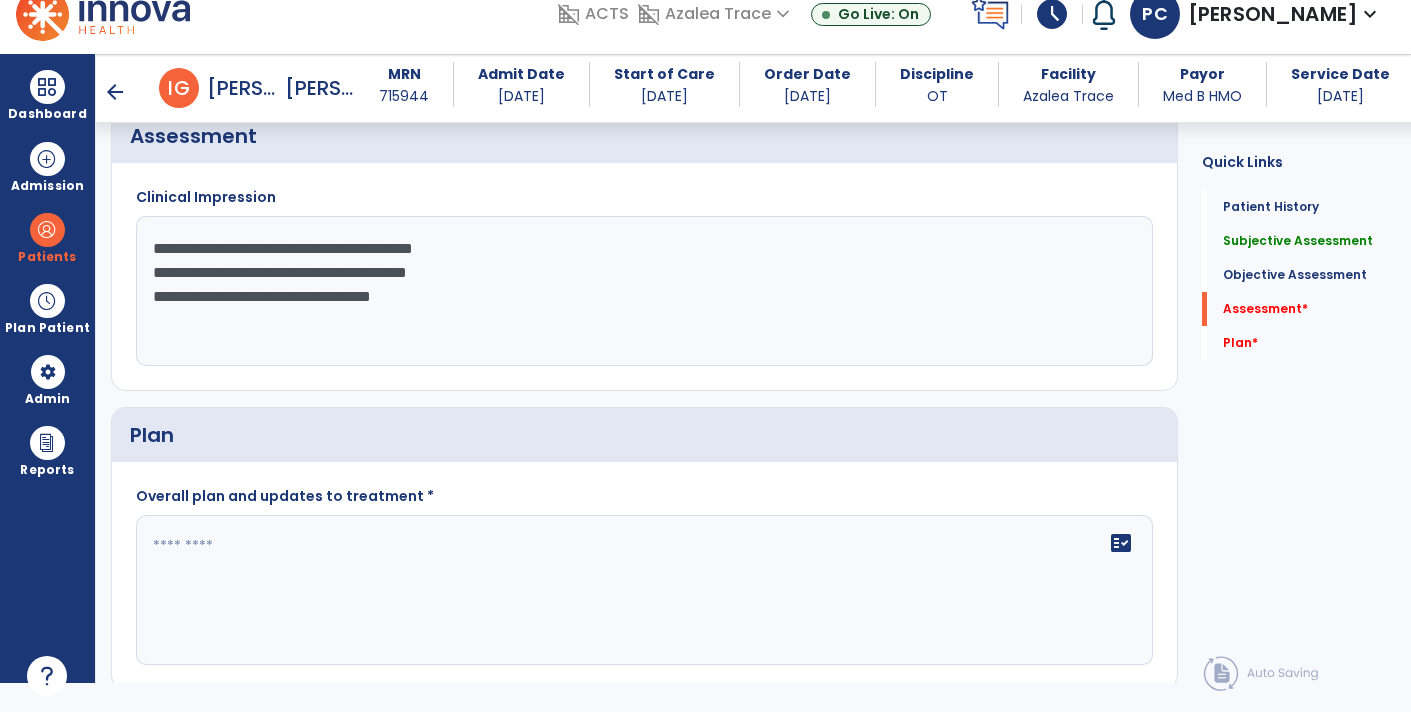 click on "**********" 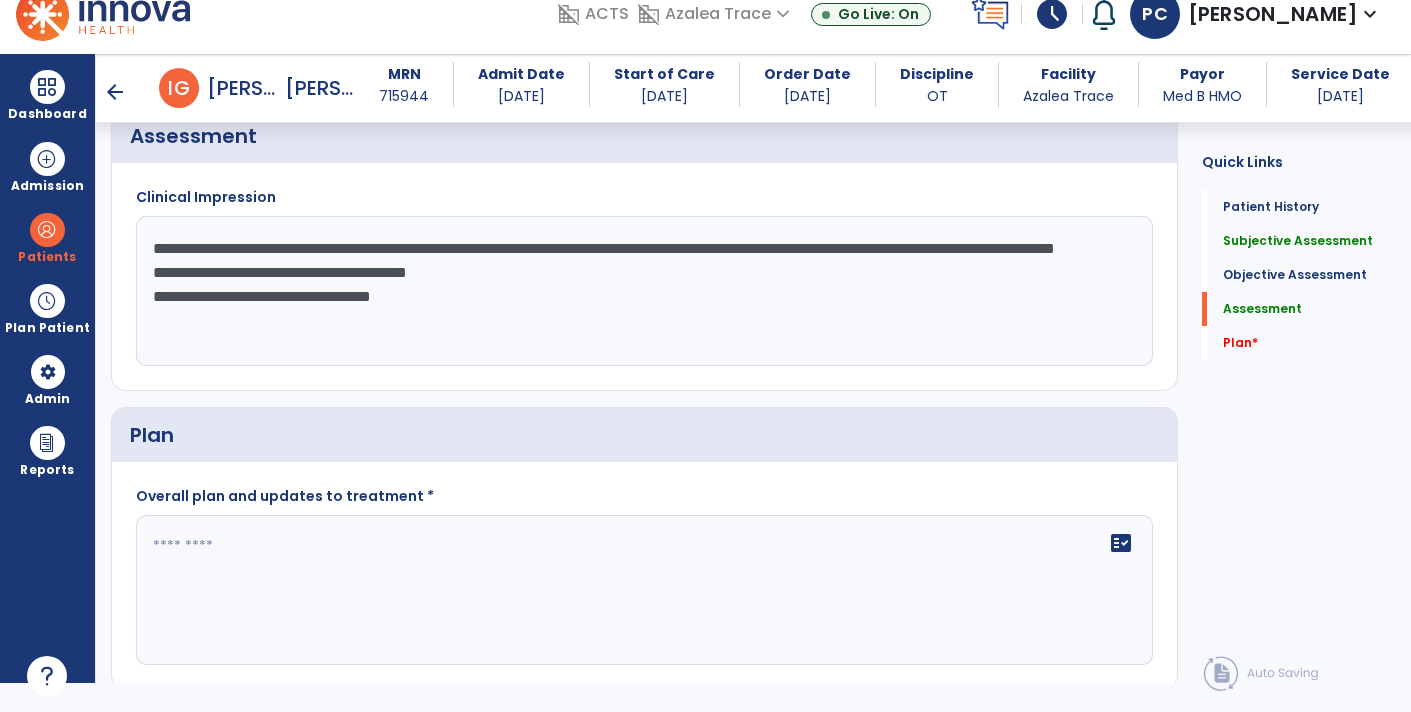 click on "**********" 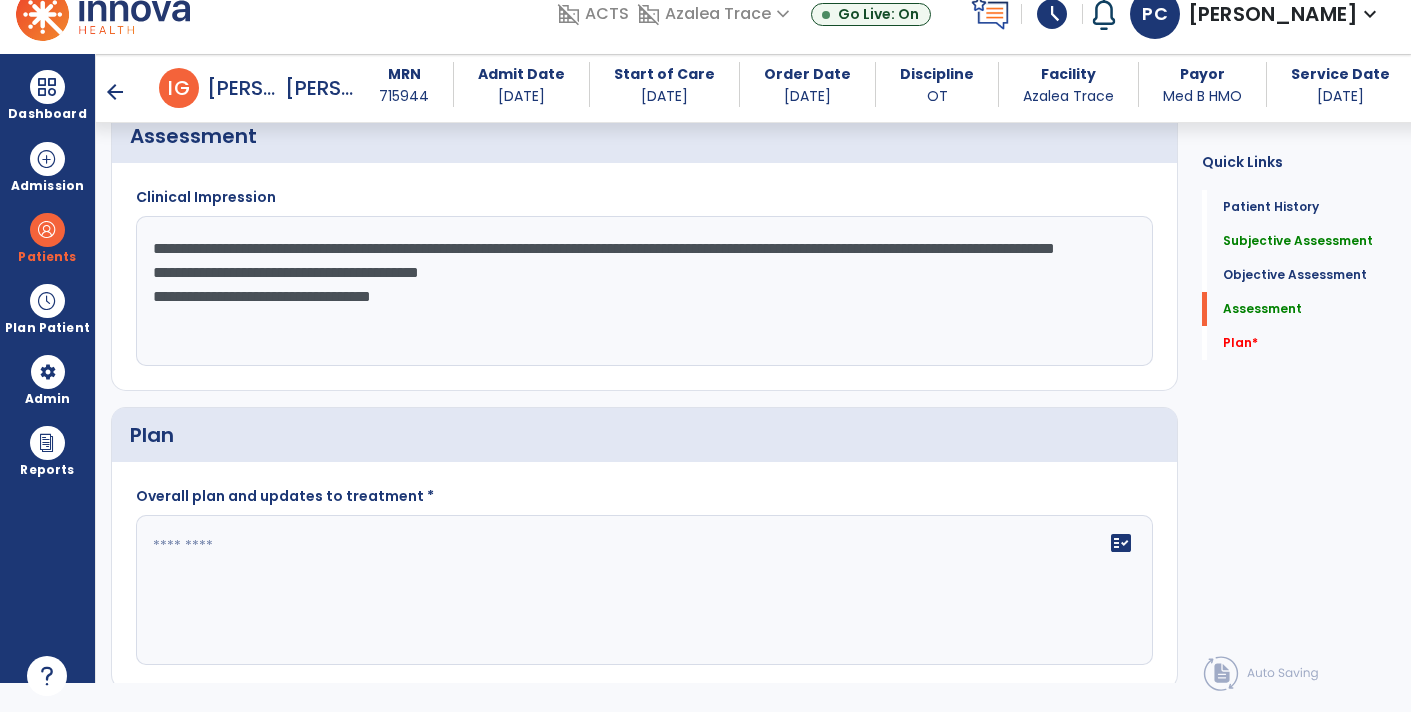type on "**********" 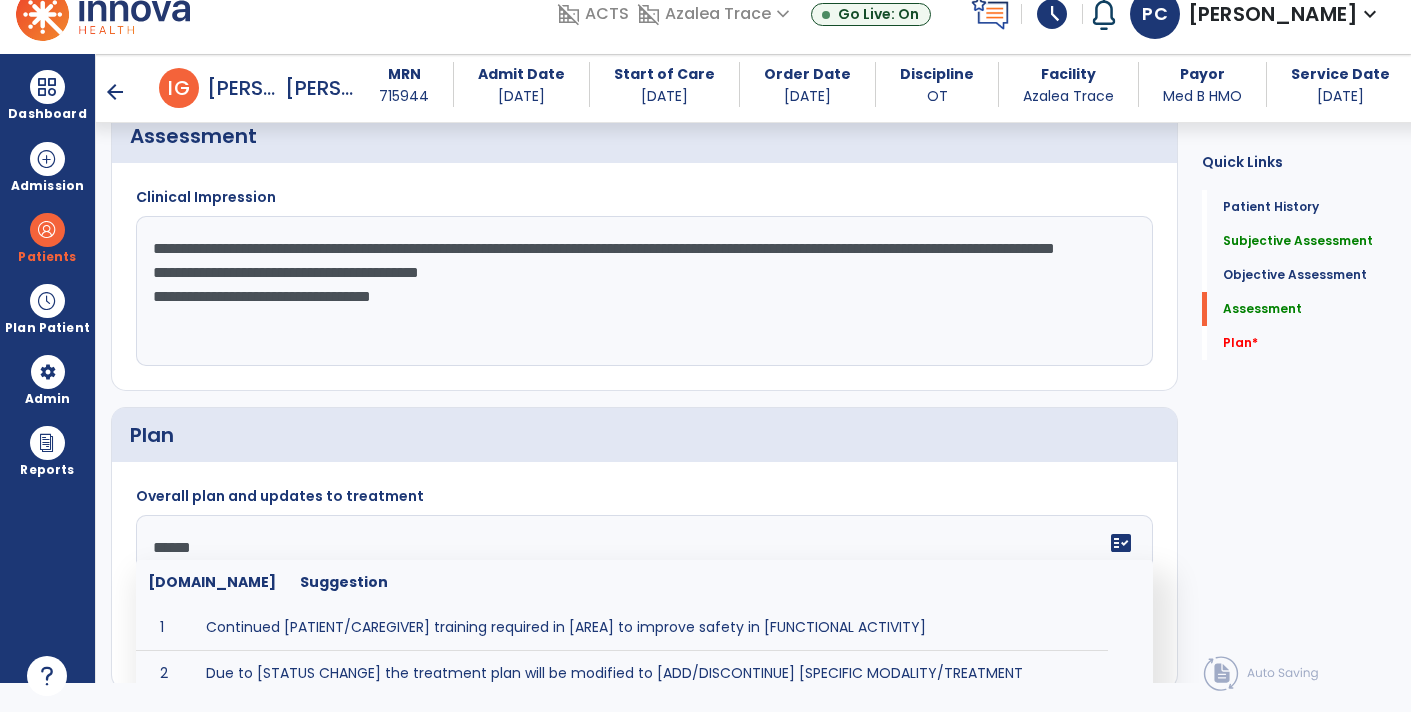 type on "*******" 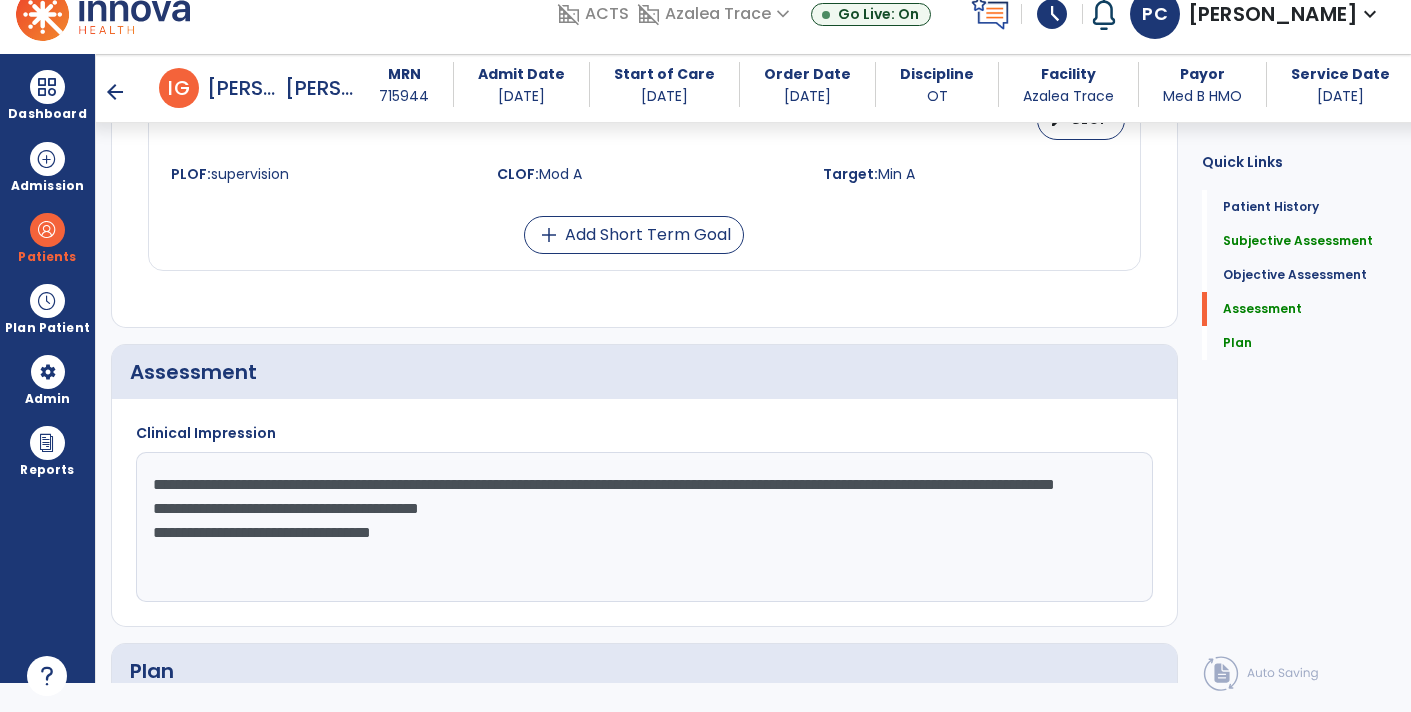 scroll, scrollTop: 1908, scrollLeft: 0, axis: vertical 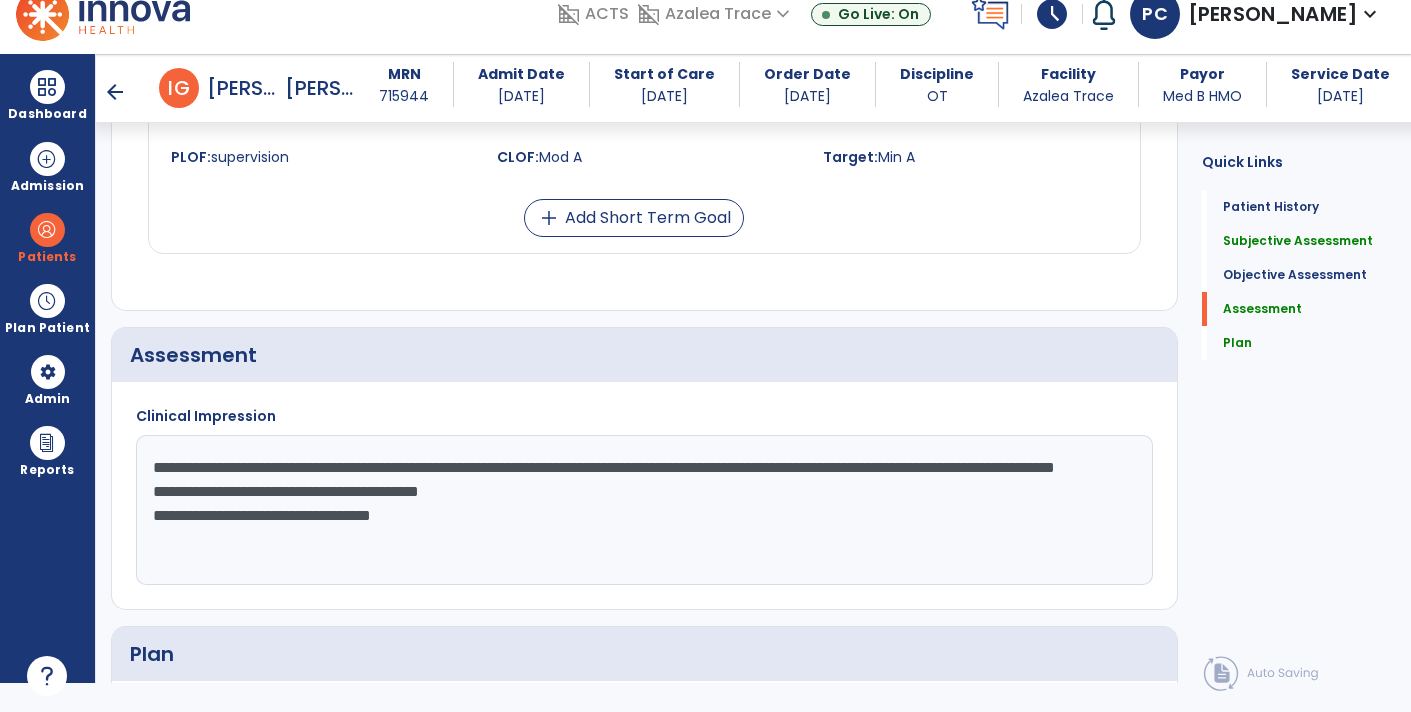 type on "**********" 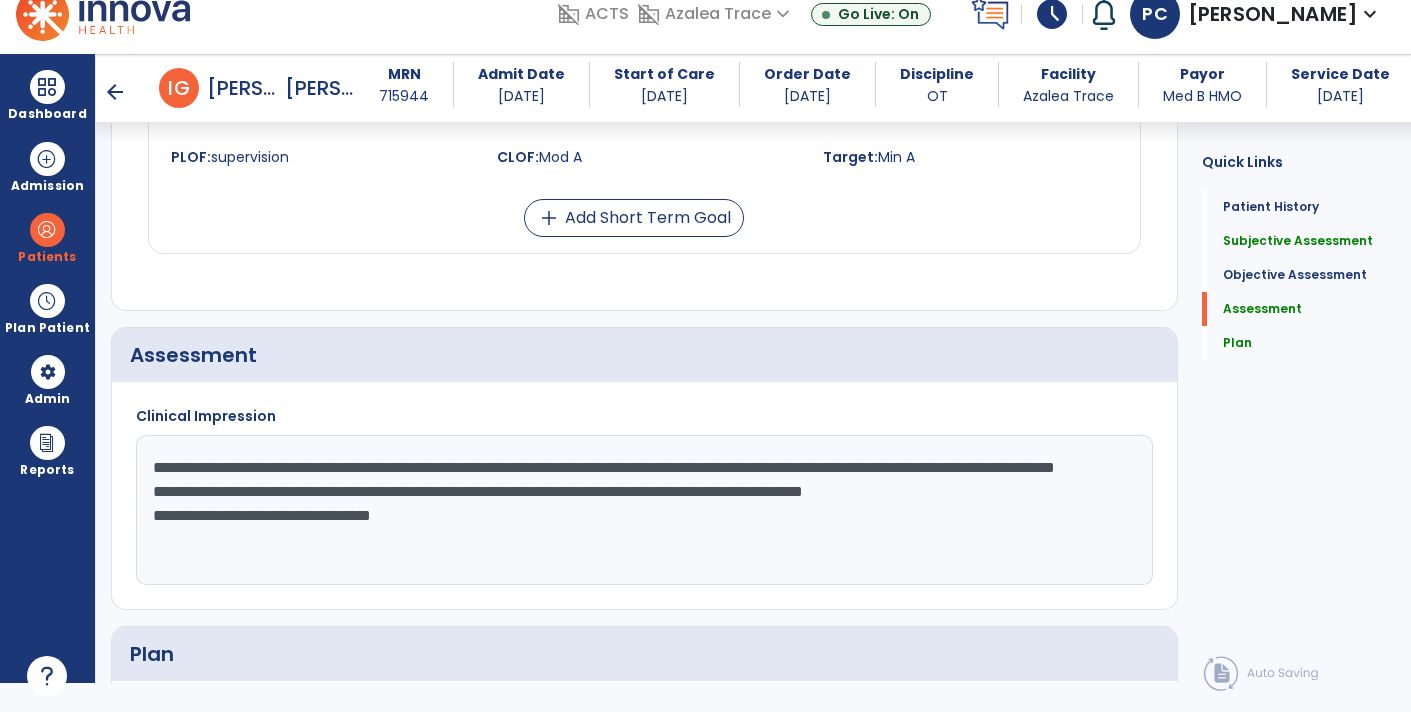 click on "**********" 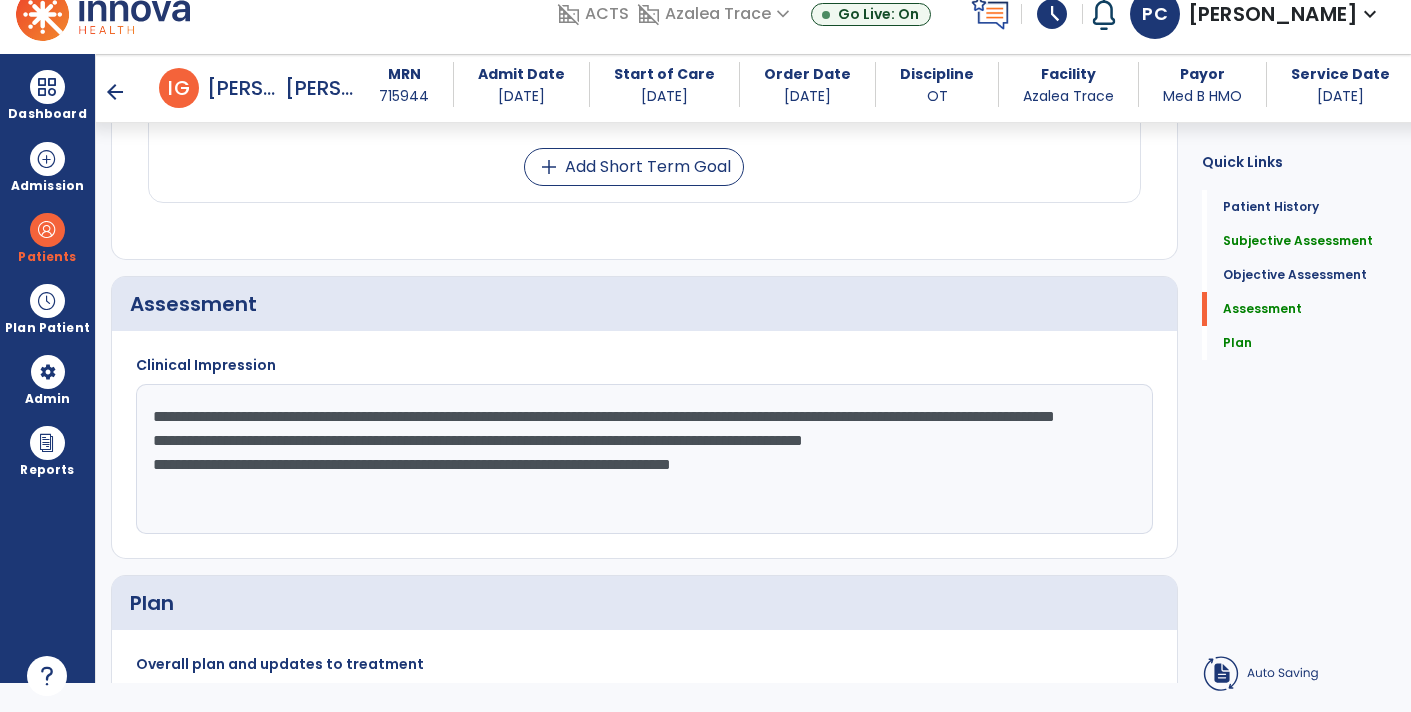 scroll, scrollTop: 2198, scrollLeft: 0, axis: vertical 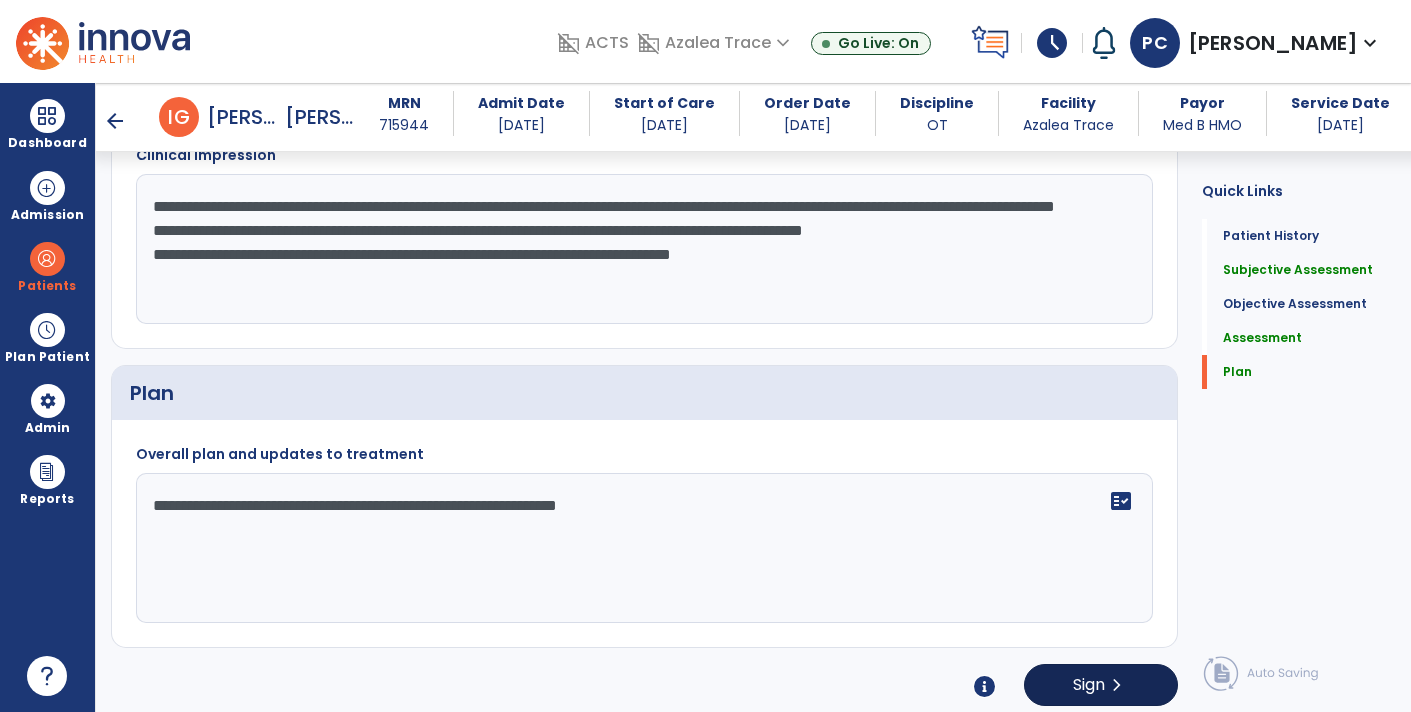 type on "**********" 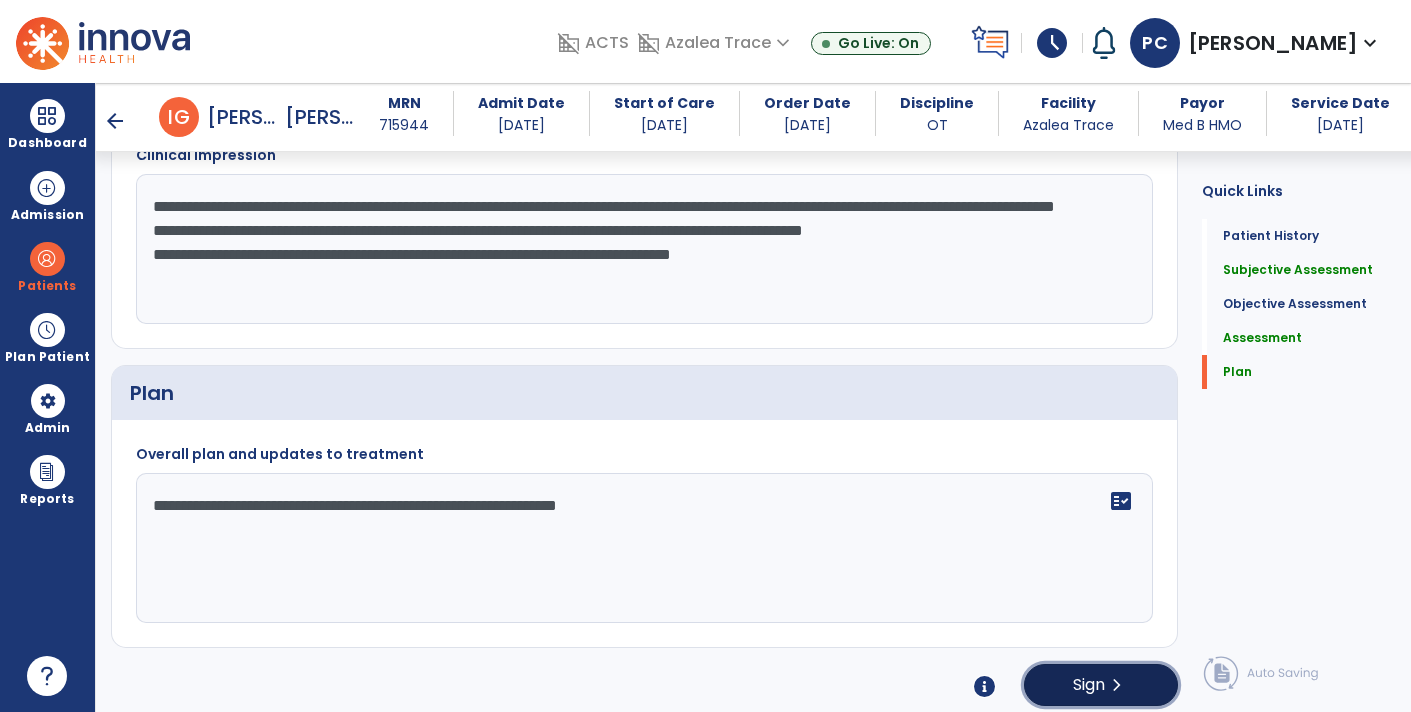 click on "chevron_right" 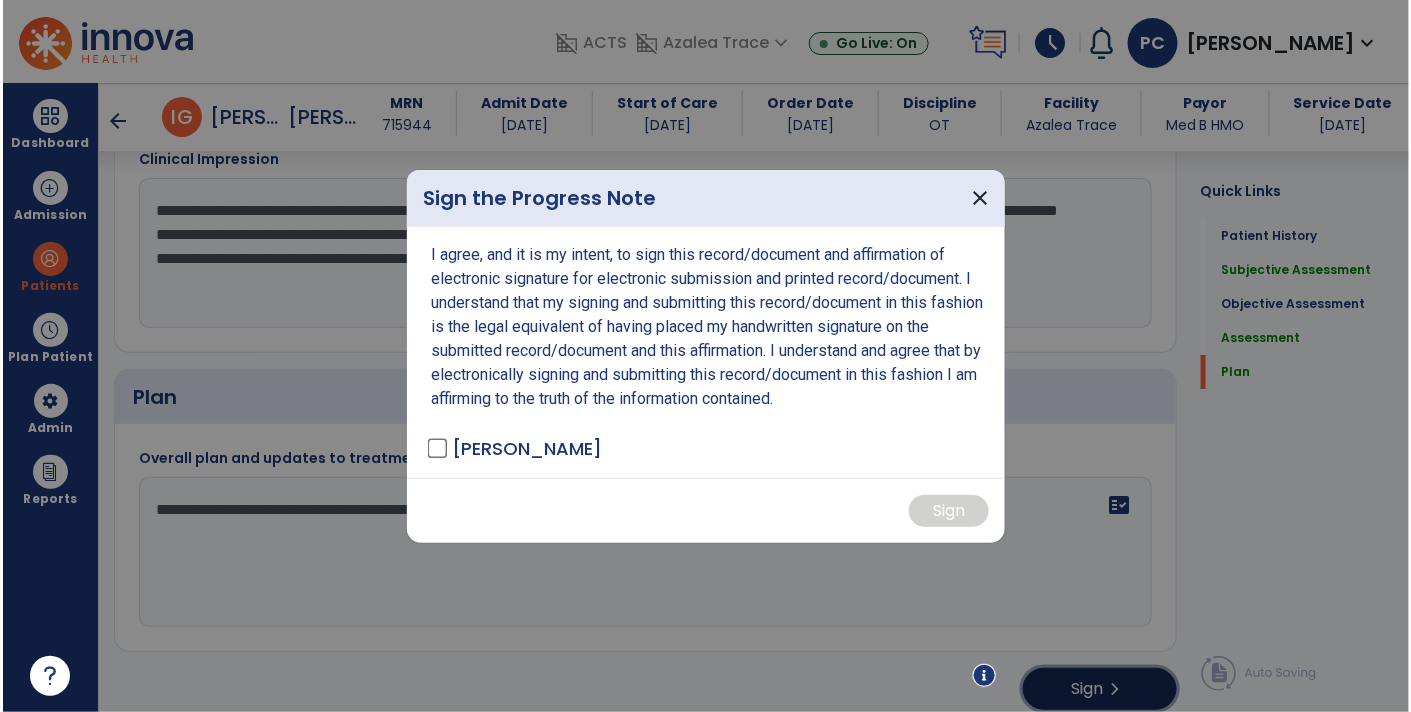 scroll, scrollTop: 2198, scrollLeft: 0, axis: vertical 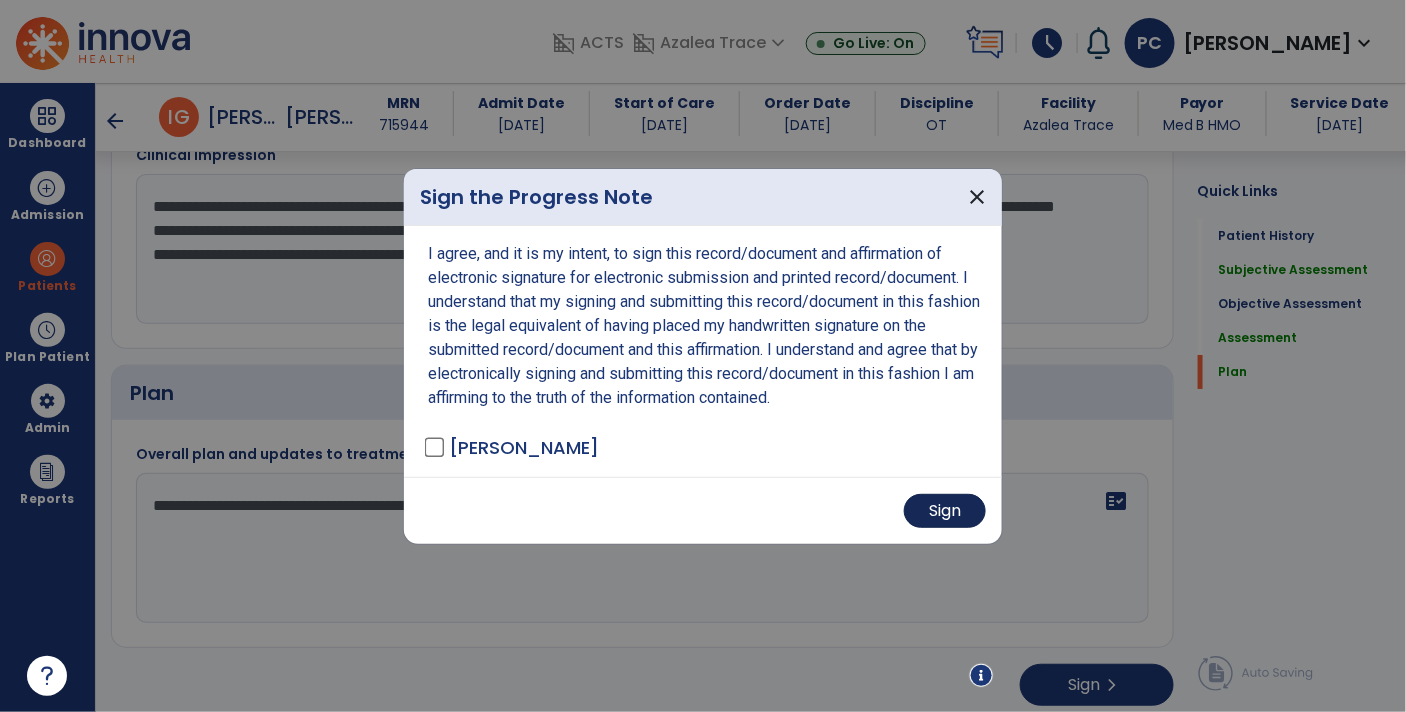 click on "Sign" at bounding box center [945, 511] 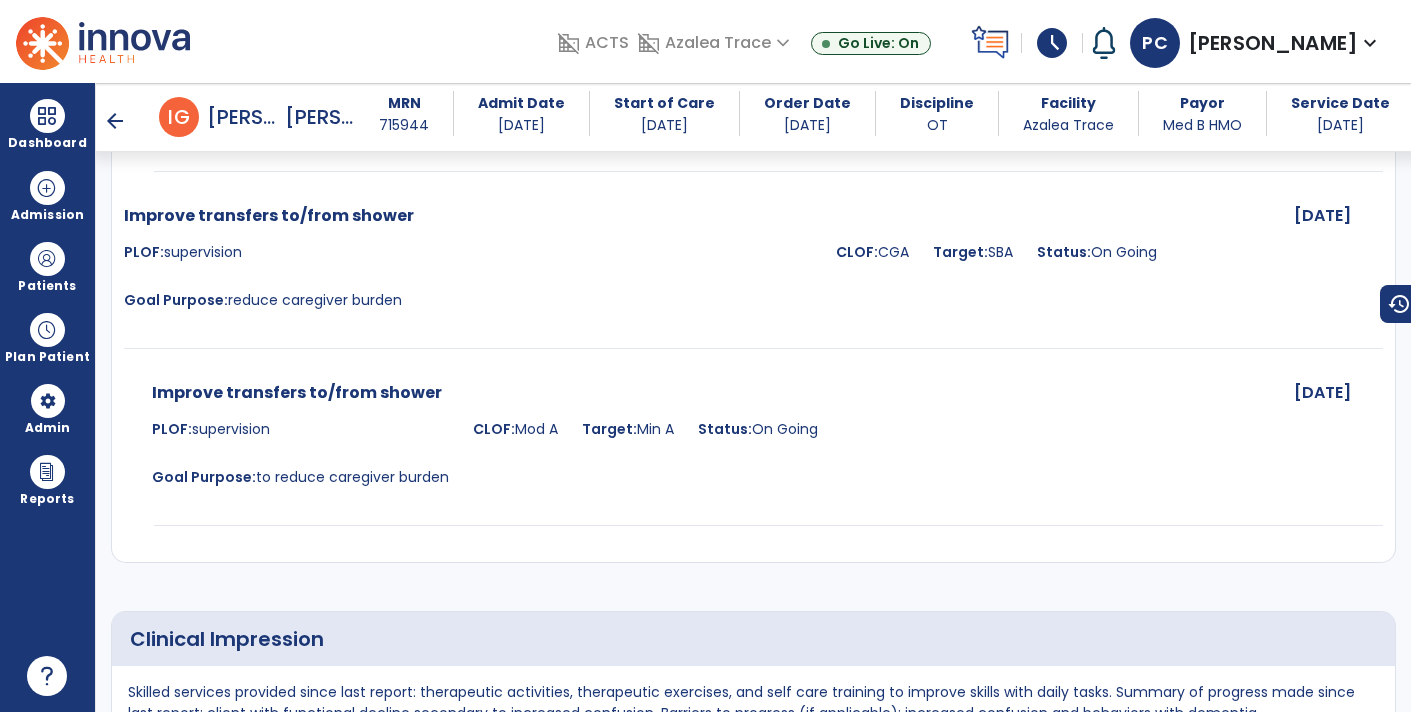 scroll, scrollTop: 2034, scrollLeft: 0, axis: vertical 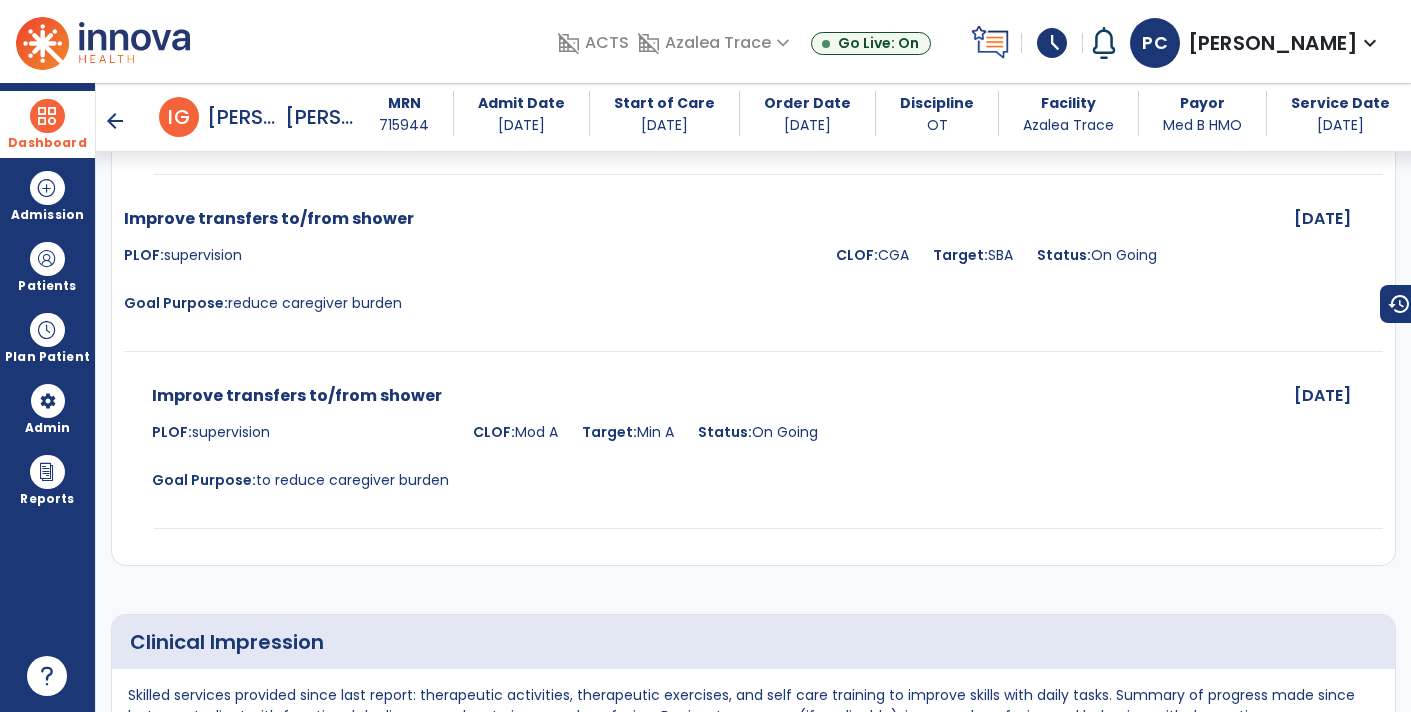 click at bounding box center (47, 116) 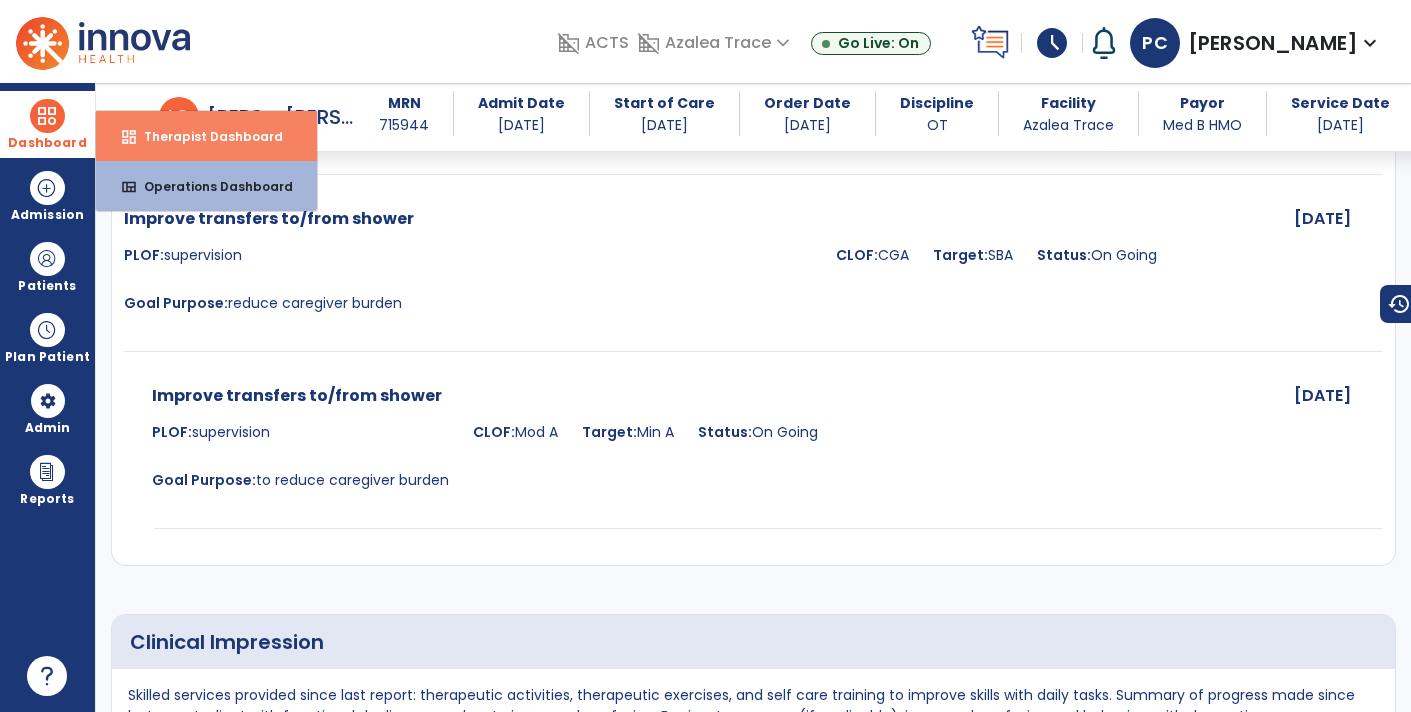click on "Therapist Dashboard" at bounding box center [205, 136] 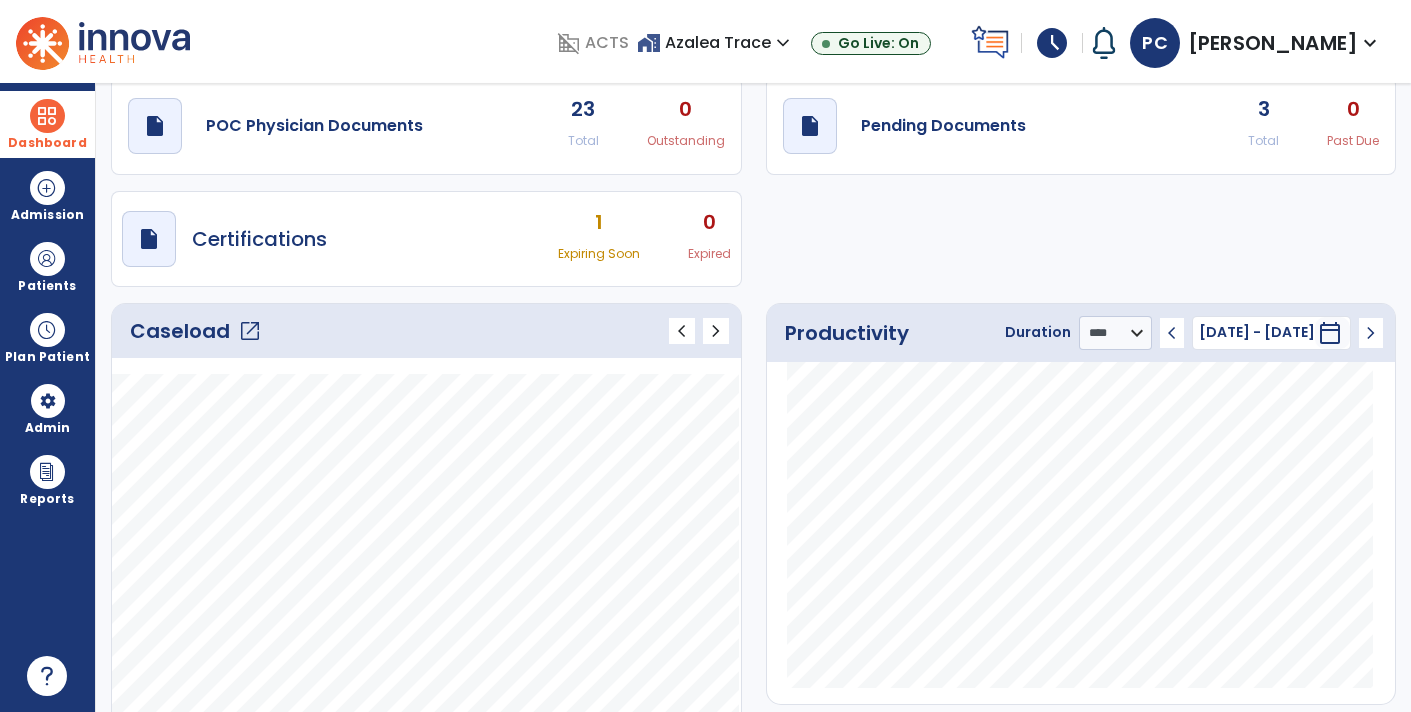 scroll, scrollTop: 0, scrollLeft: 0, axis: both 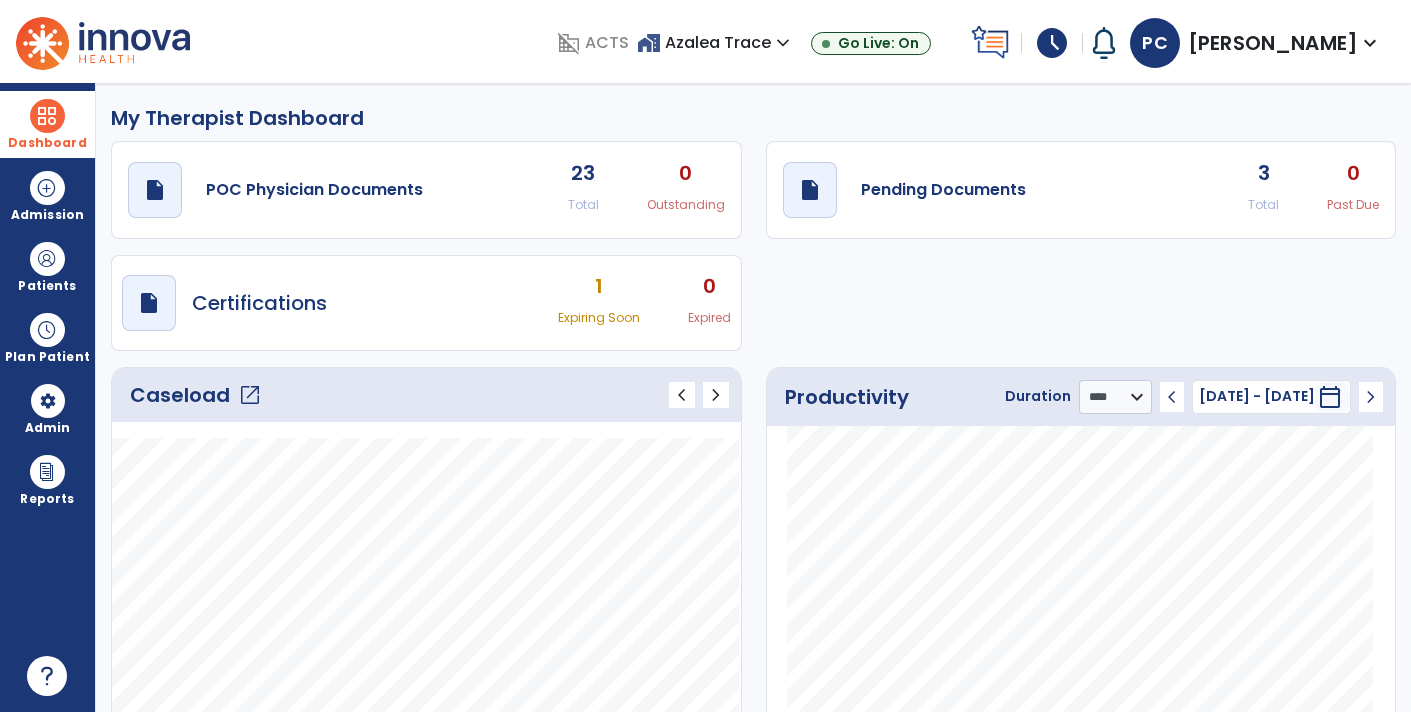click on "draft   open_in_new  Pending Documents 3 Total 0 Past Due" 